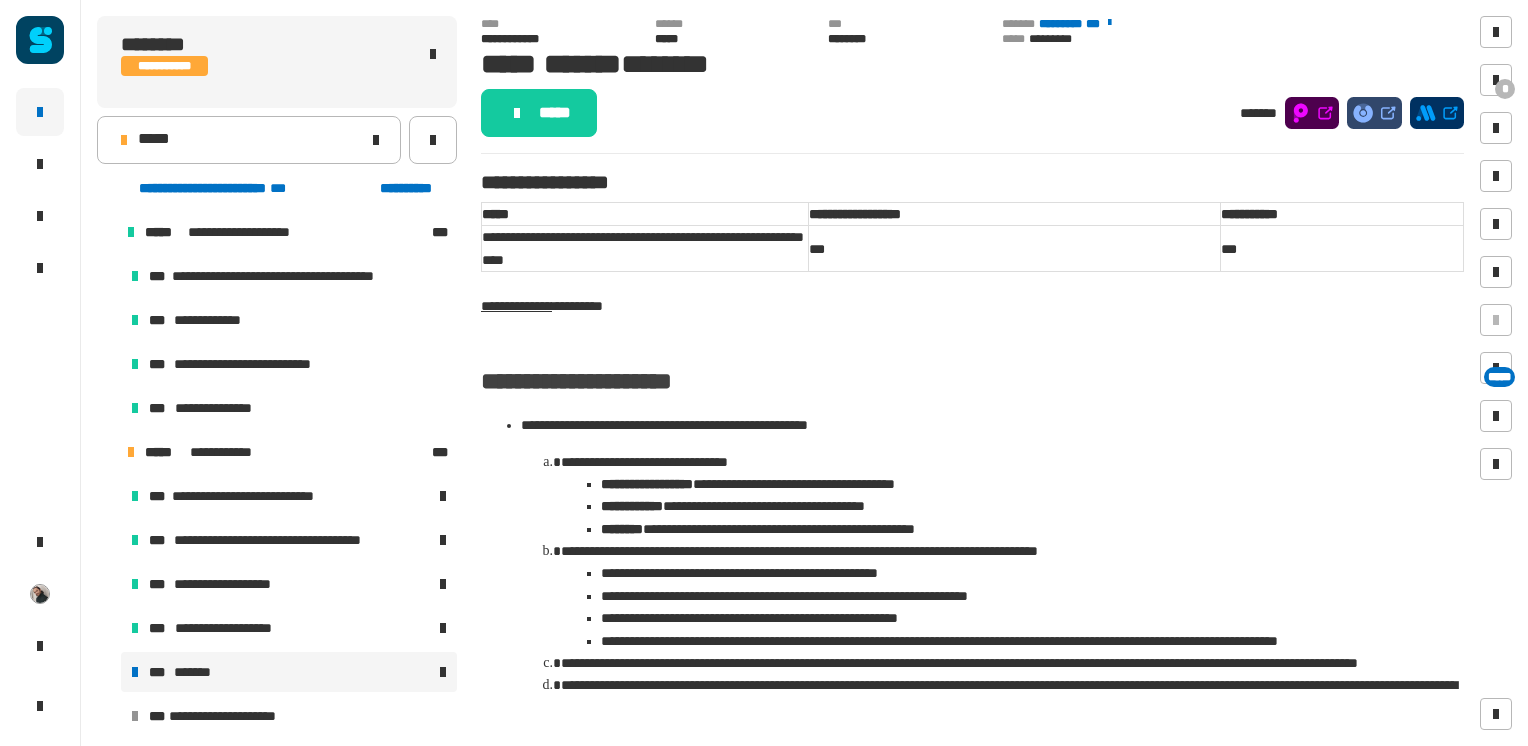 scroll, scrollTop: 0, scrollLeft: 0, axis: both 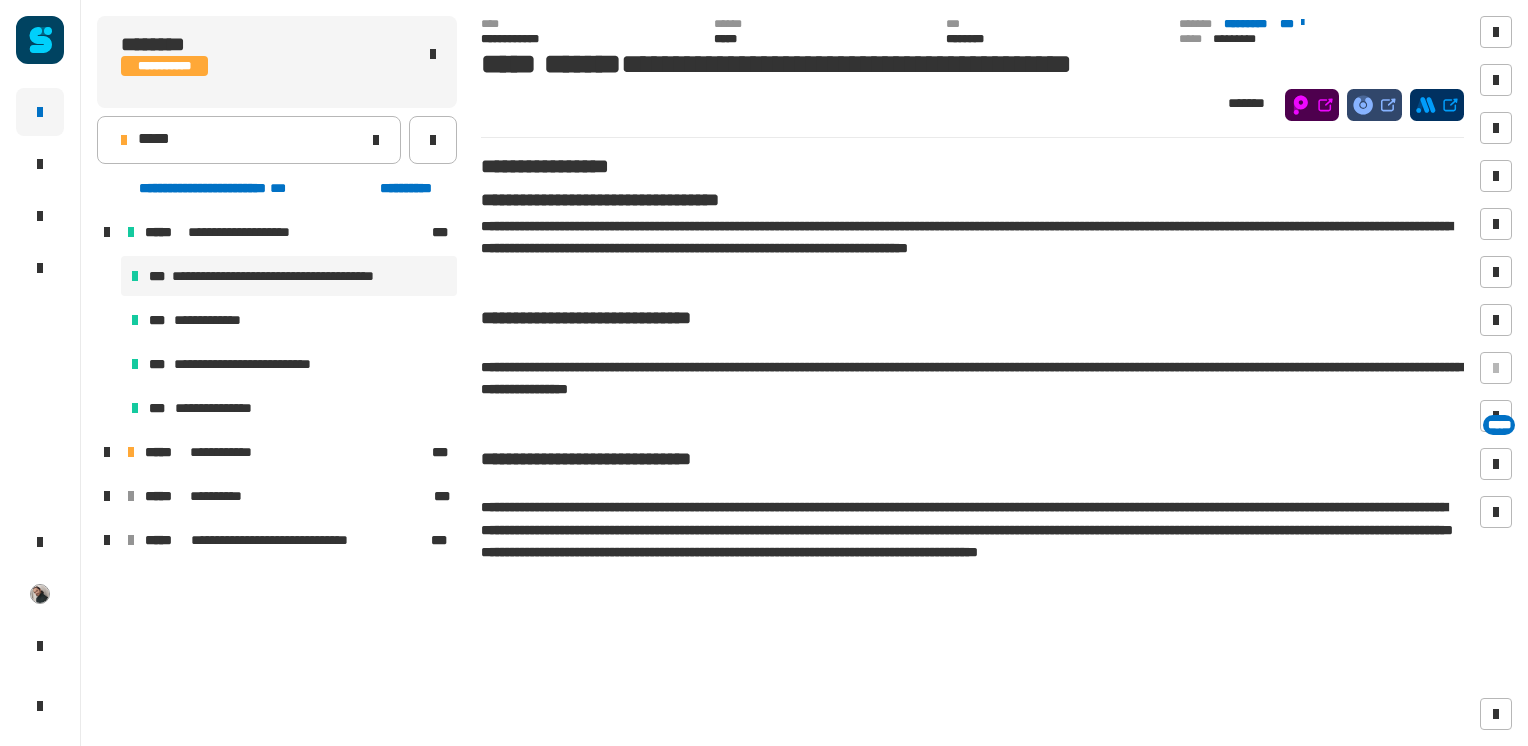 click at bounding box center (107, 452) 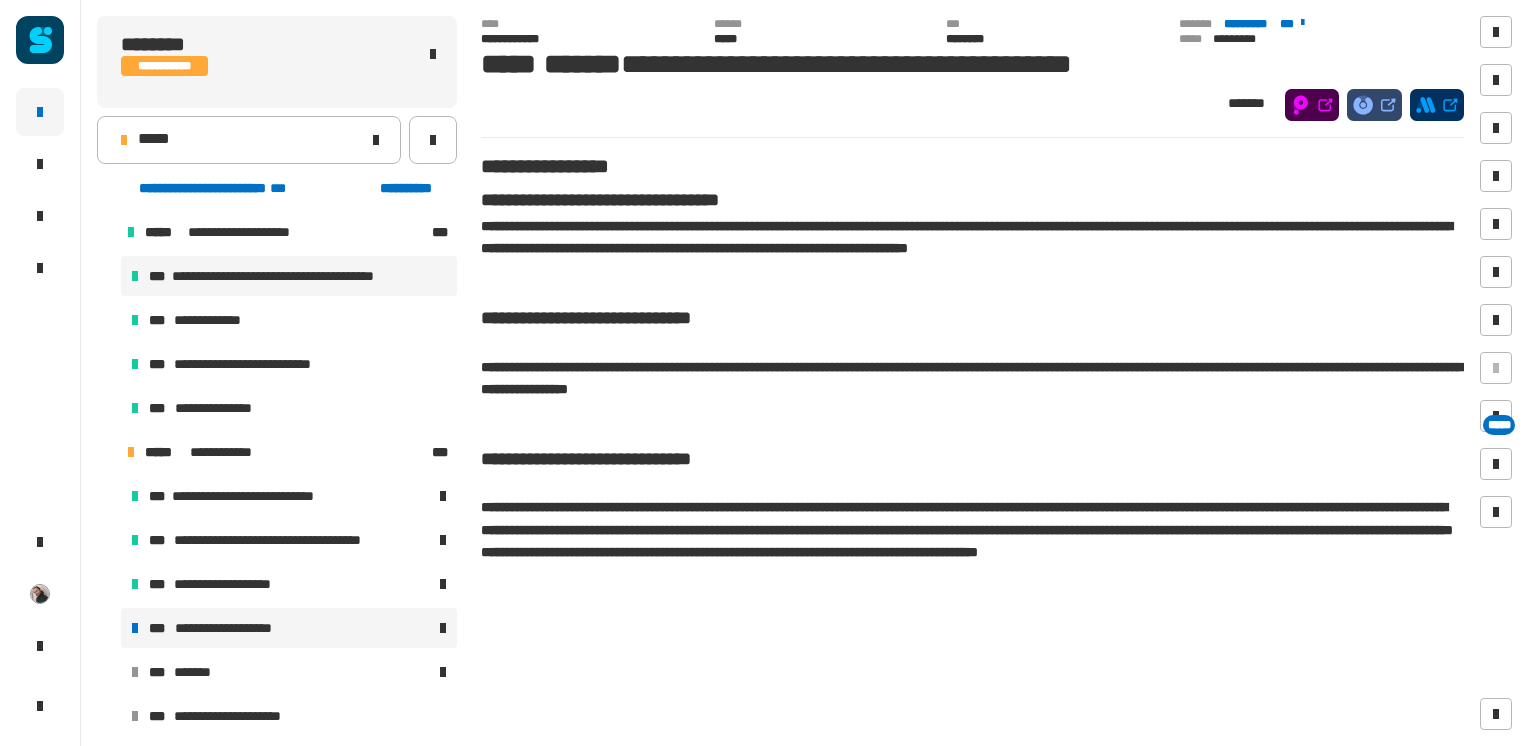 scroll, scrollTop: 4, scrollLeft: 0, axis: vertical 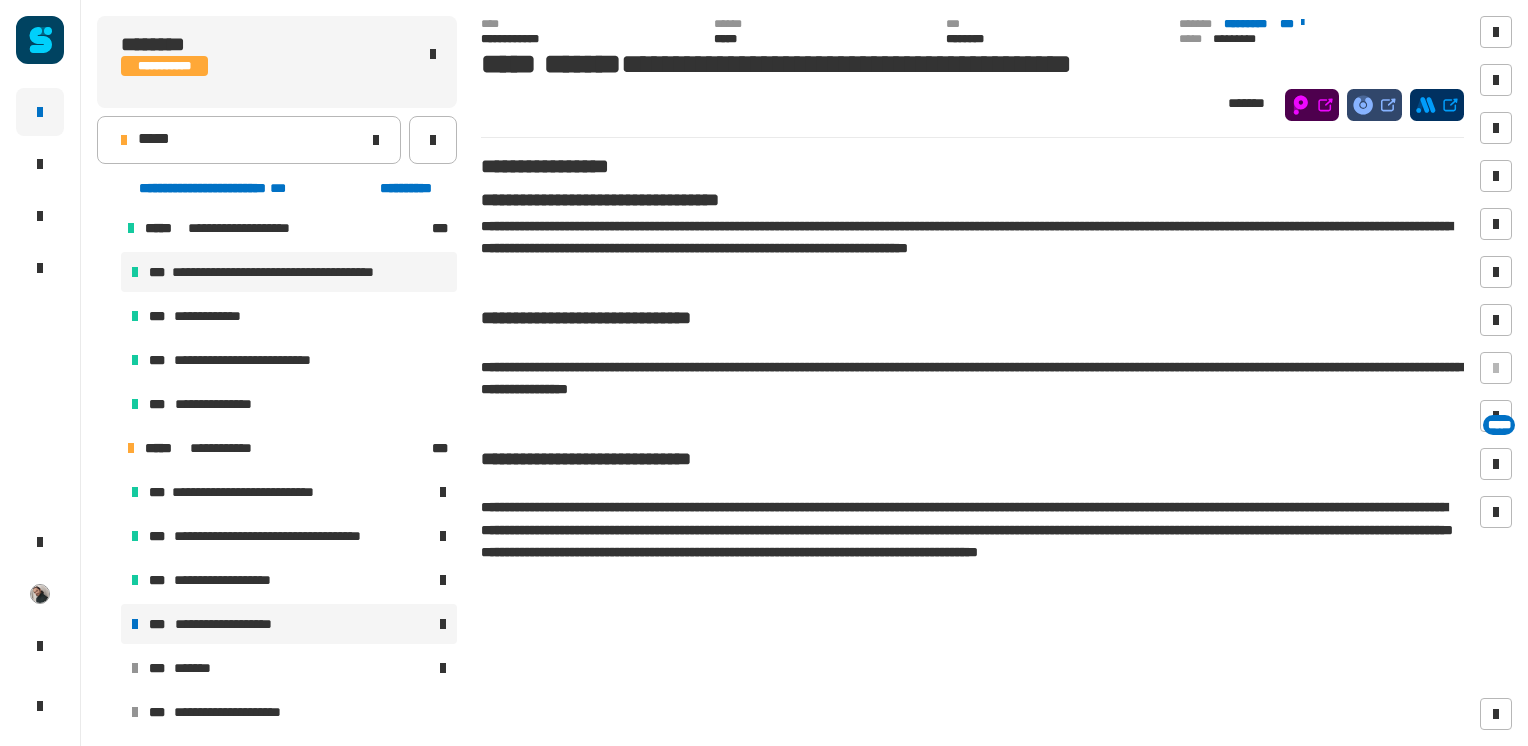 click on "**********" at bounding box center [289, 624] 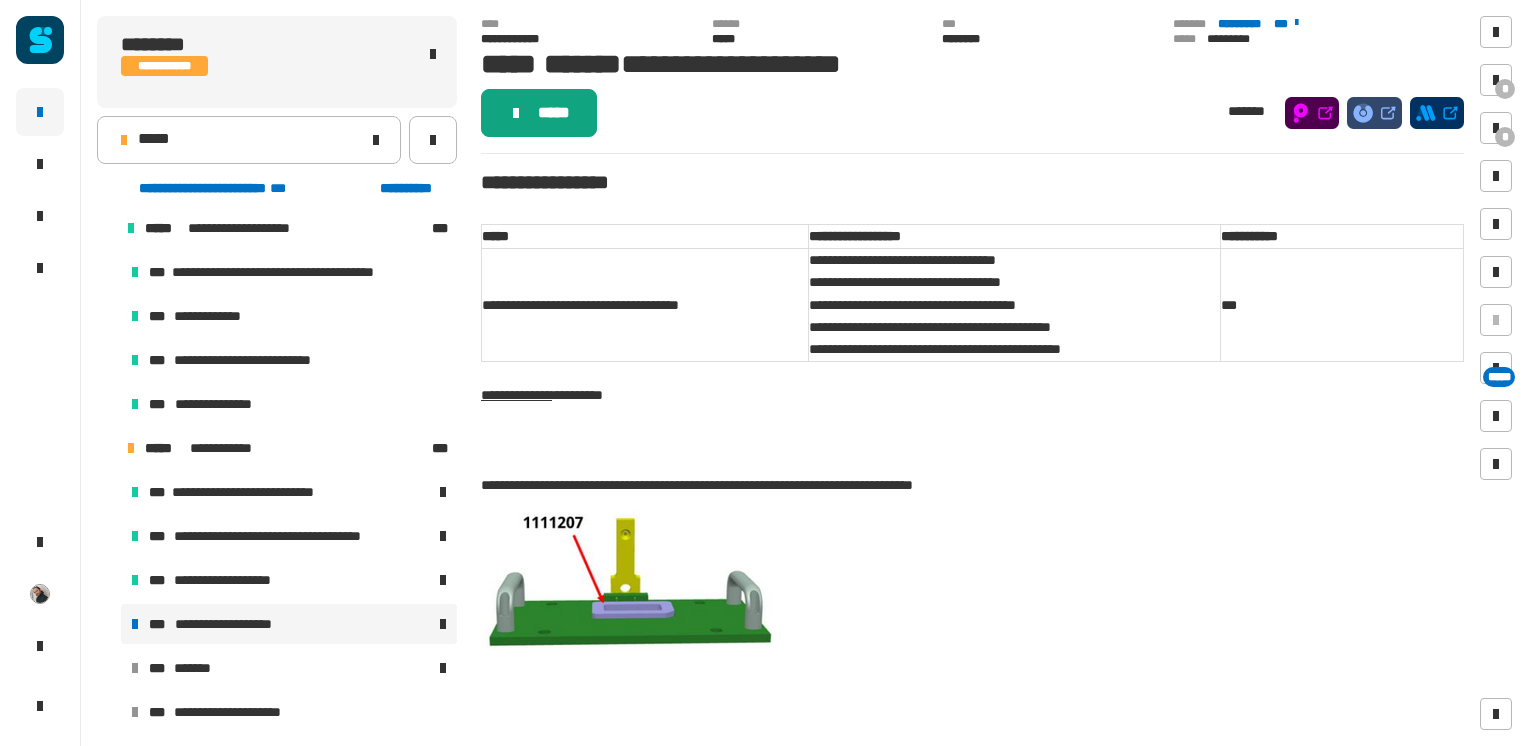 click on "*****" 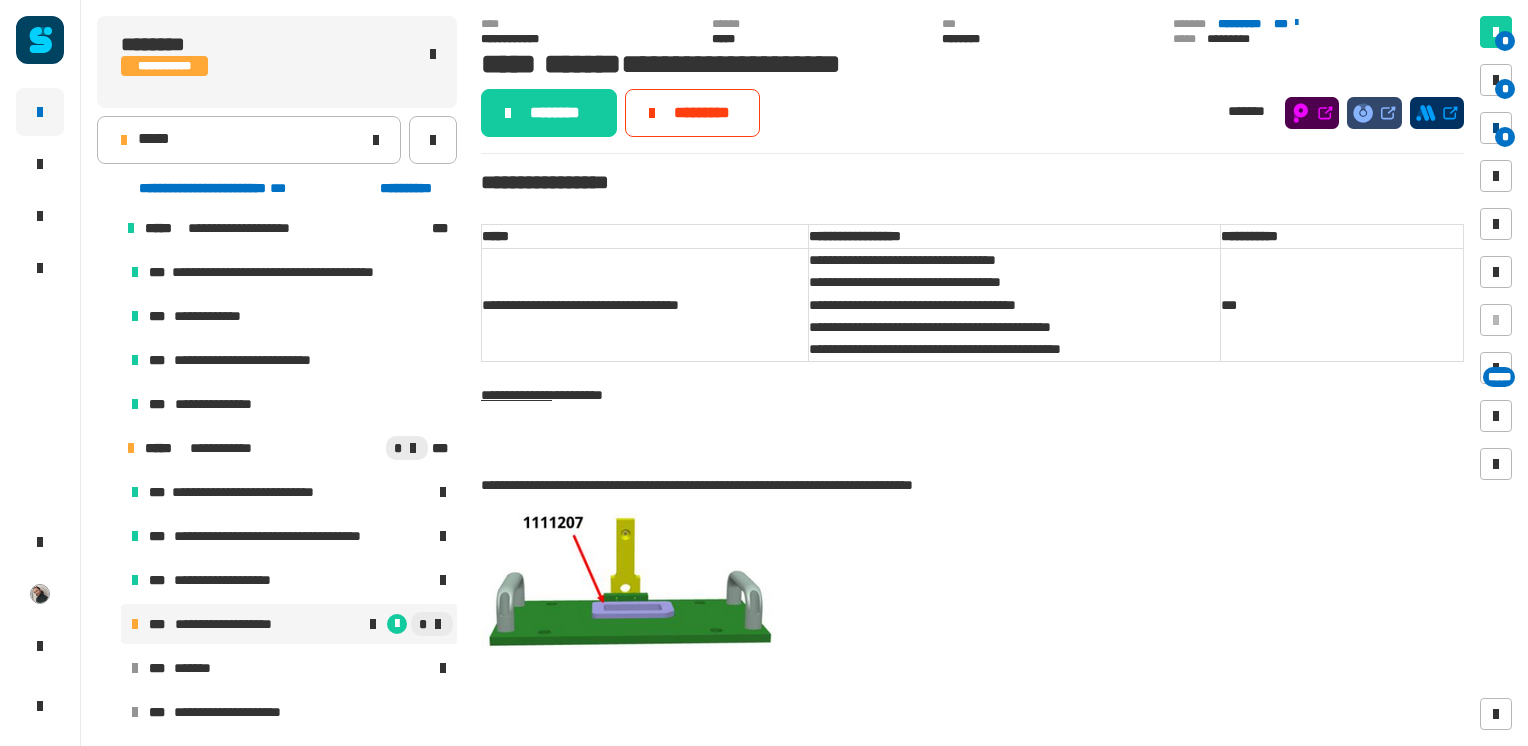 click on "*" at bounding box center [1505, 137] 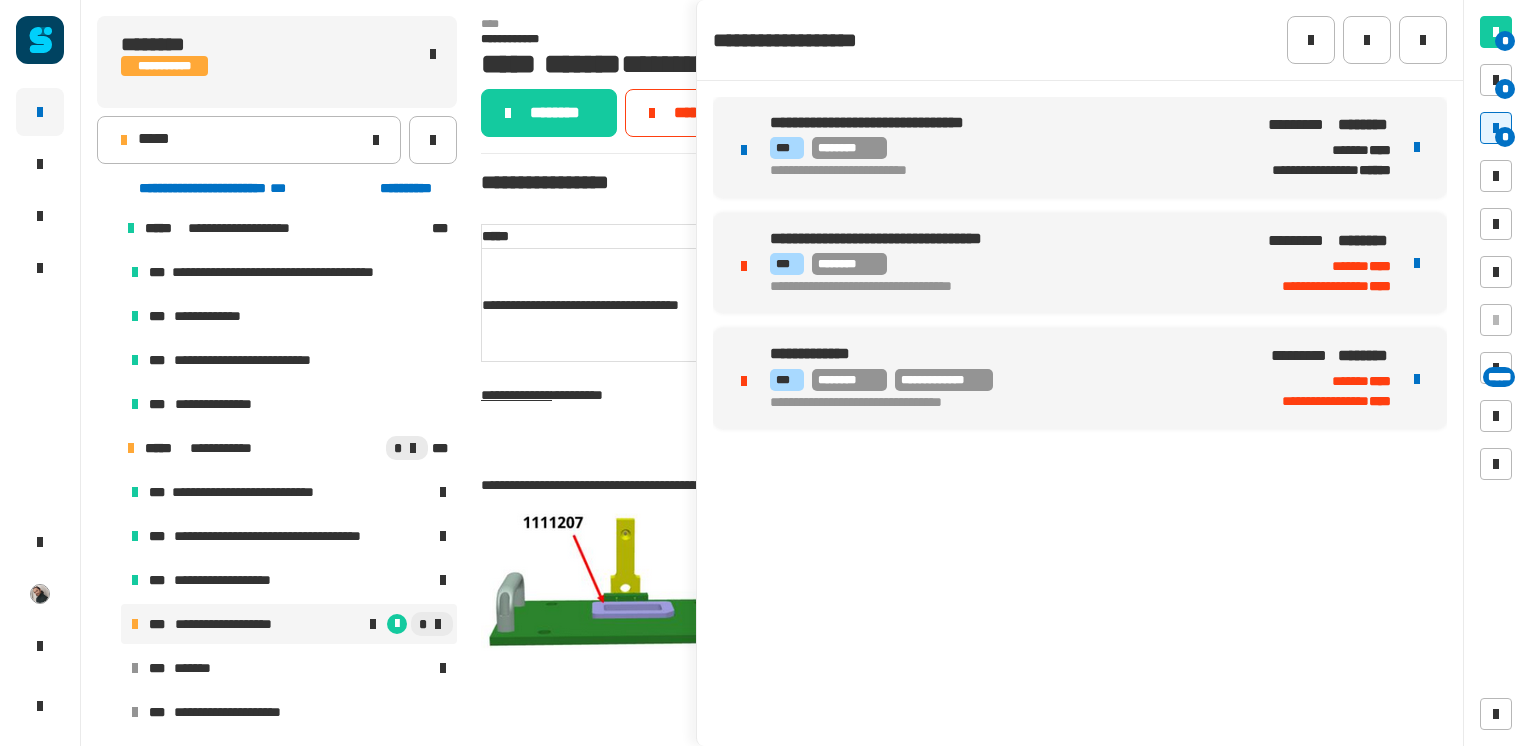 click on "**********" at bounding box center [1005, 380] 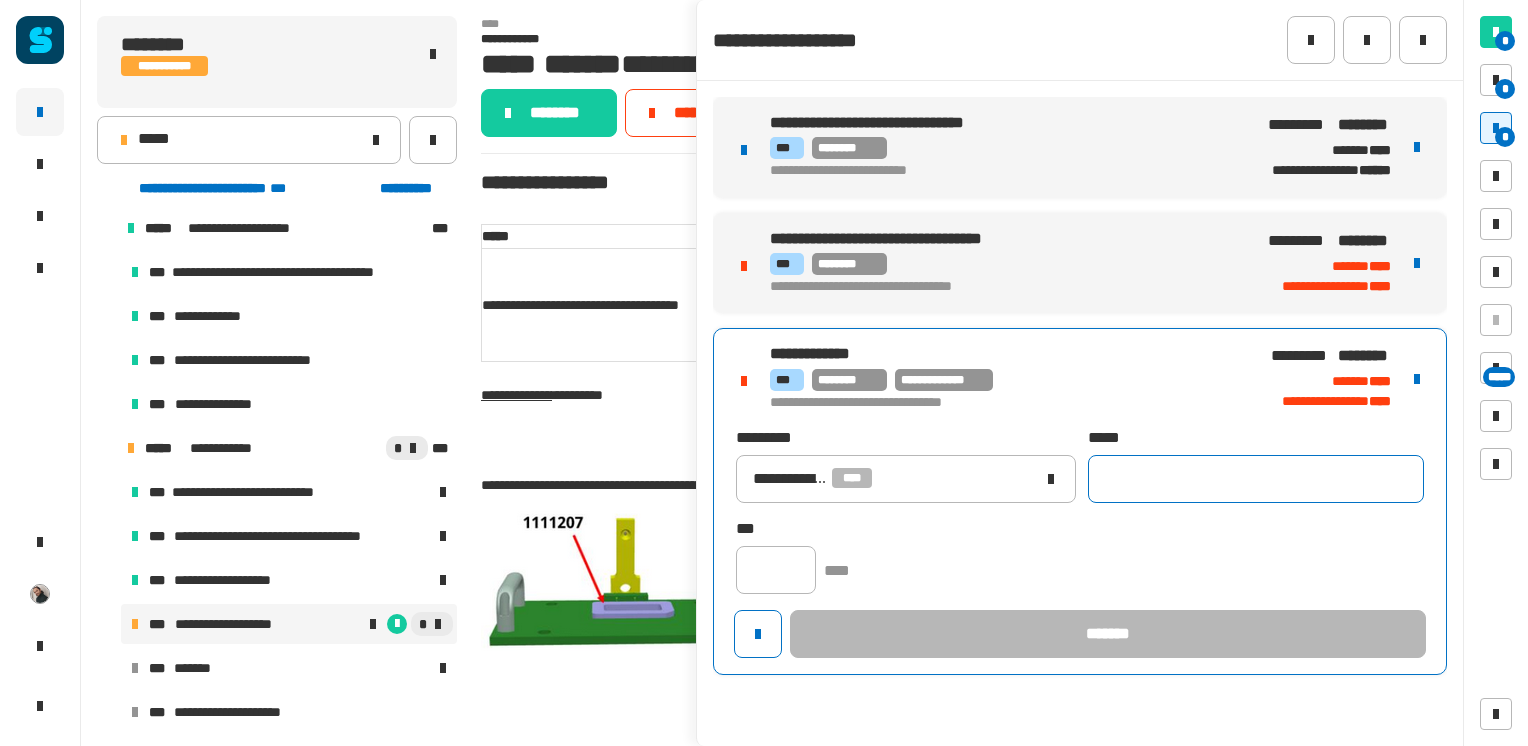 click 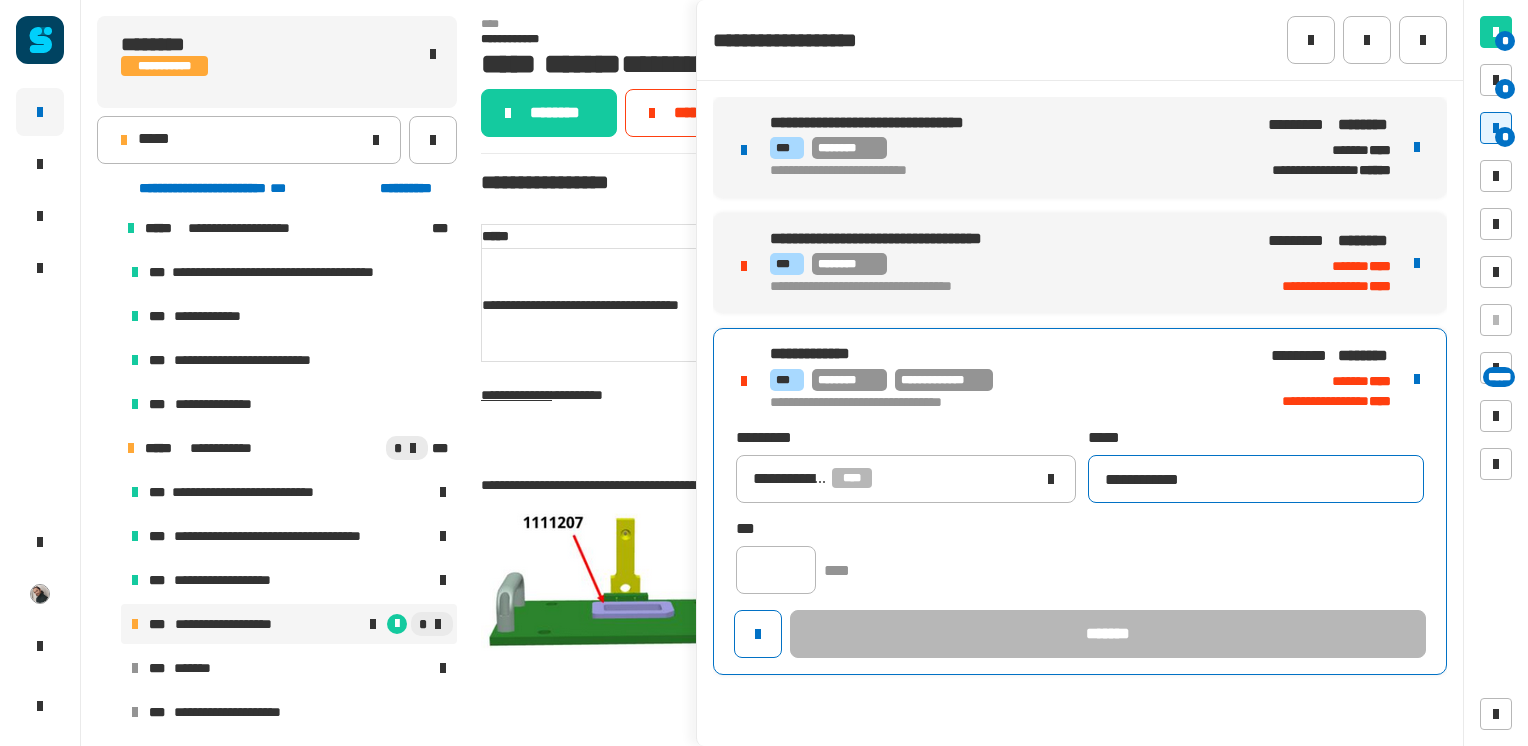 type on "**********" 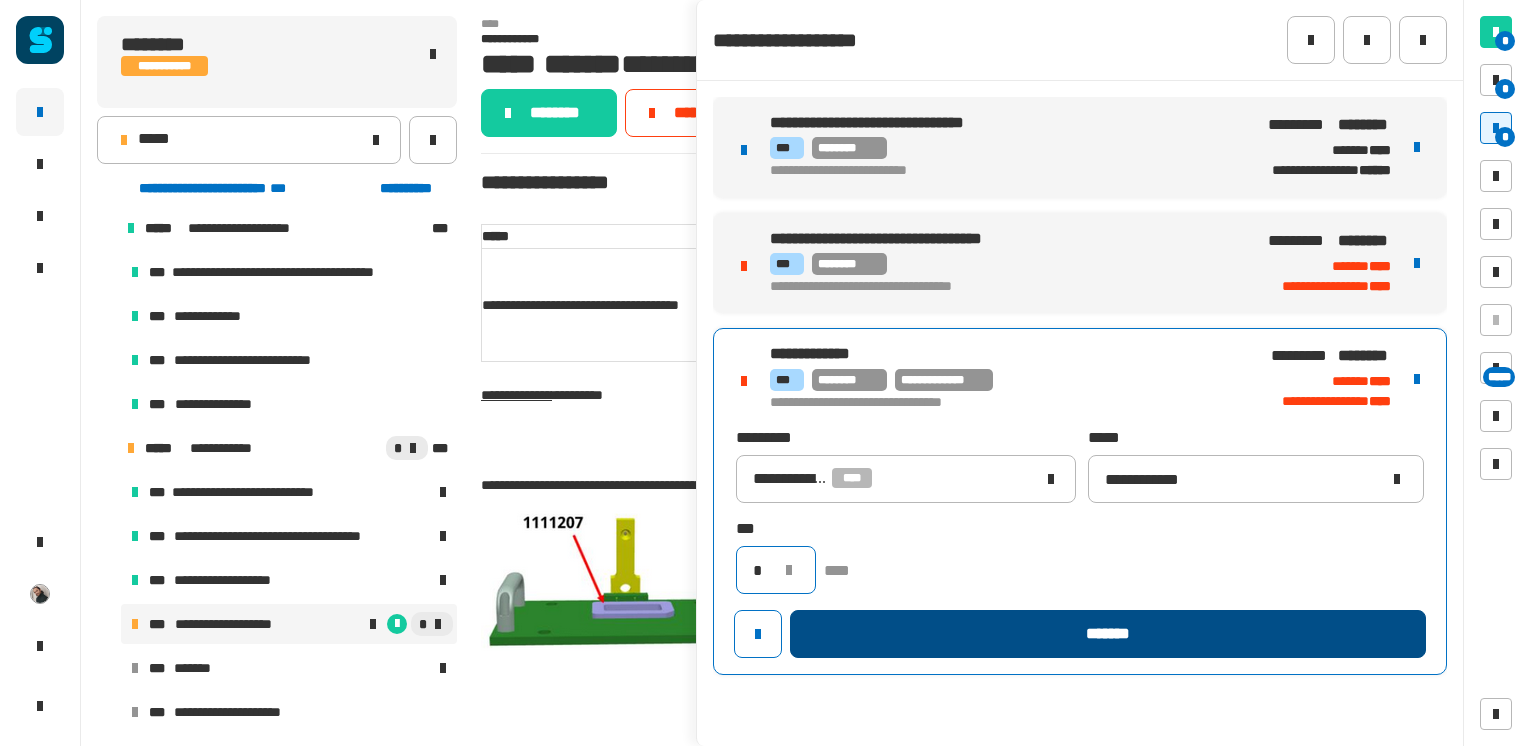 type on "*" 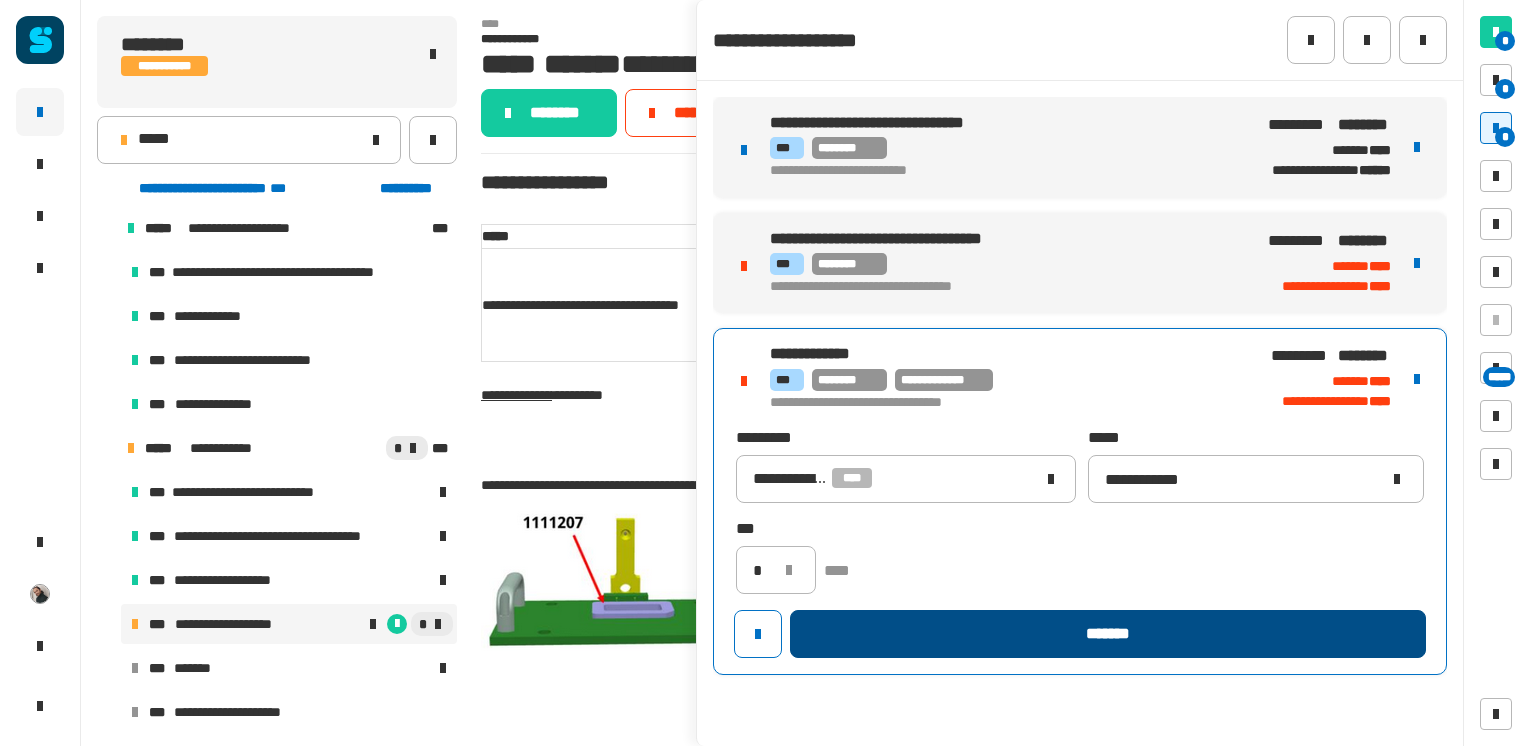 click on "*******" 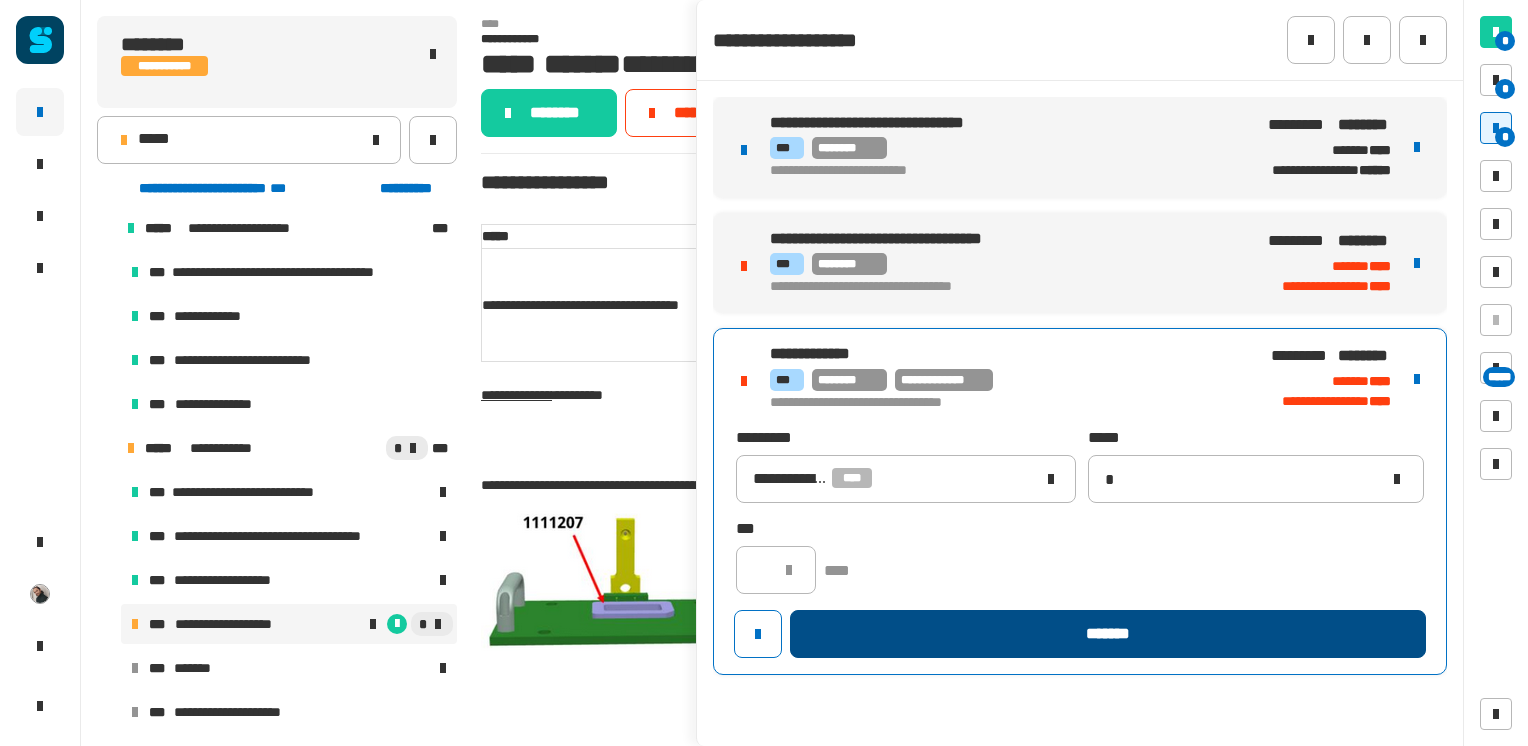 type 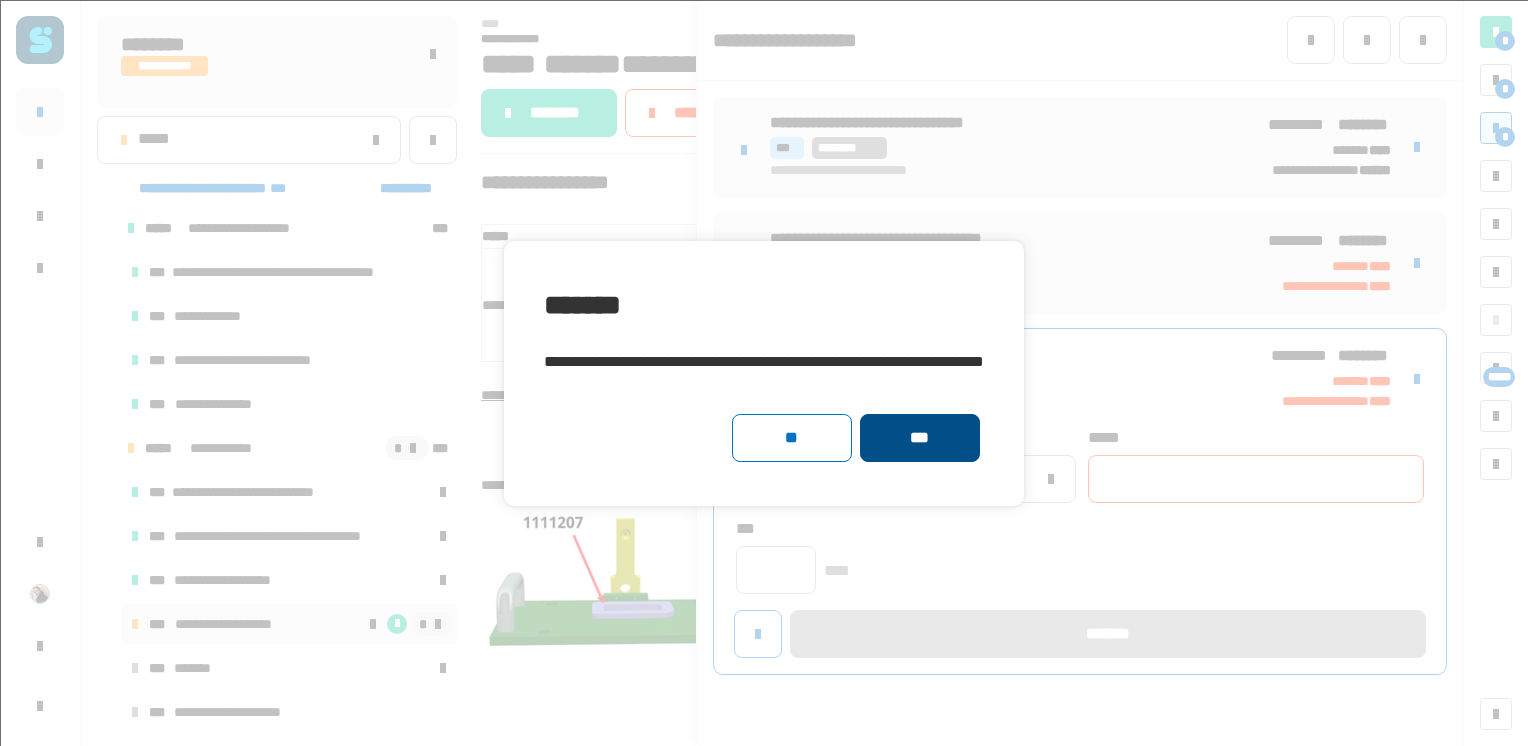 click on "***" 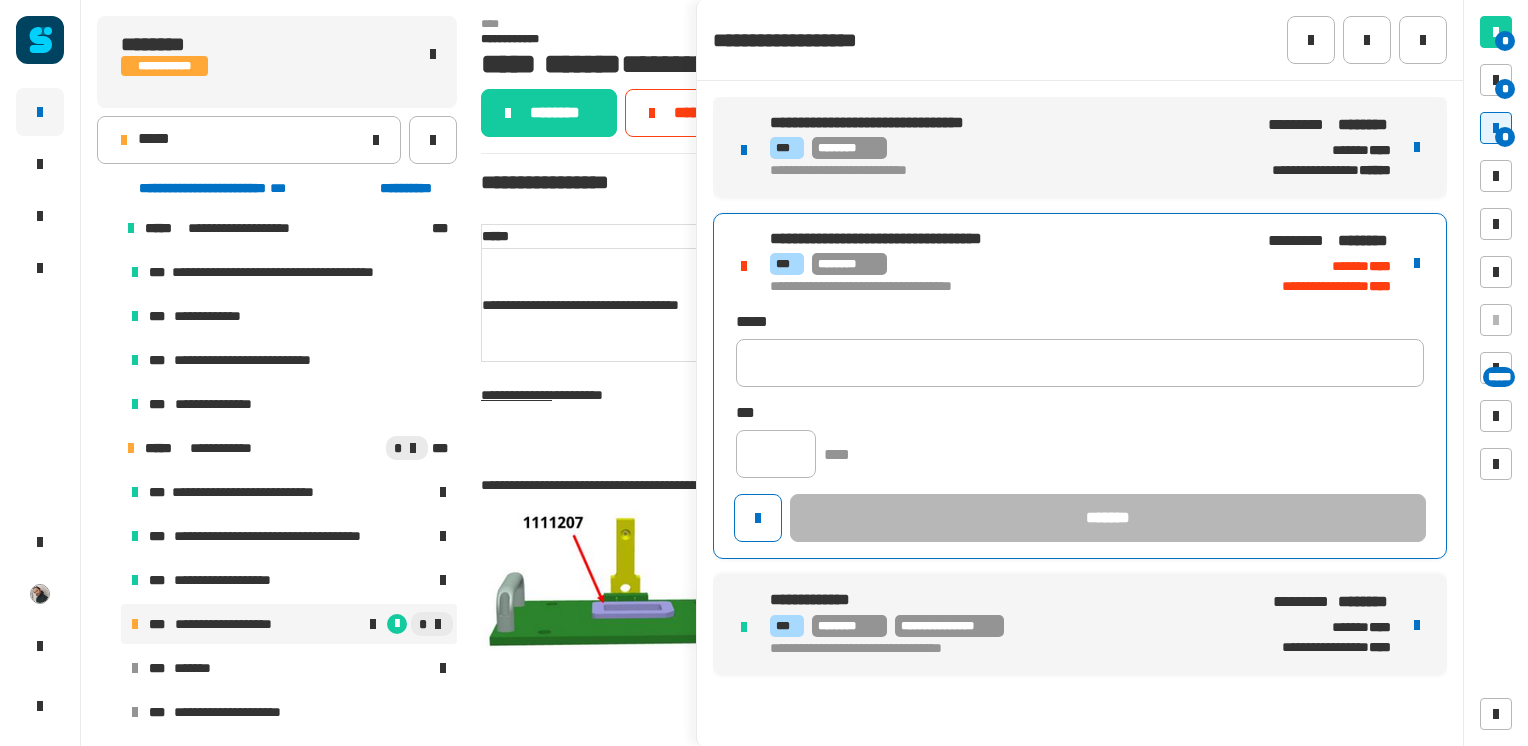 click on "*** ********" at bounding box center (1005, 264) 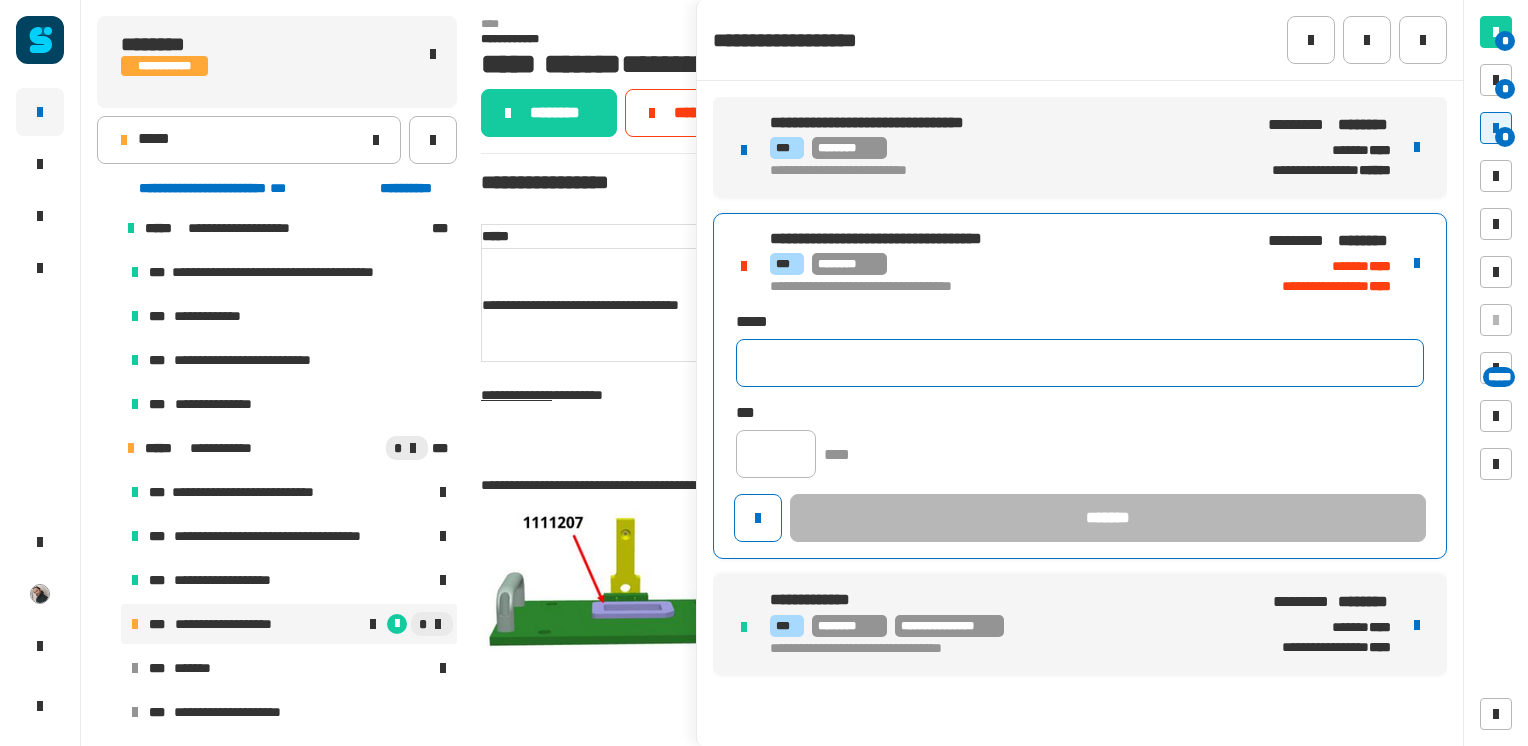 click 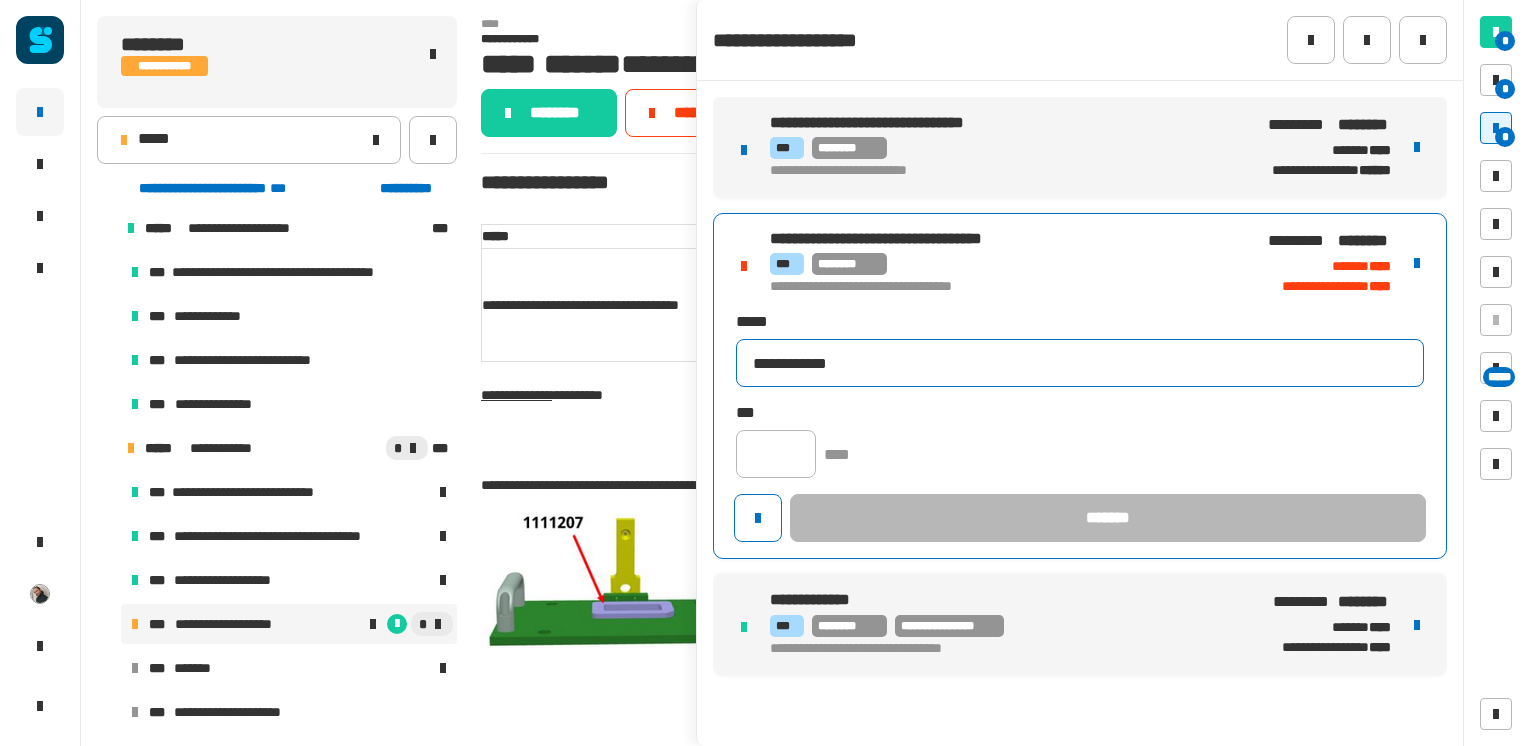 type on "**********" 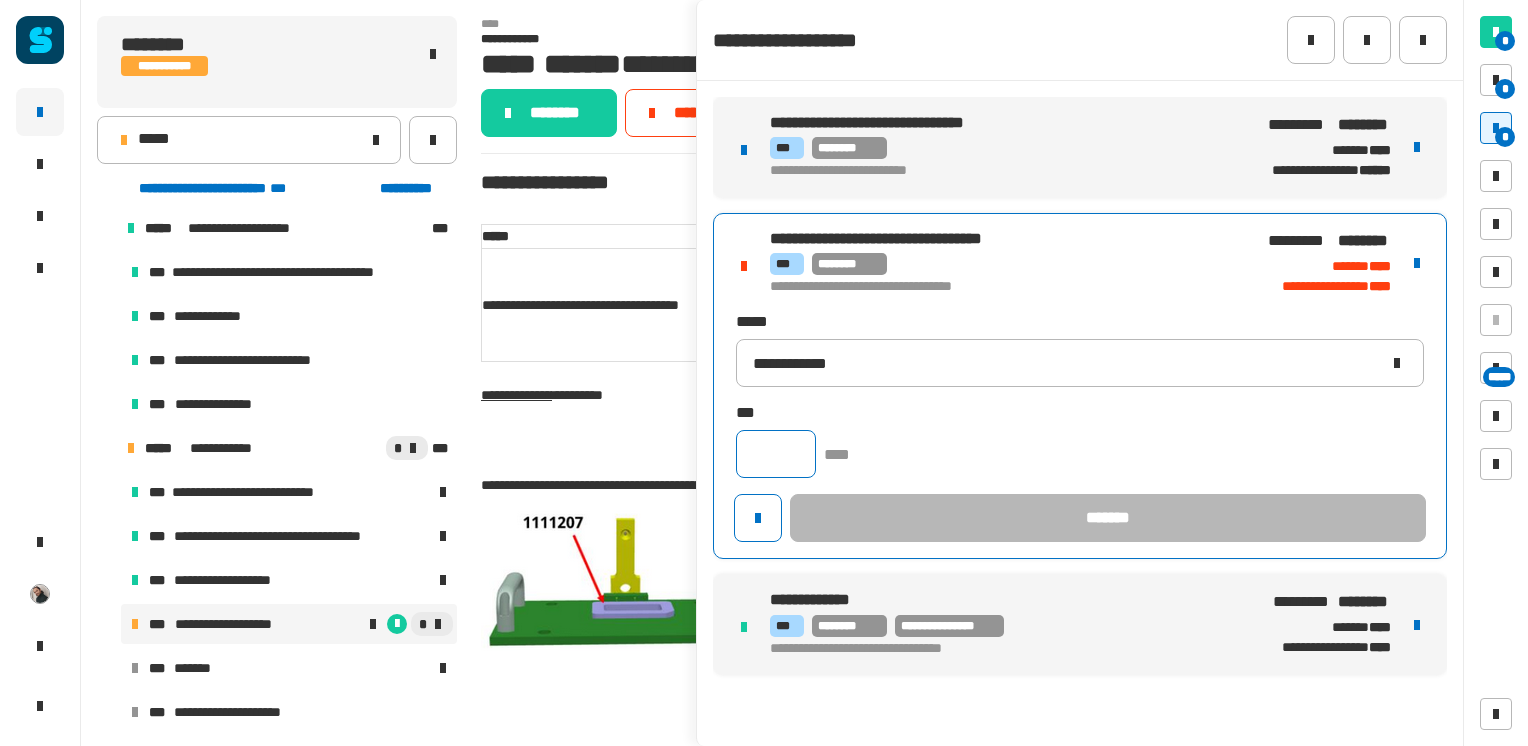 click 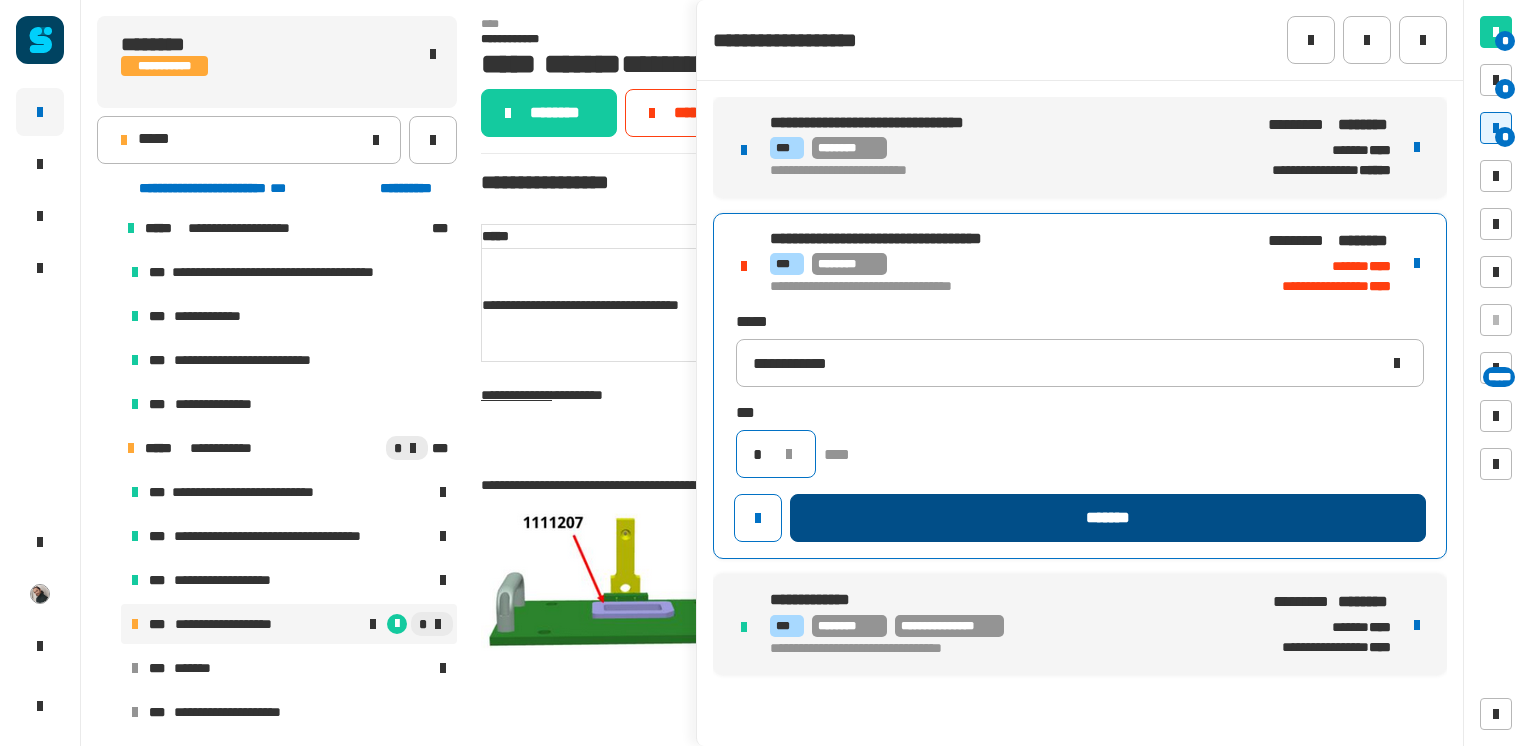 type on "*" 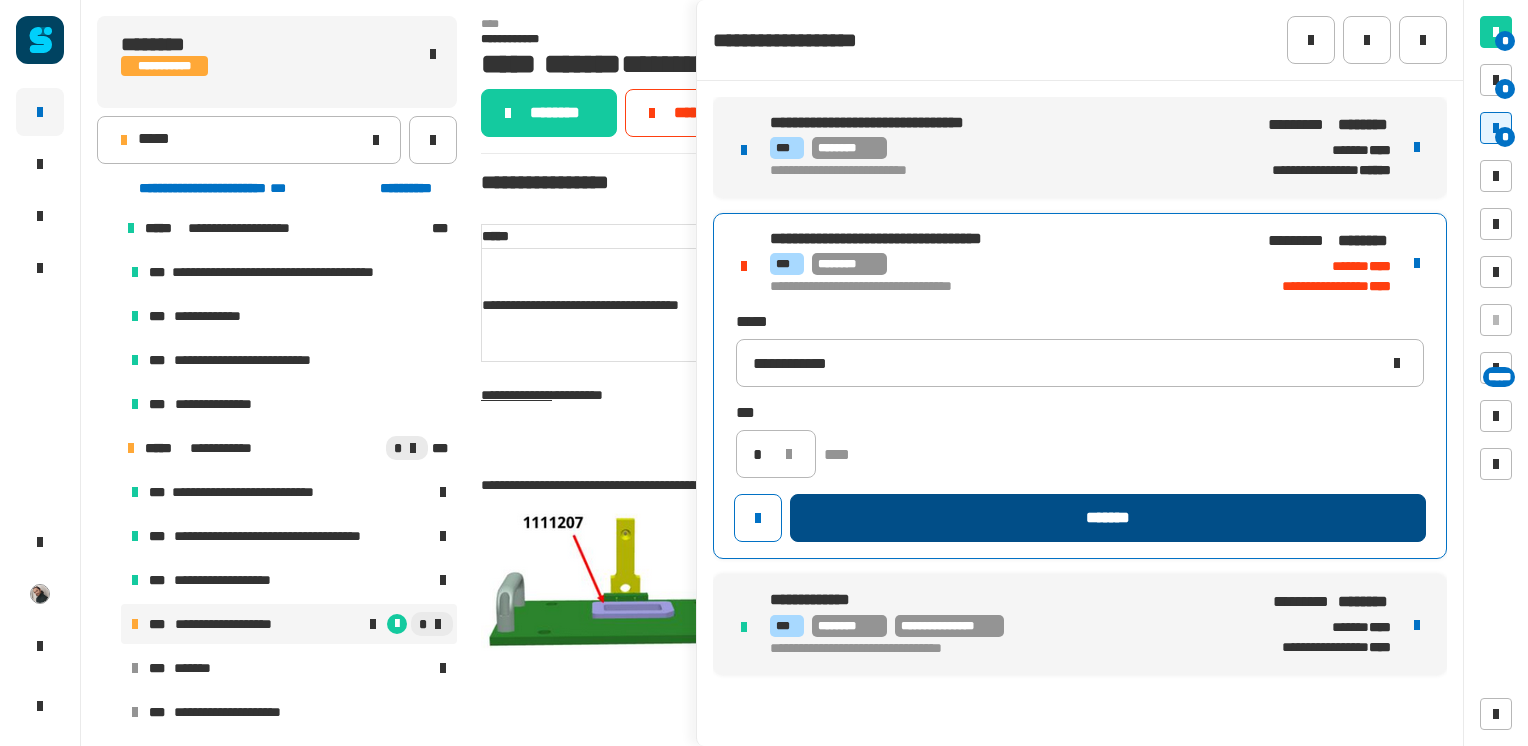 click on "*******" 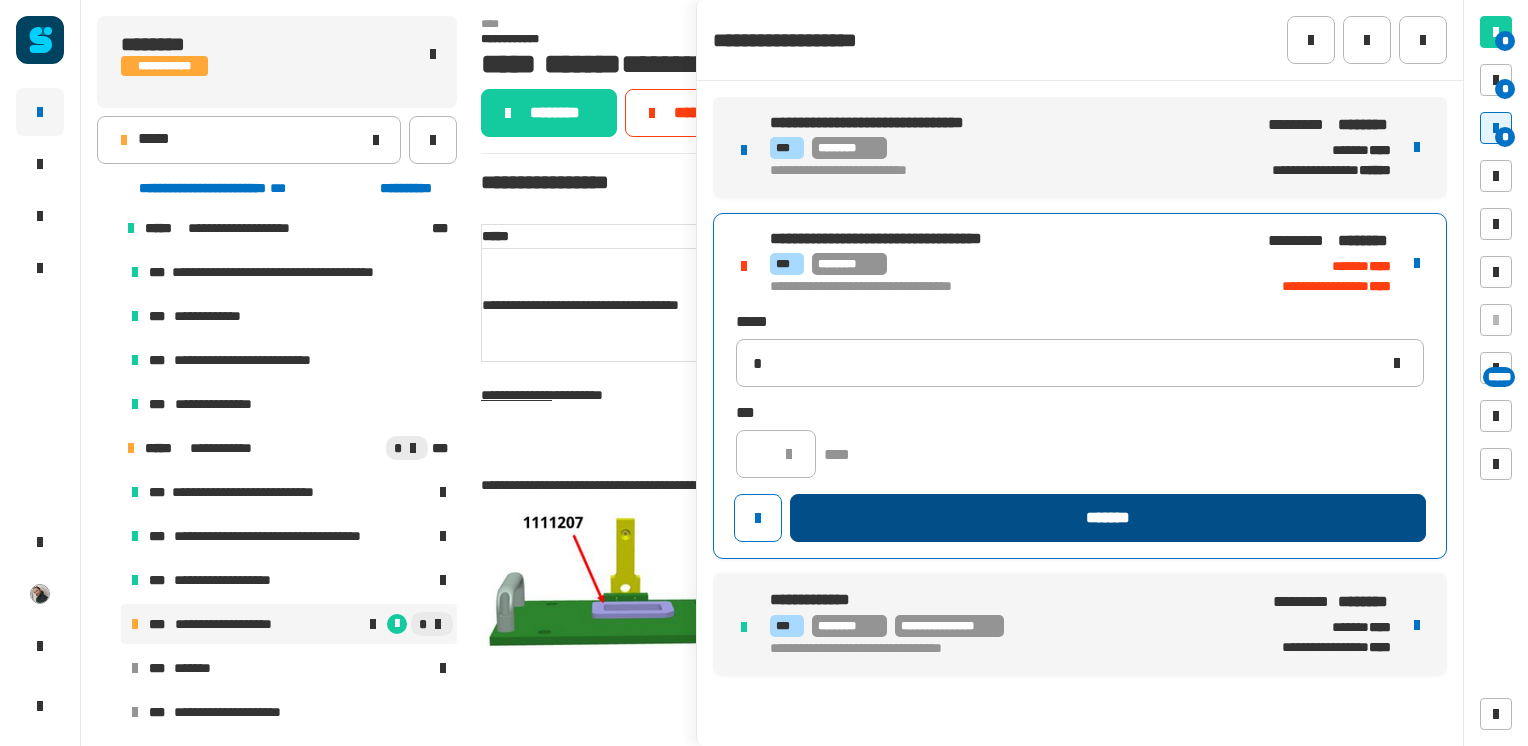 type 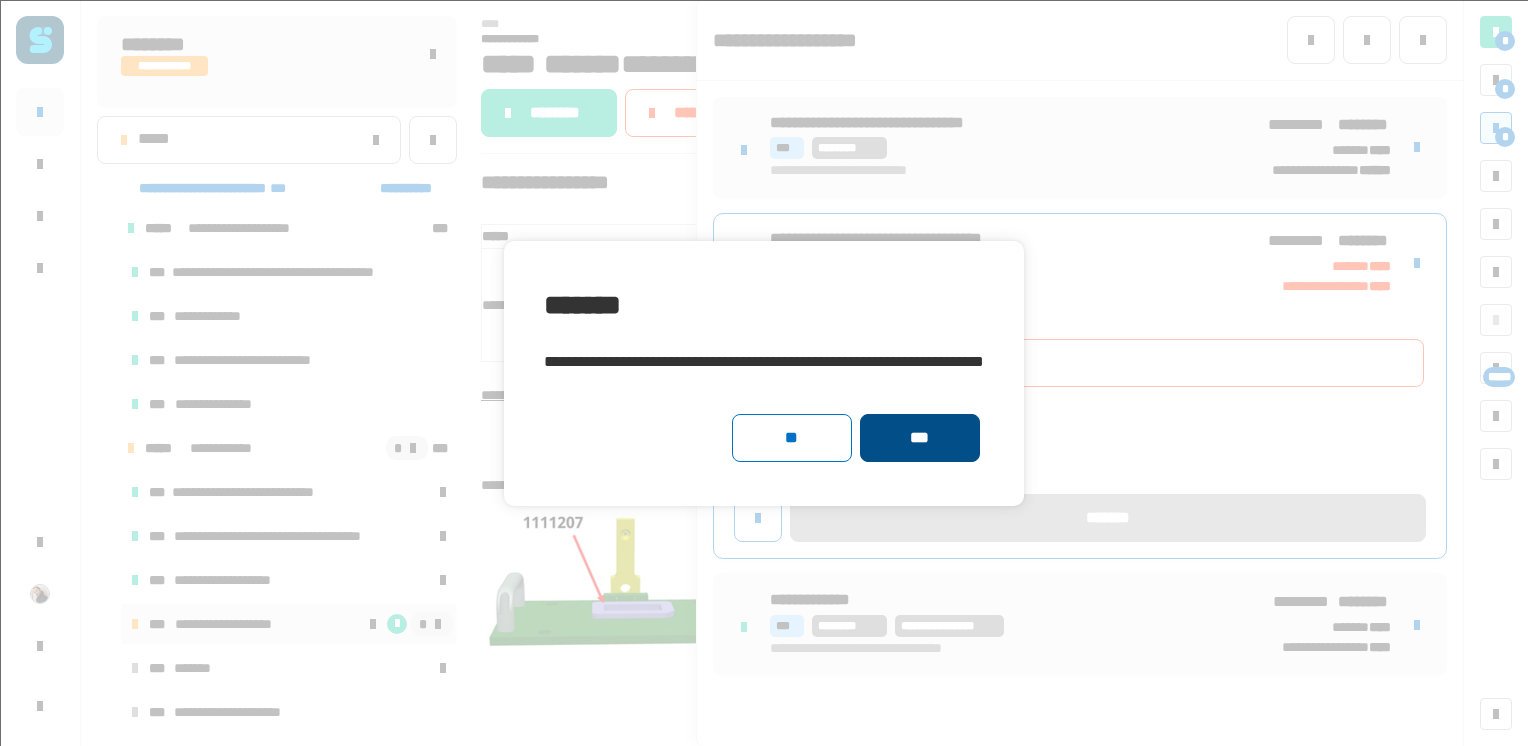 click on "***" 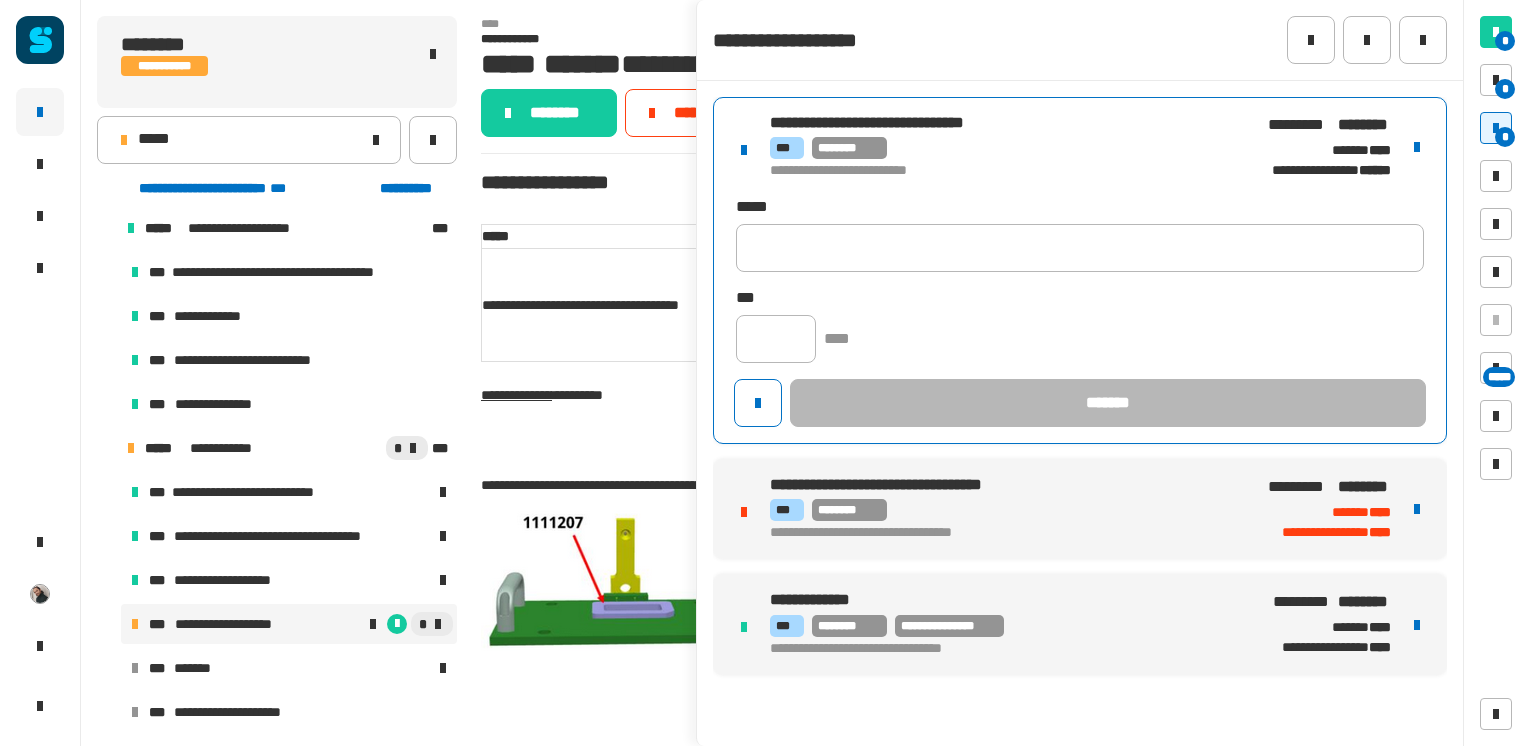 click on "*** ********" at bounding box center (997, 148) 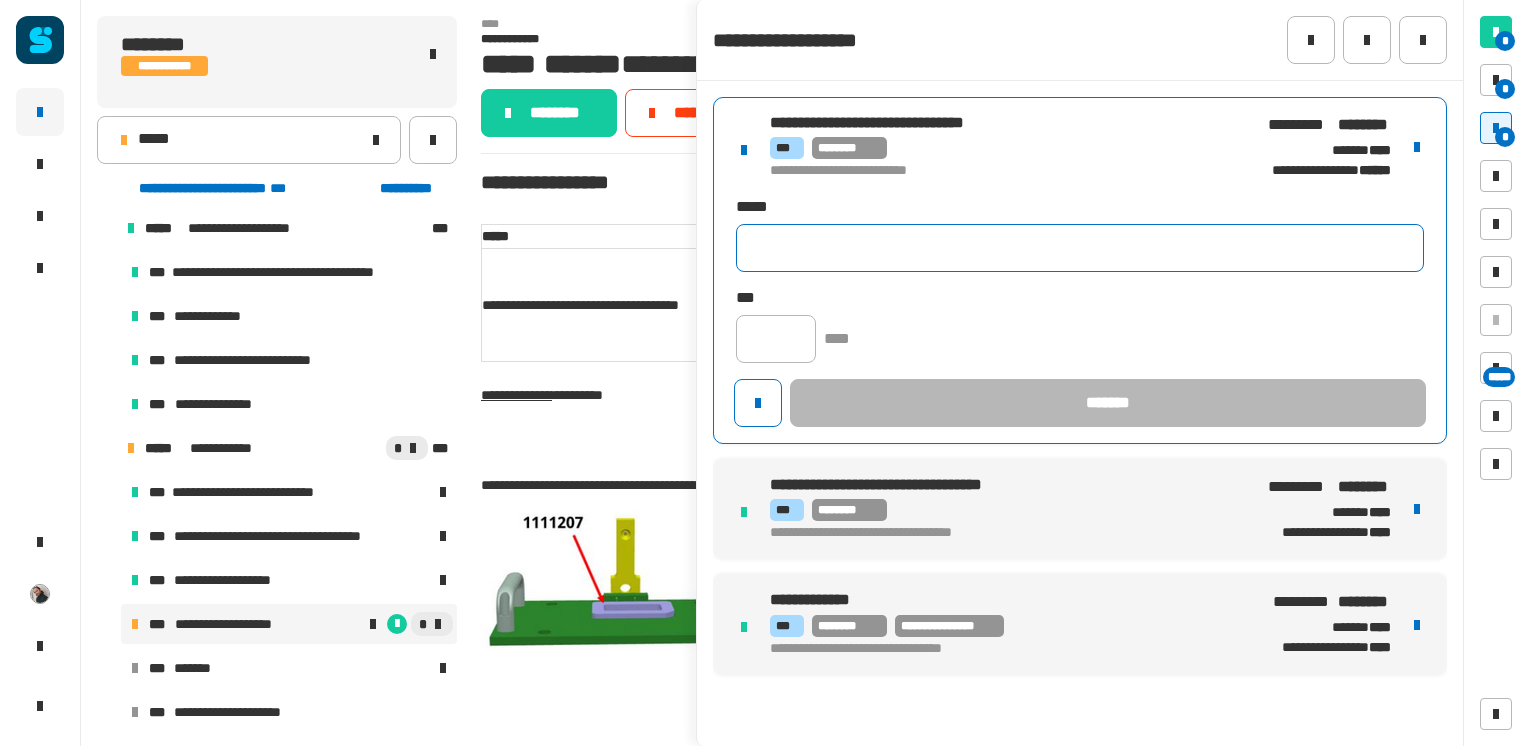 click 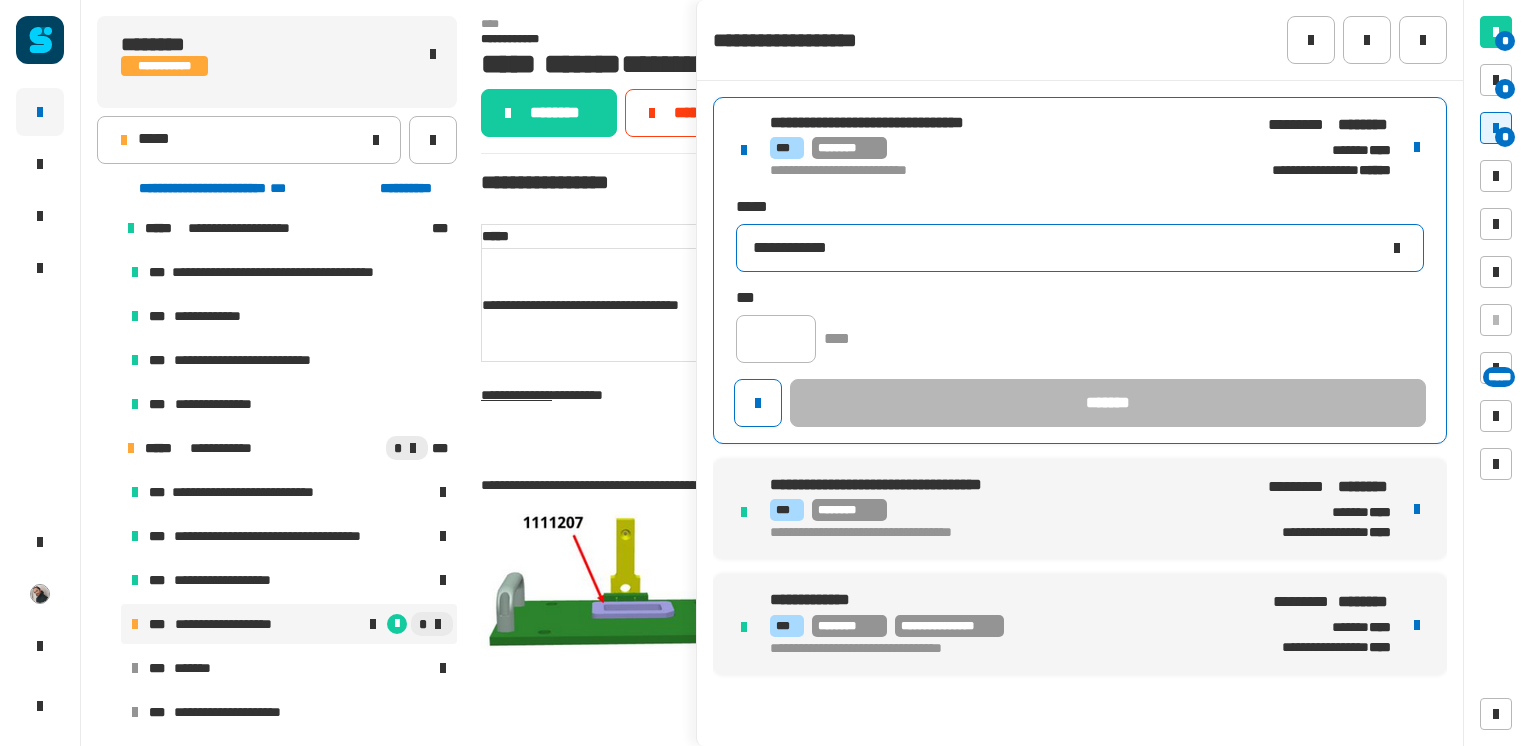 type on "**********" 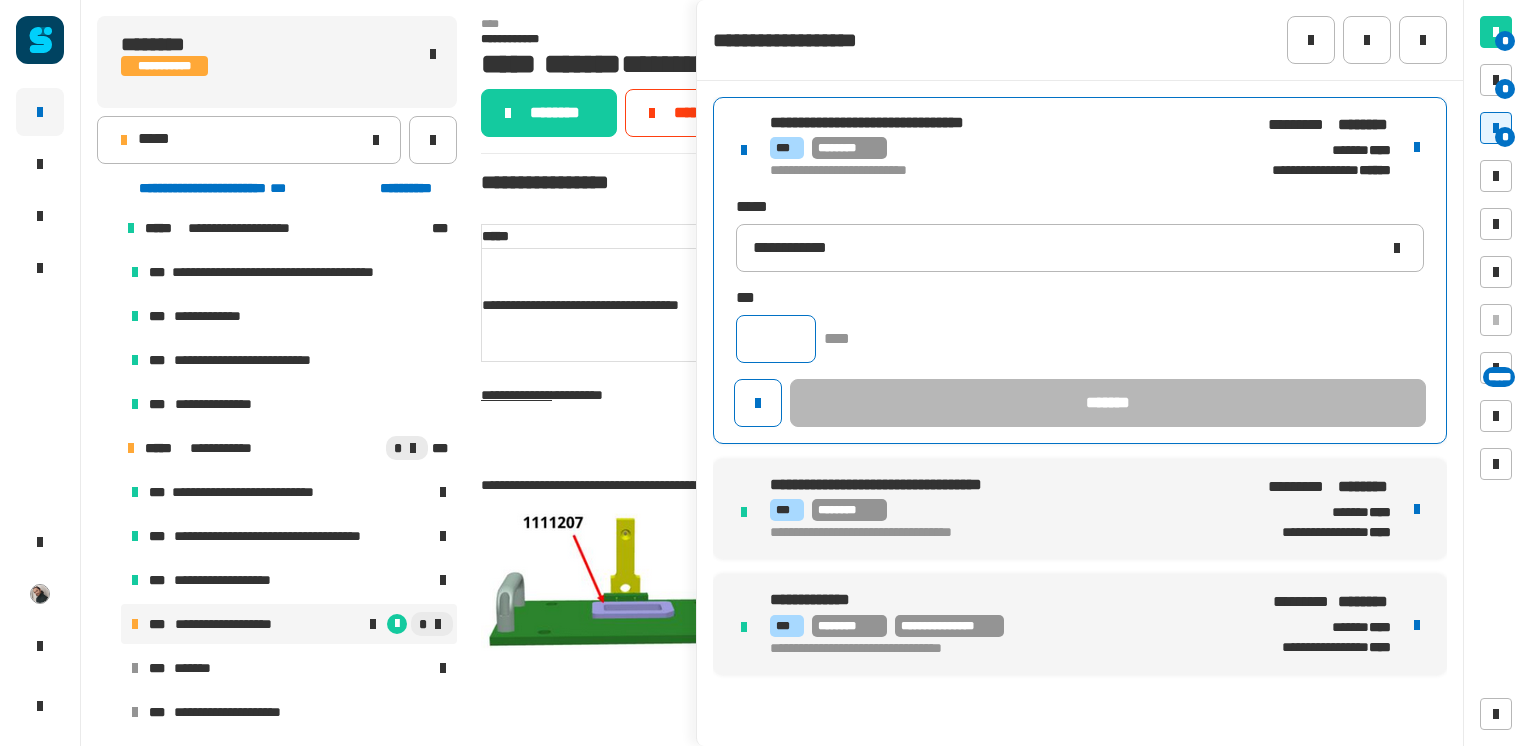 click 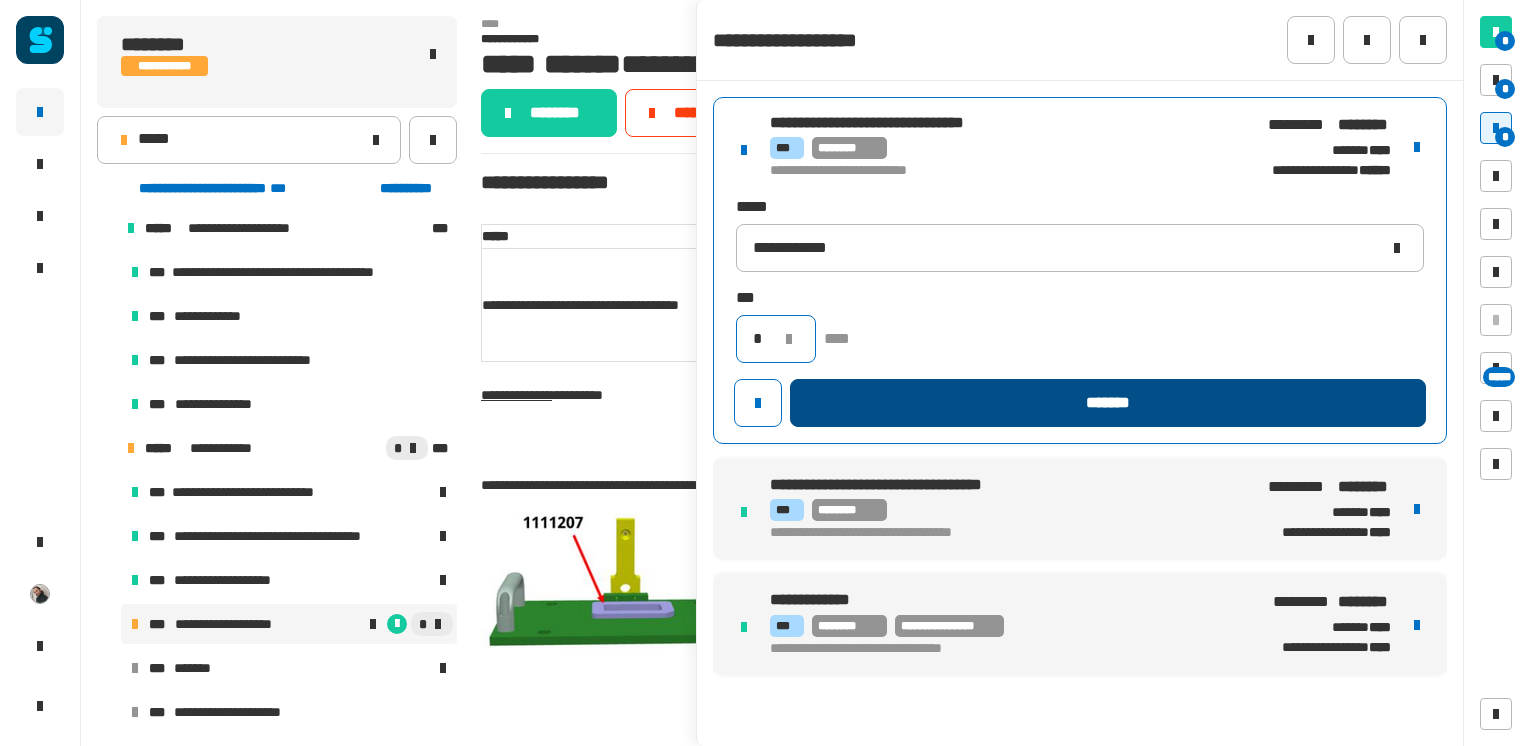 type on "*" 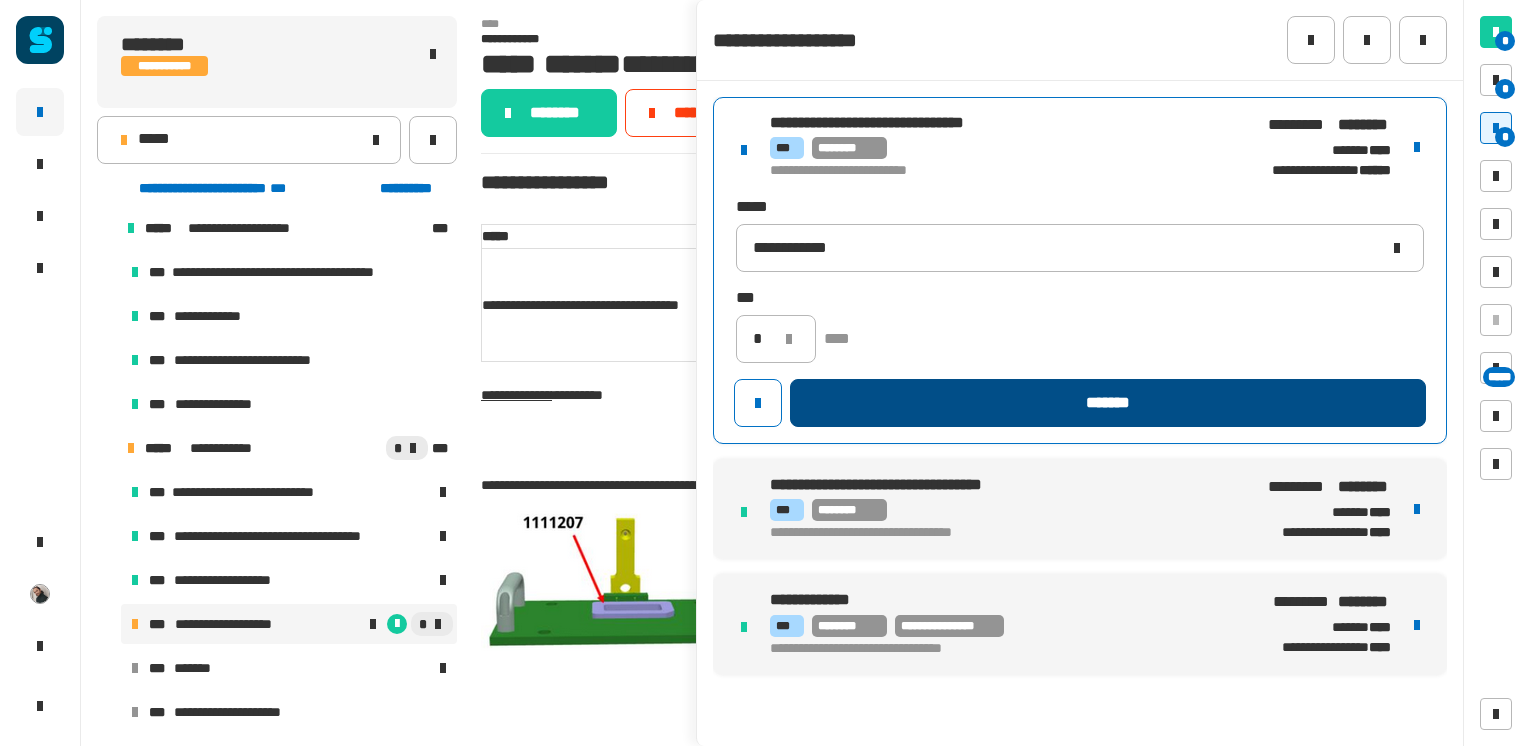 click on "*******" 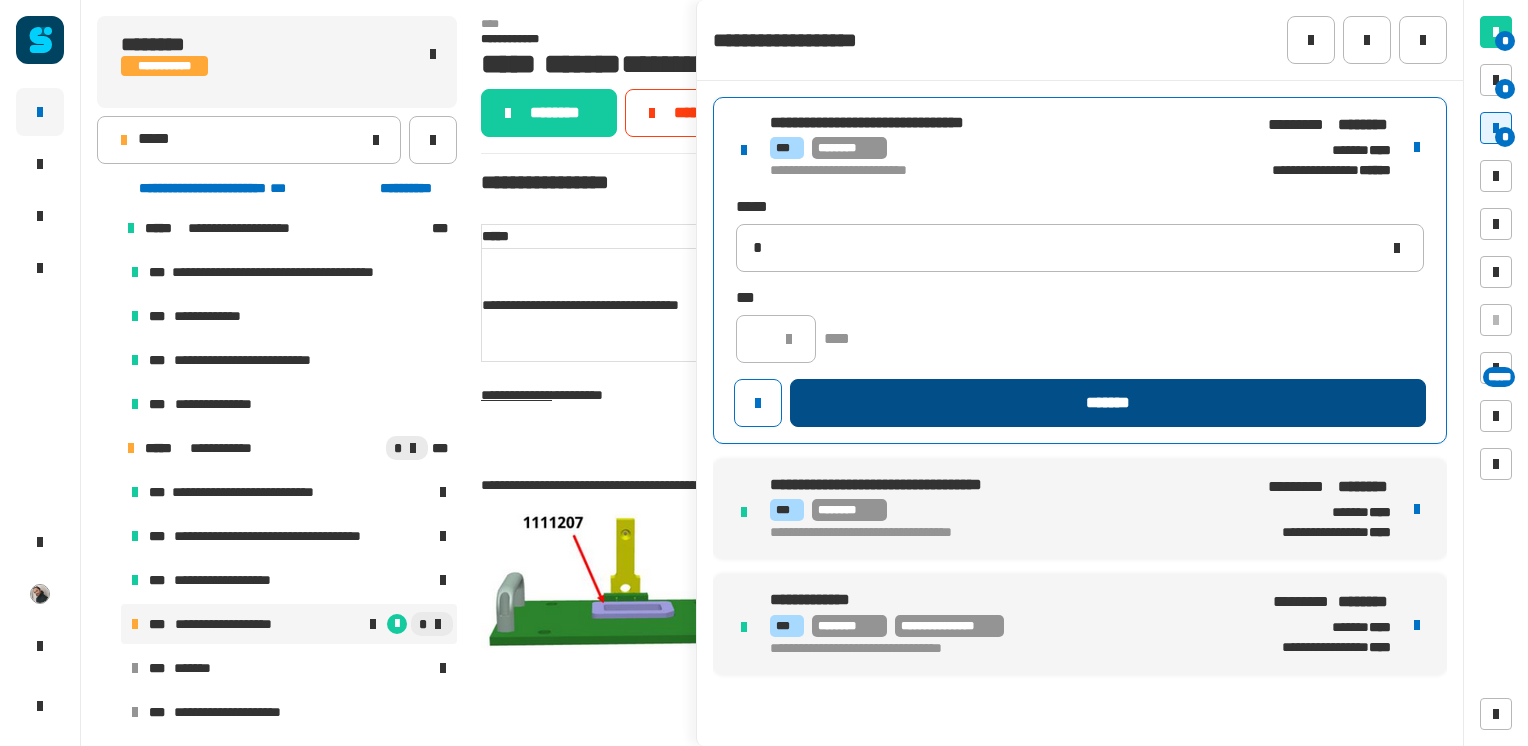 type 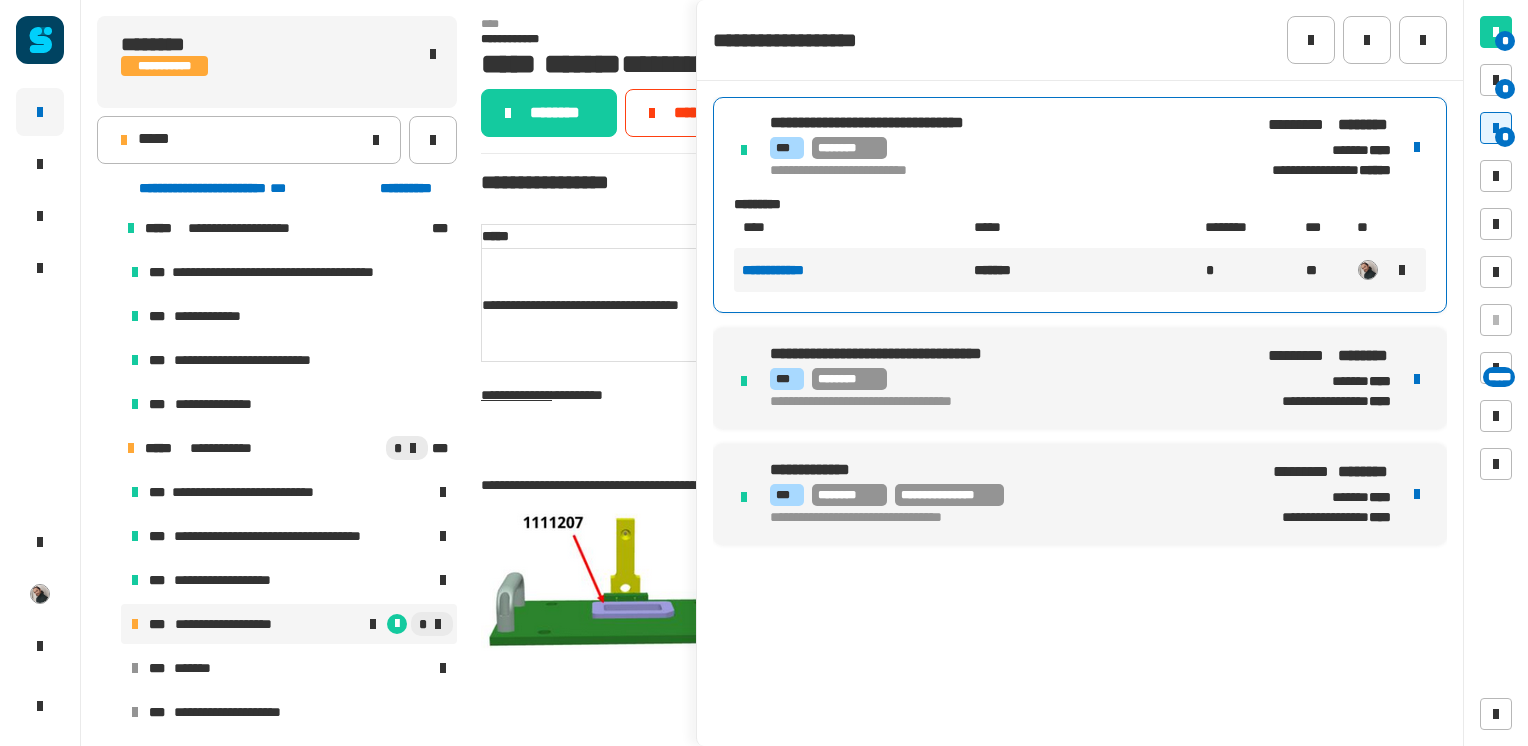 click on "**********" 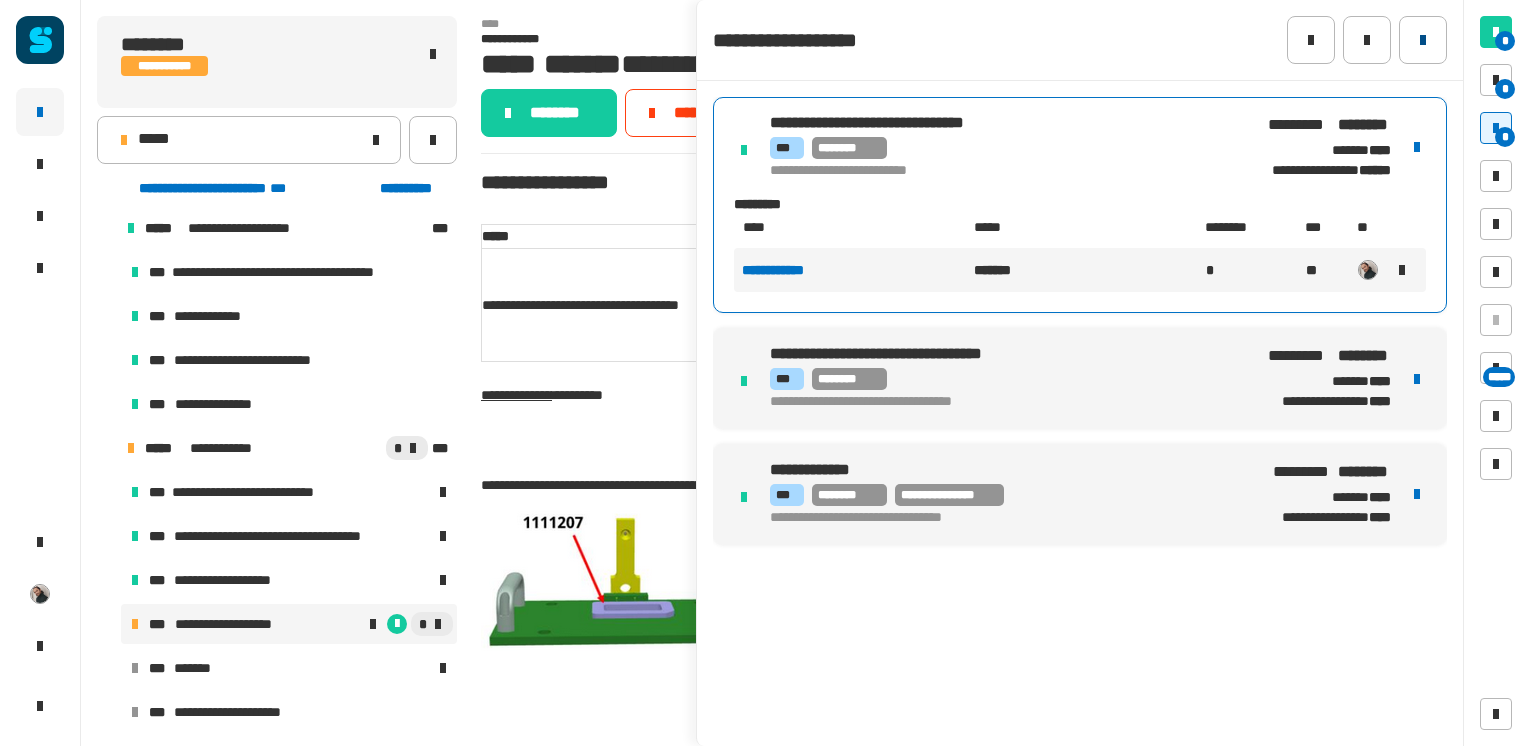 click 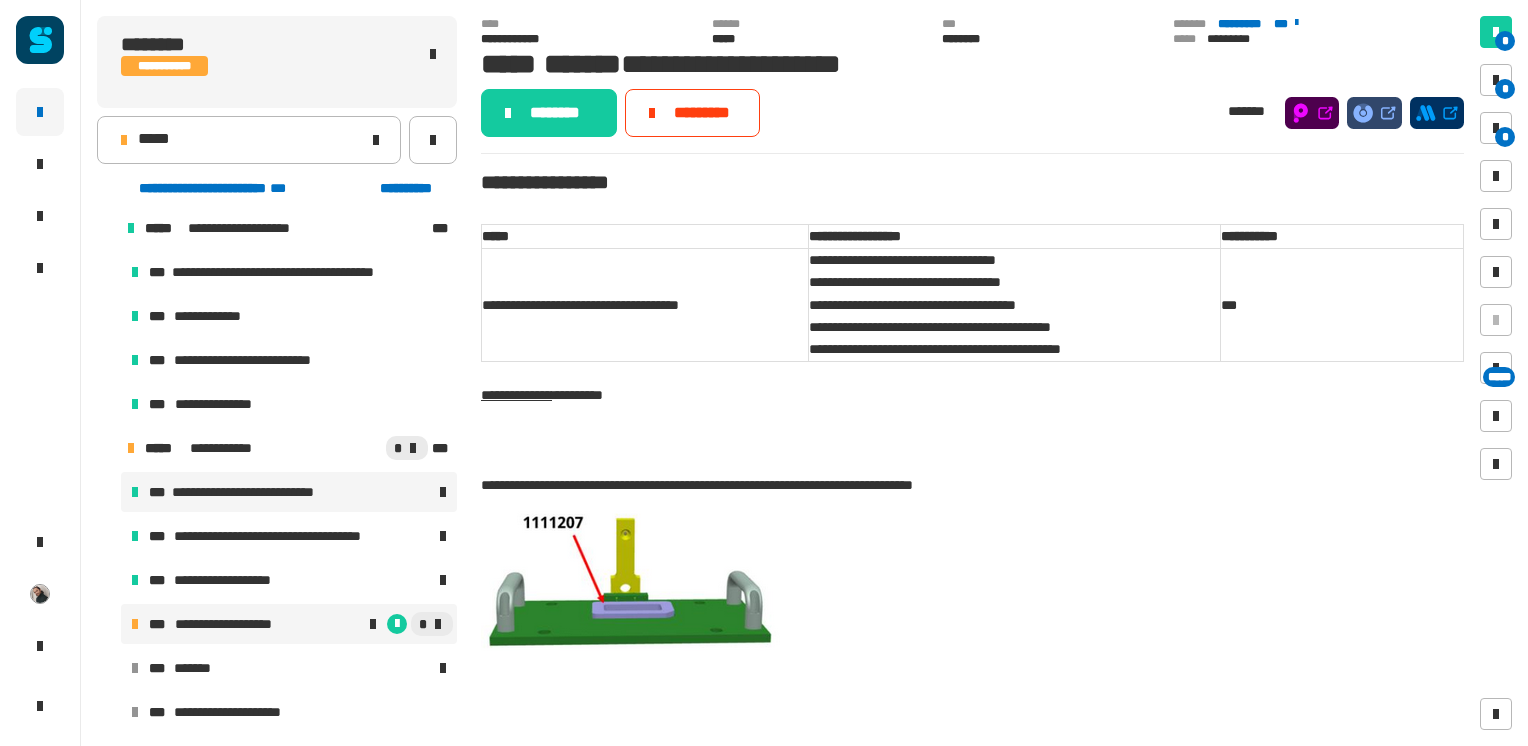 click on "**********" at bounding box center (253, 492) 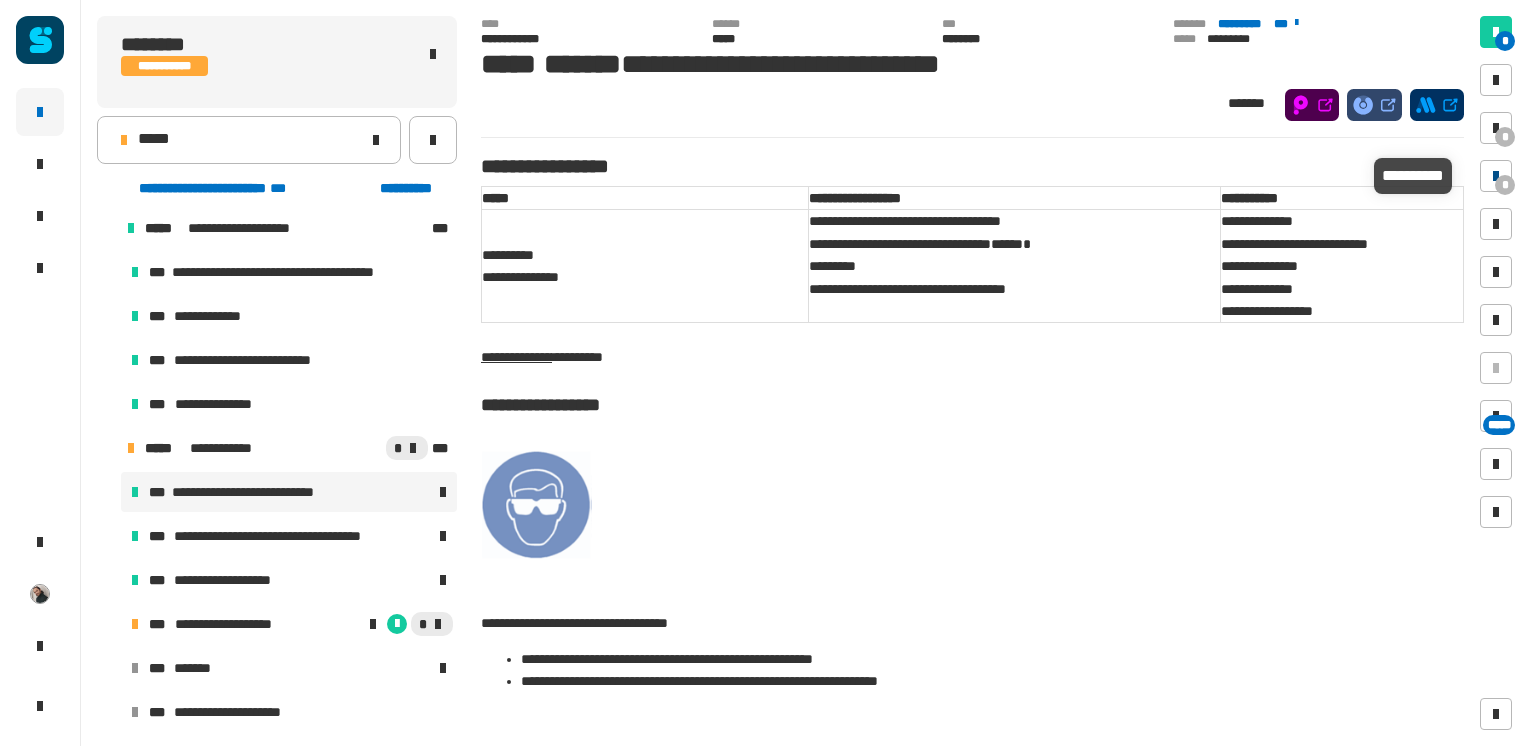 click at bounding box center (1496, 176) 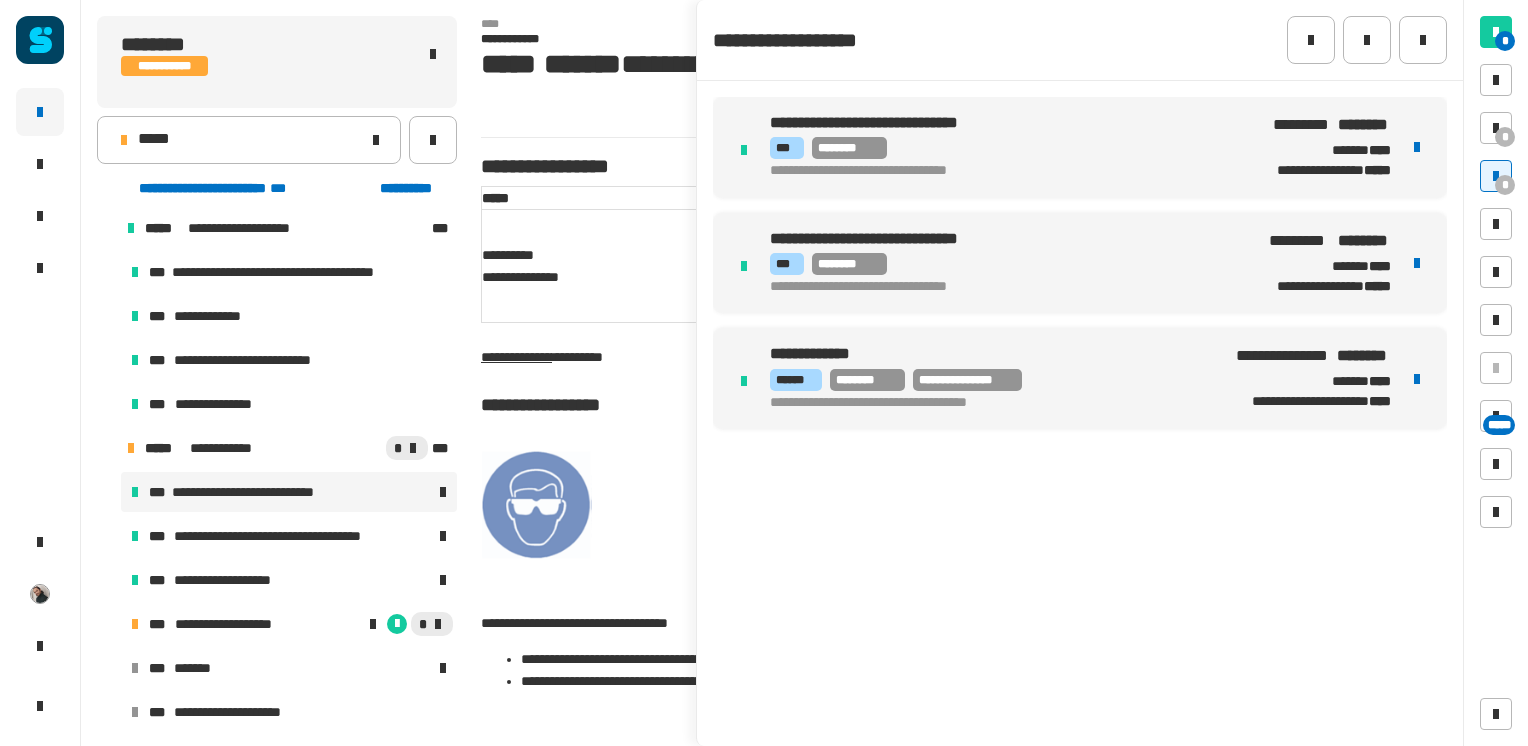 click on "********* ***" at bounding box center [989, 354] 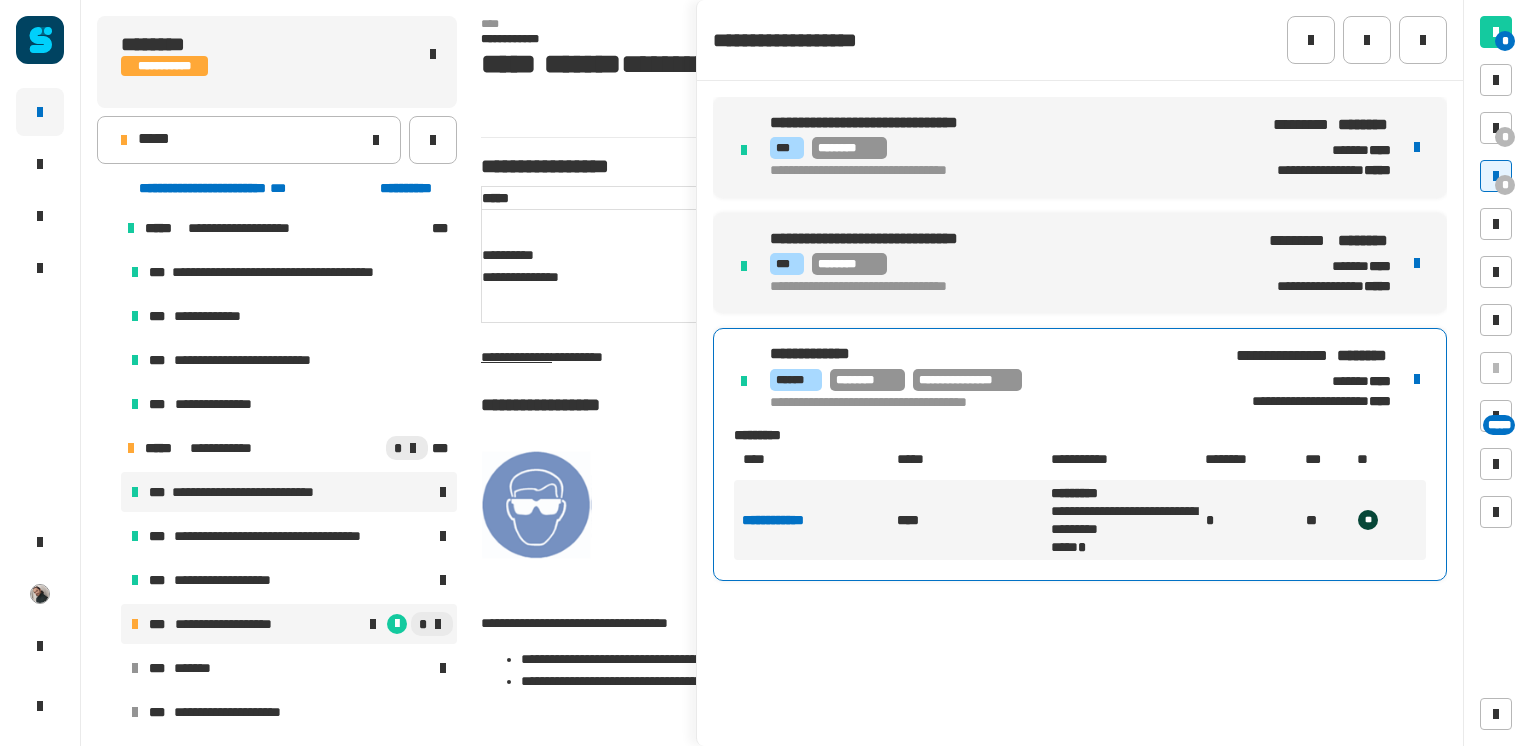click on "**********" at bounding box center [227, 624] 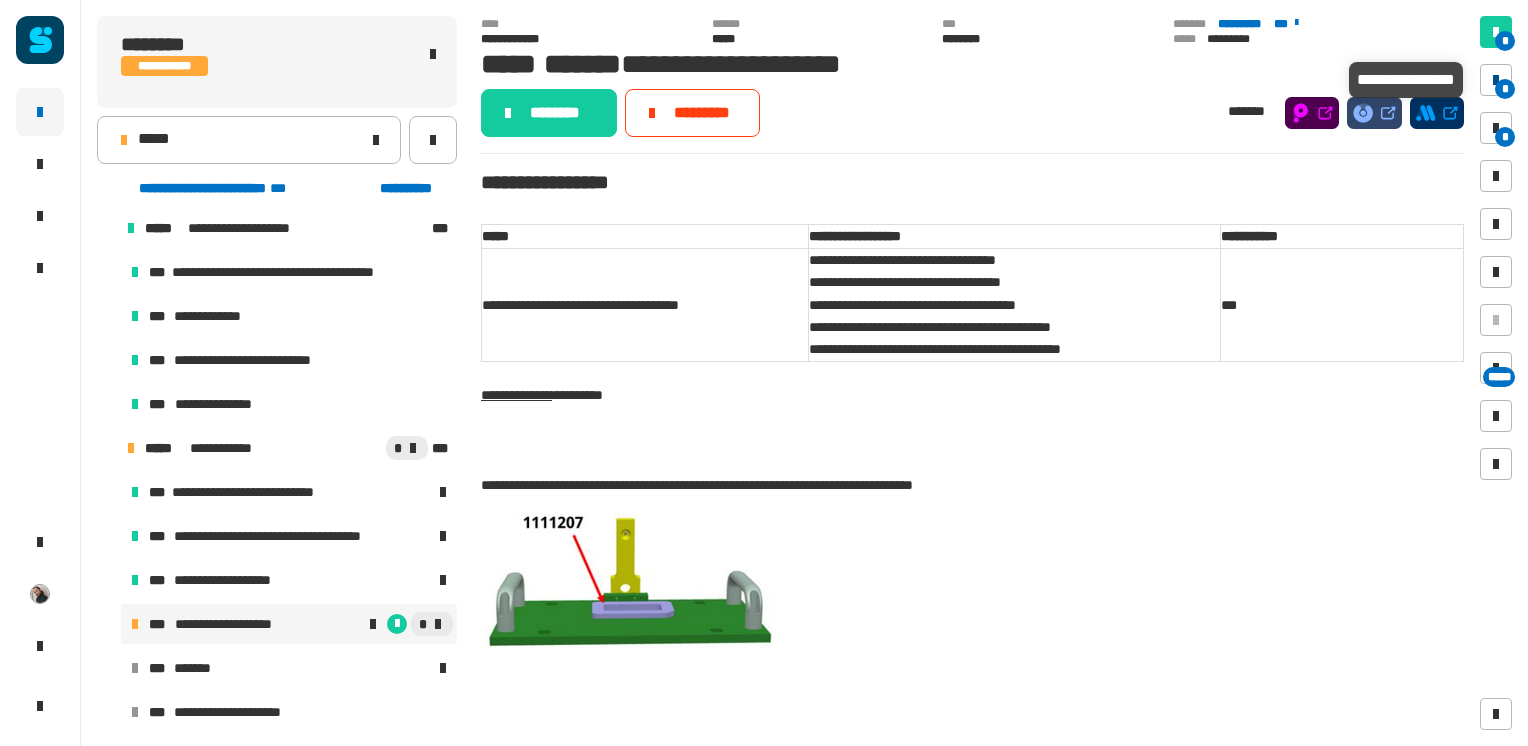 click on "*" at bounding box center [1505, 89] 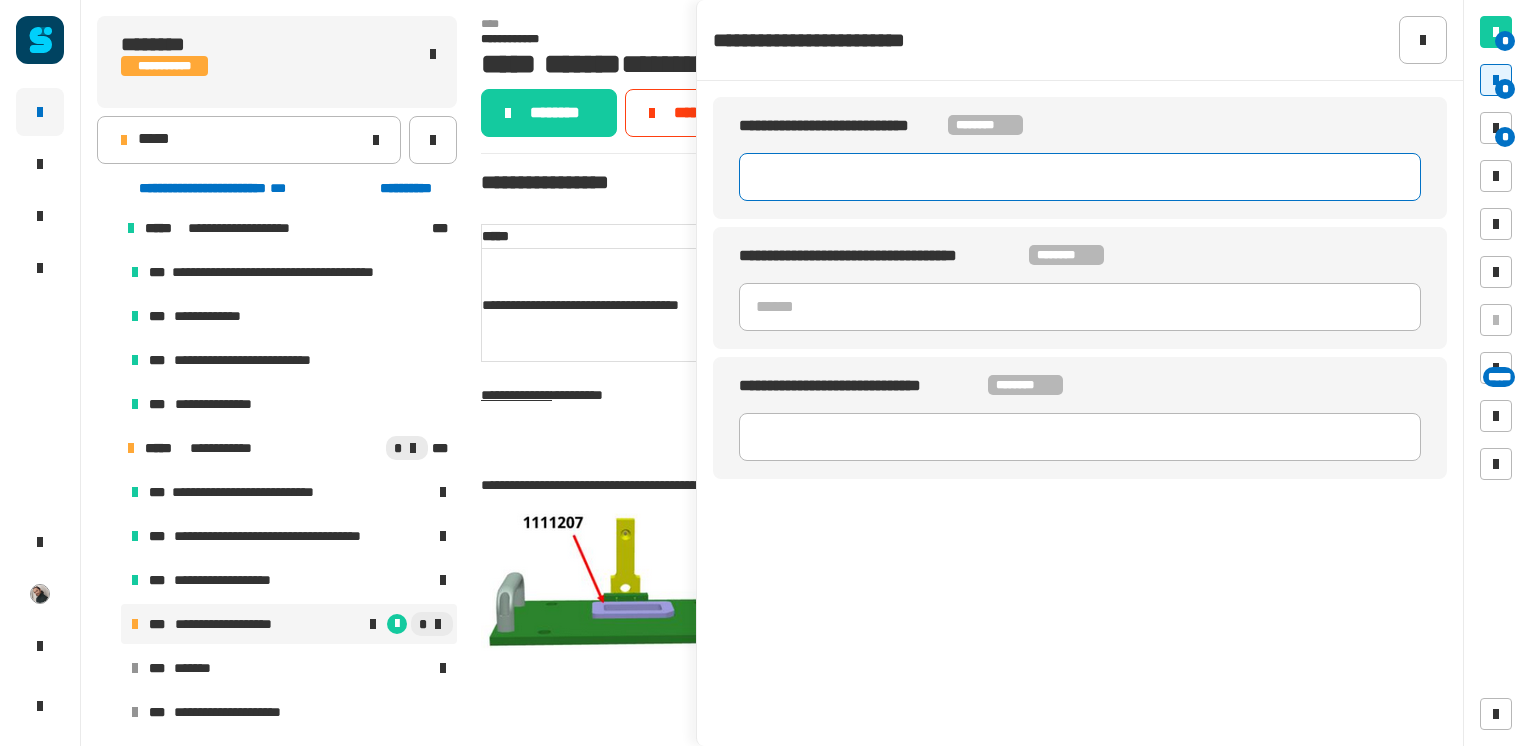click 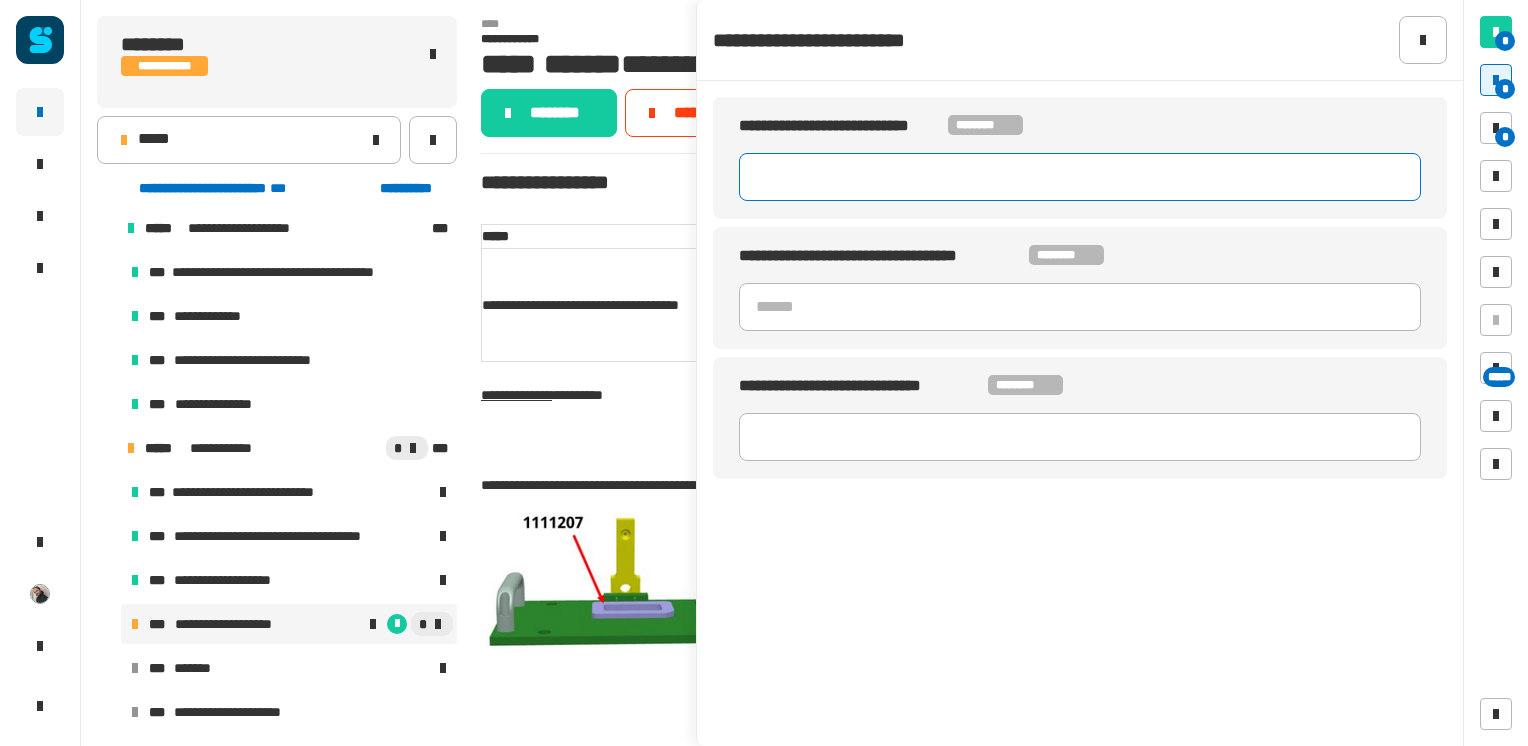paste on "********" 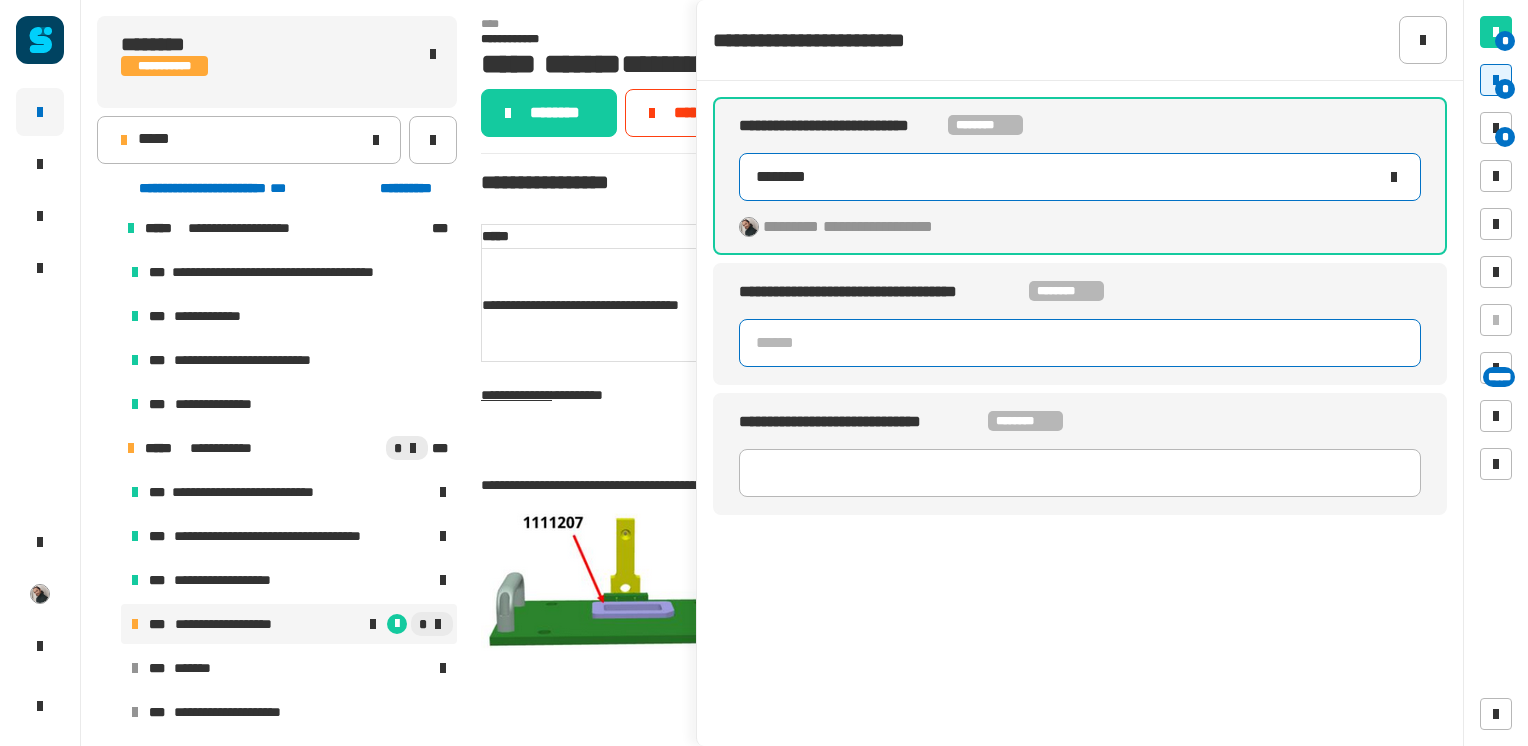 type on "********" 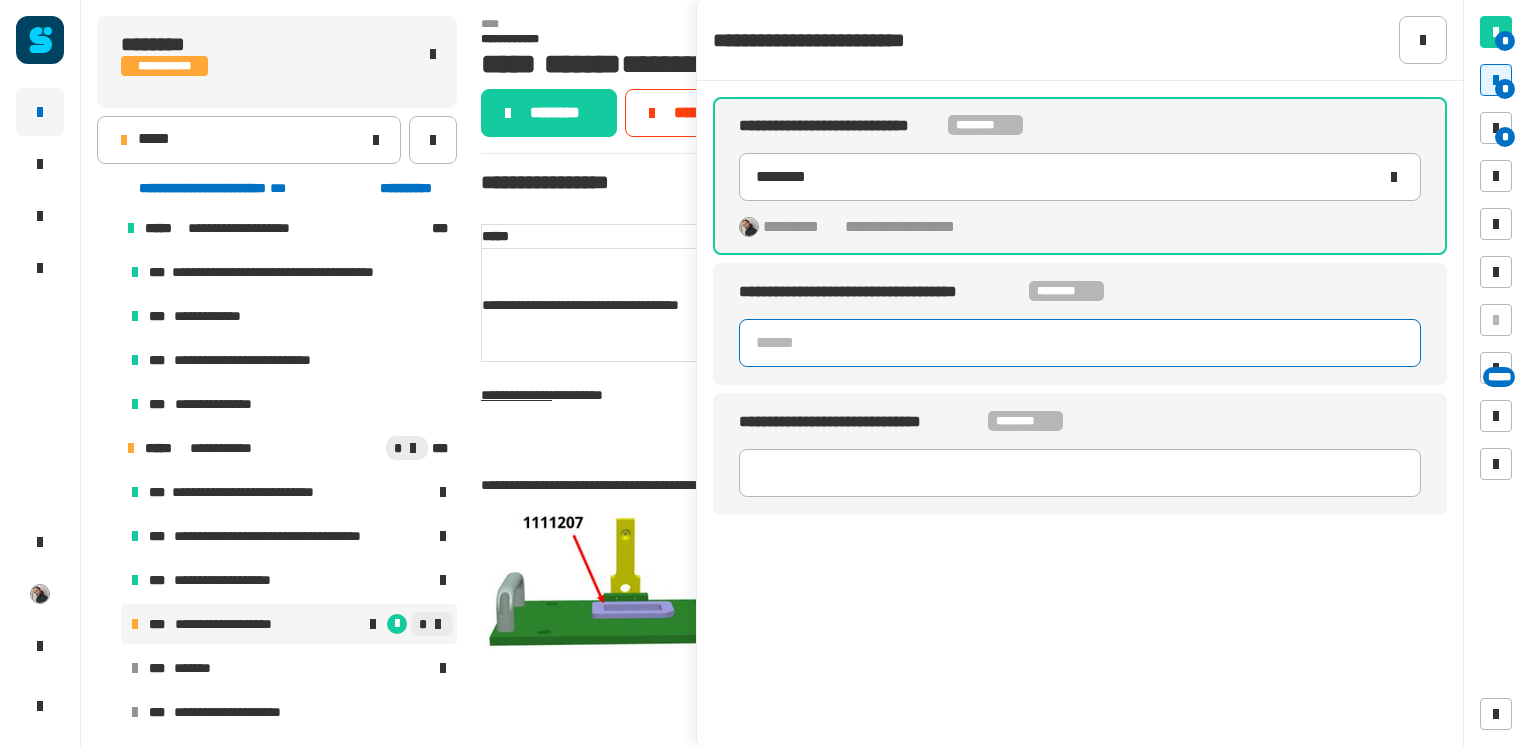 click on "**********" 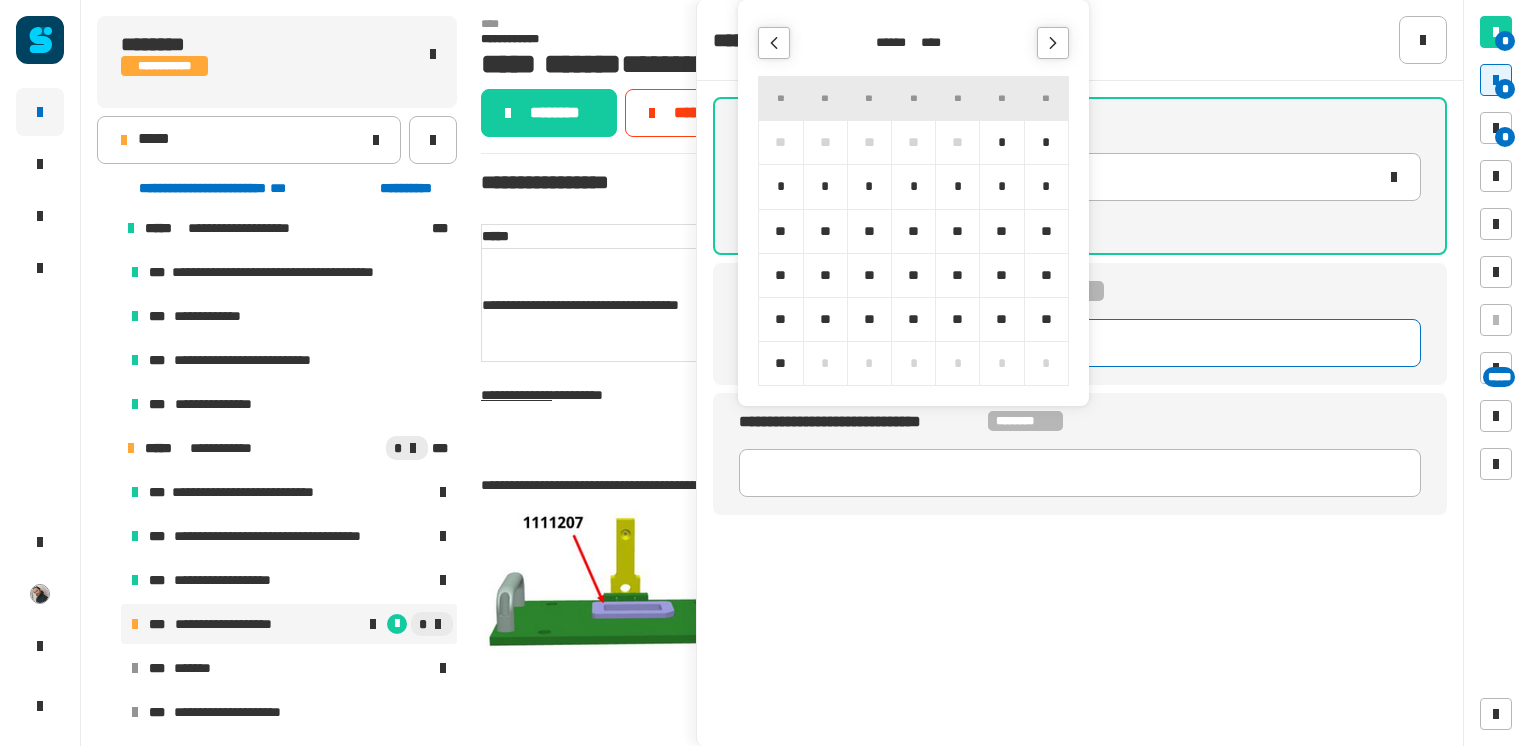 click at bounding box center [1053, 43] 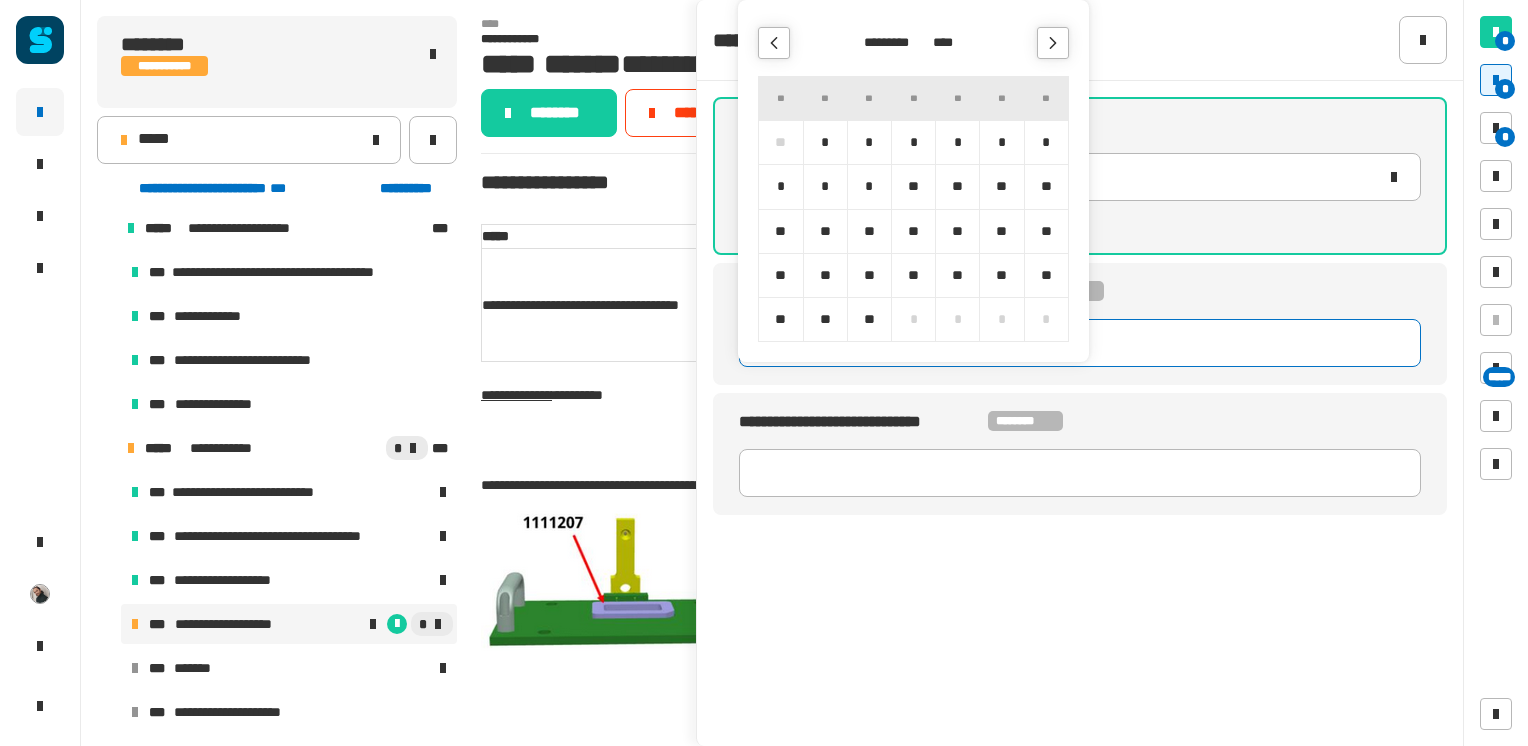 click on "****" at bounding box center (948, 43) 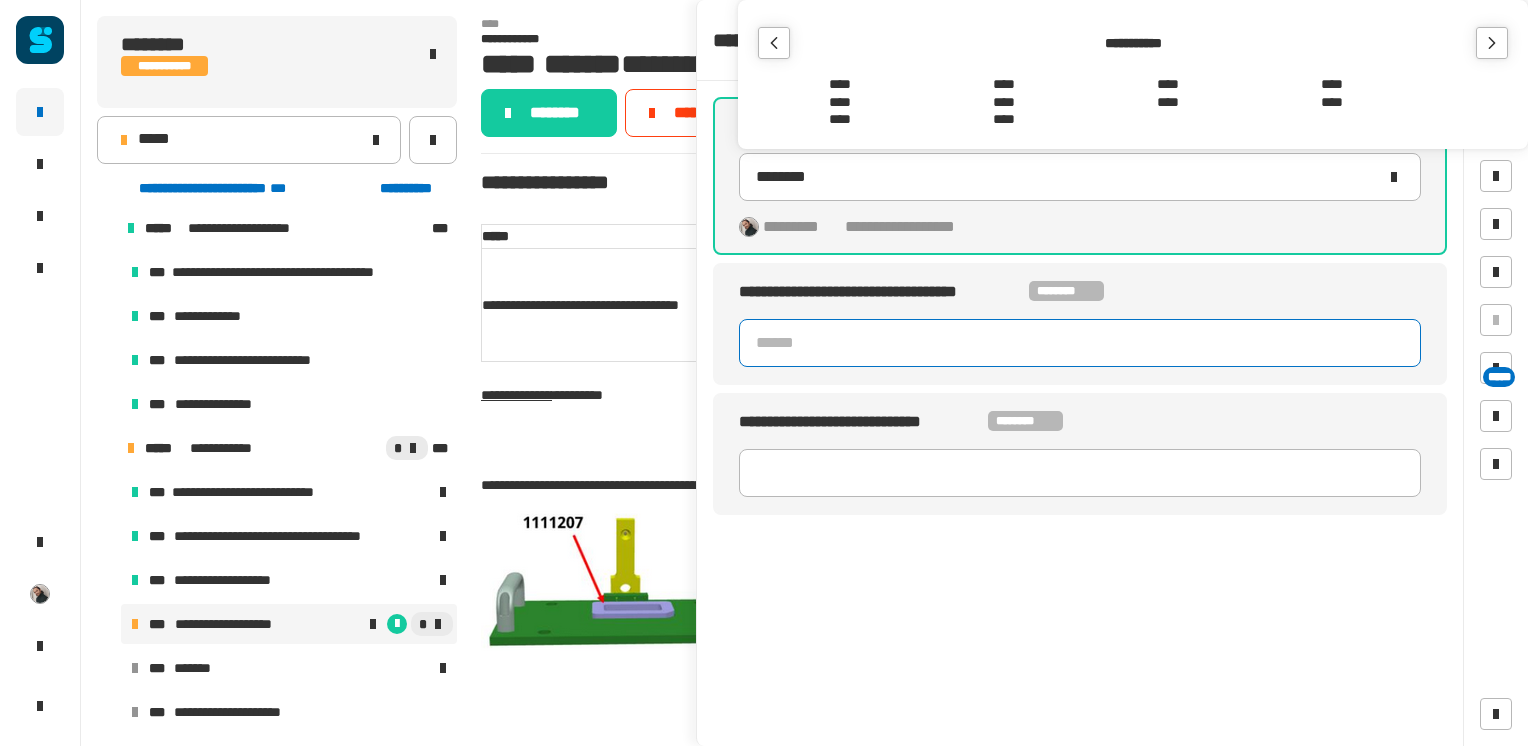 click 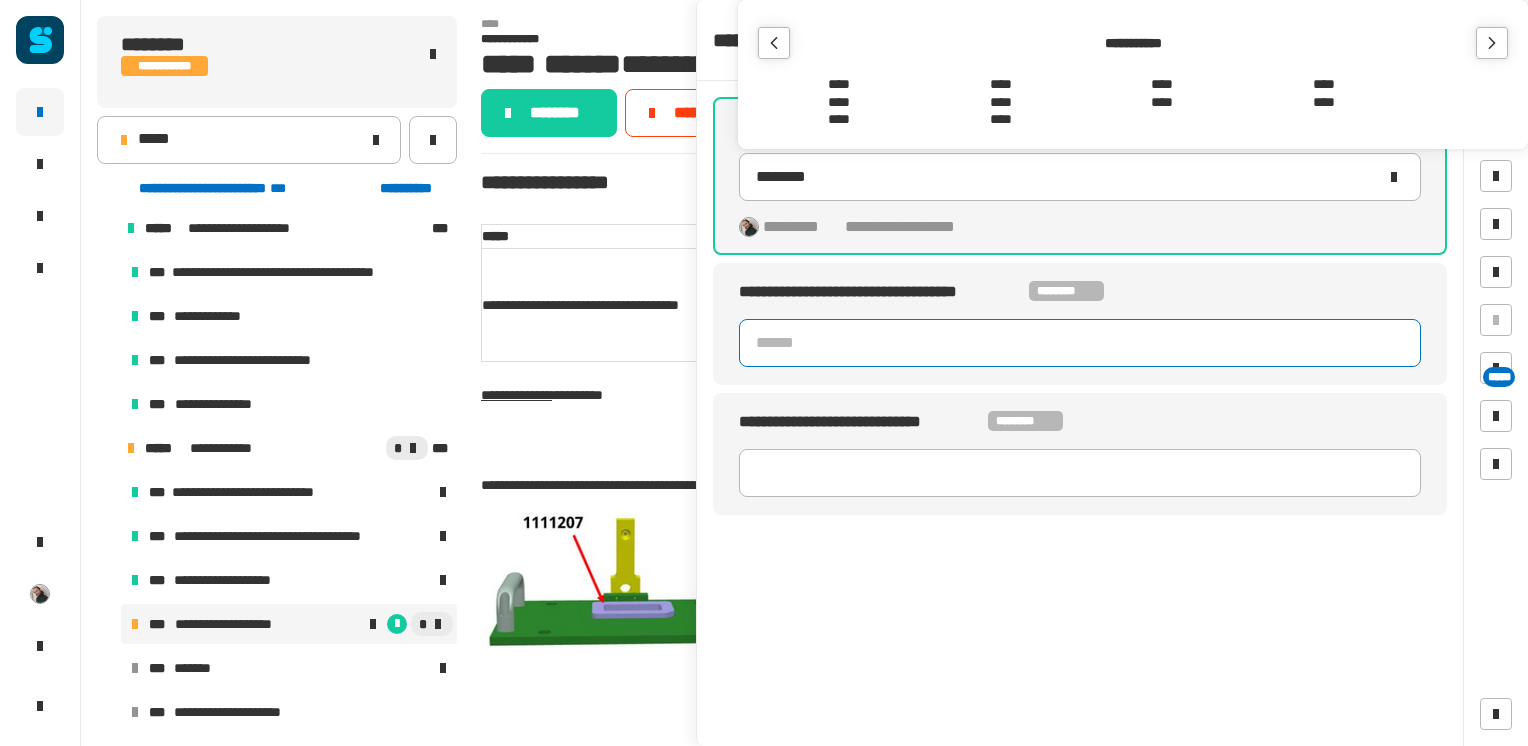 click on "****" at bounding box center [1324, 85] 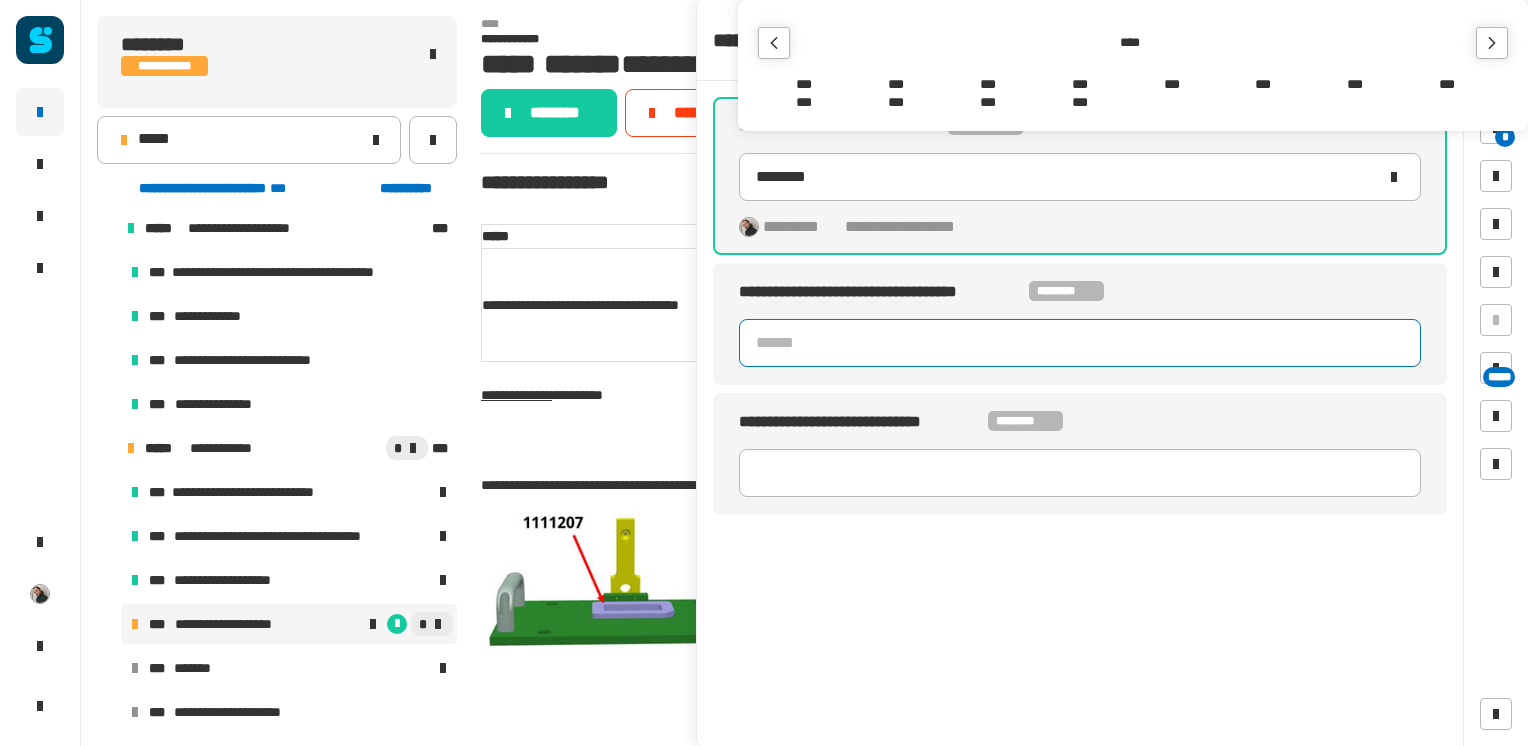 click on "***" at bounding box center (1172, 85) 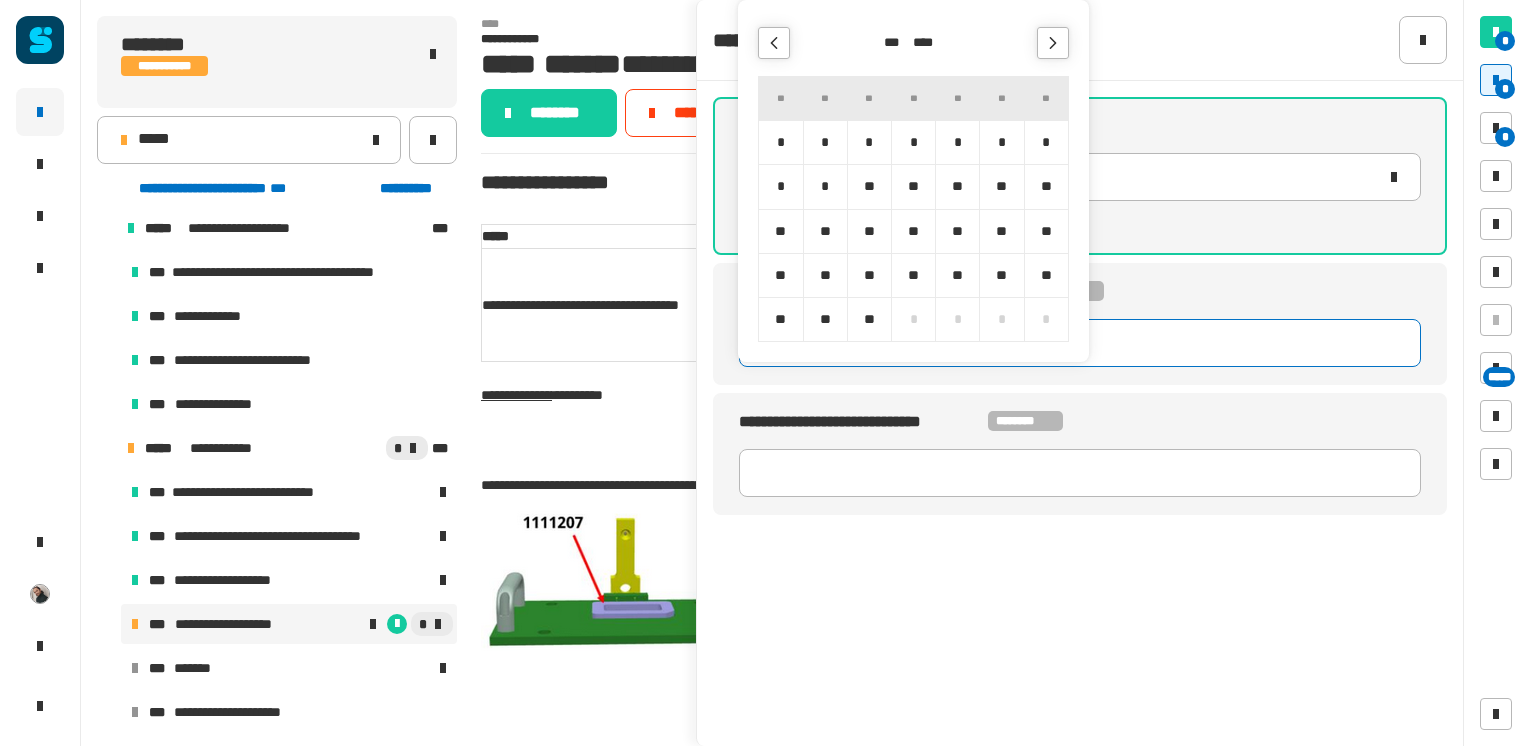 click on "*" at bounding box center [957, 142] 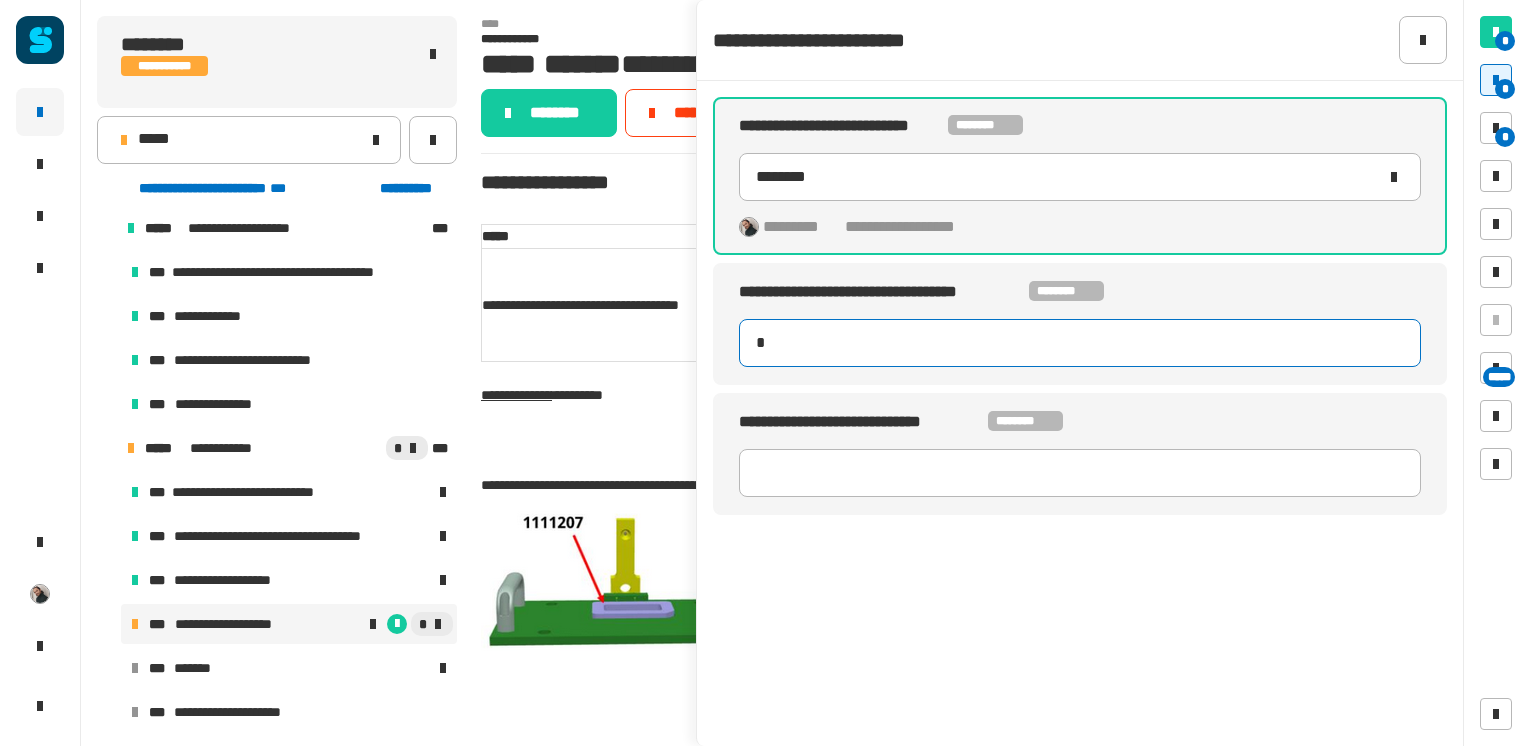 type on "**********" 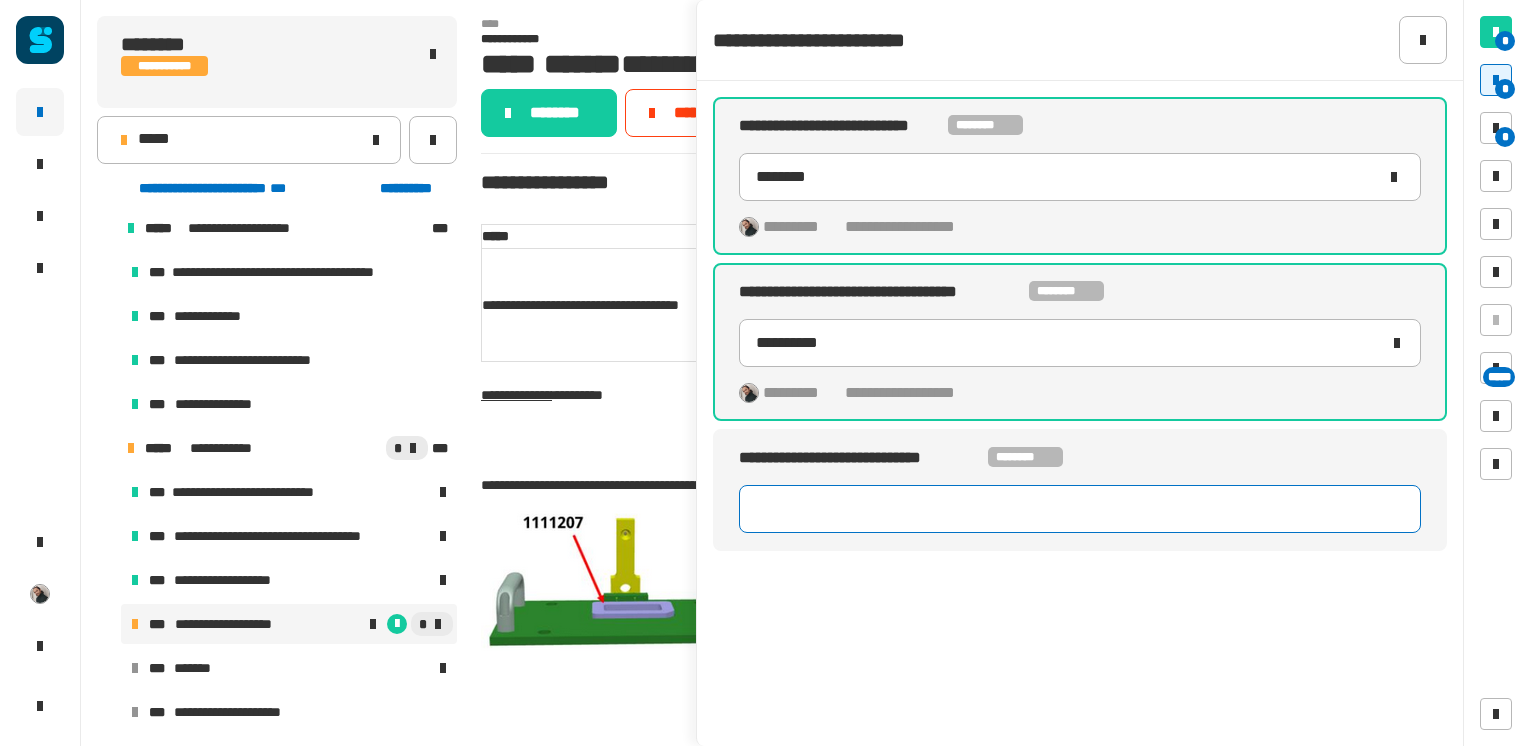 drag, startPoint x: 808, startPoint y: 481, endPoint x: 809, endPoint y: 494, distance: 13.038404 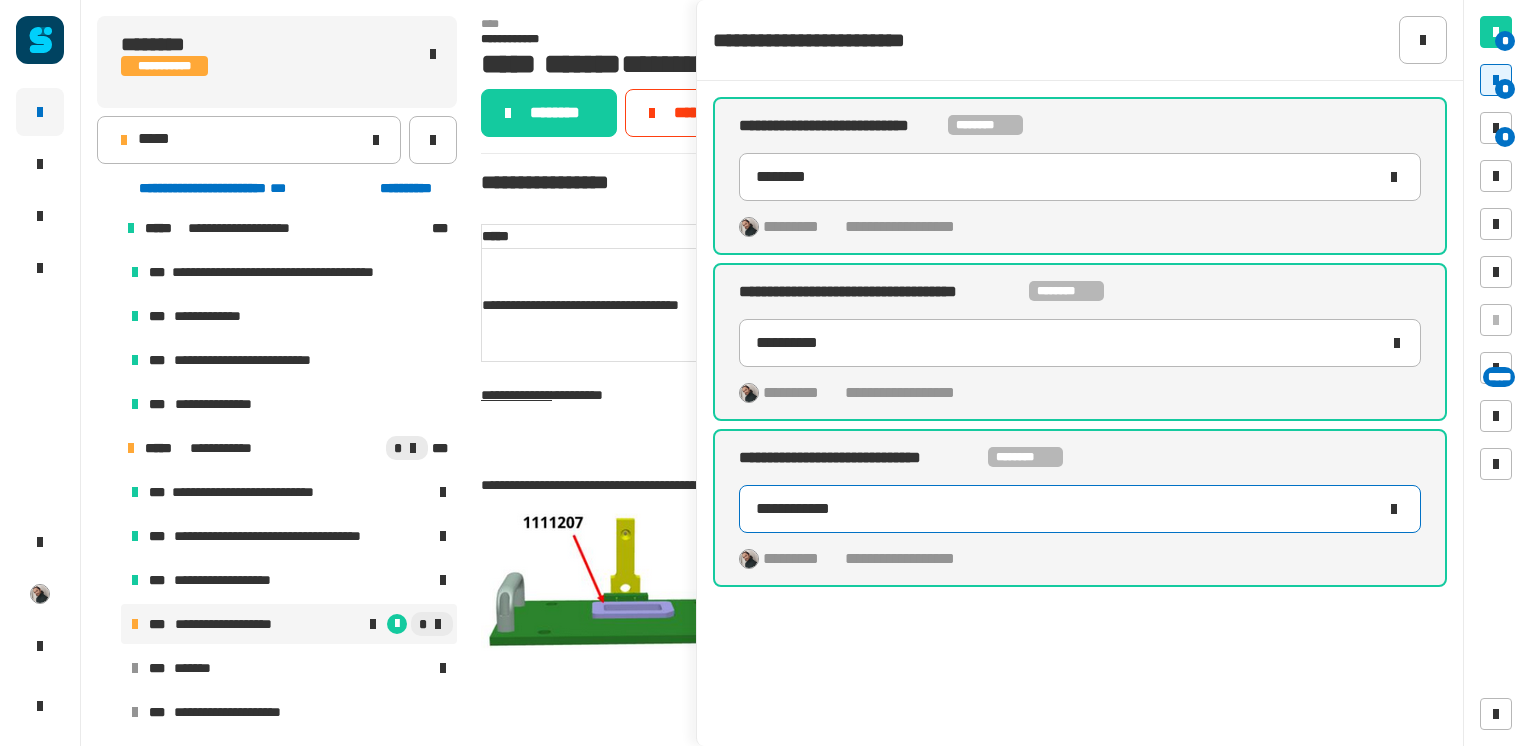 type on "**********" 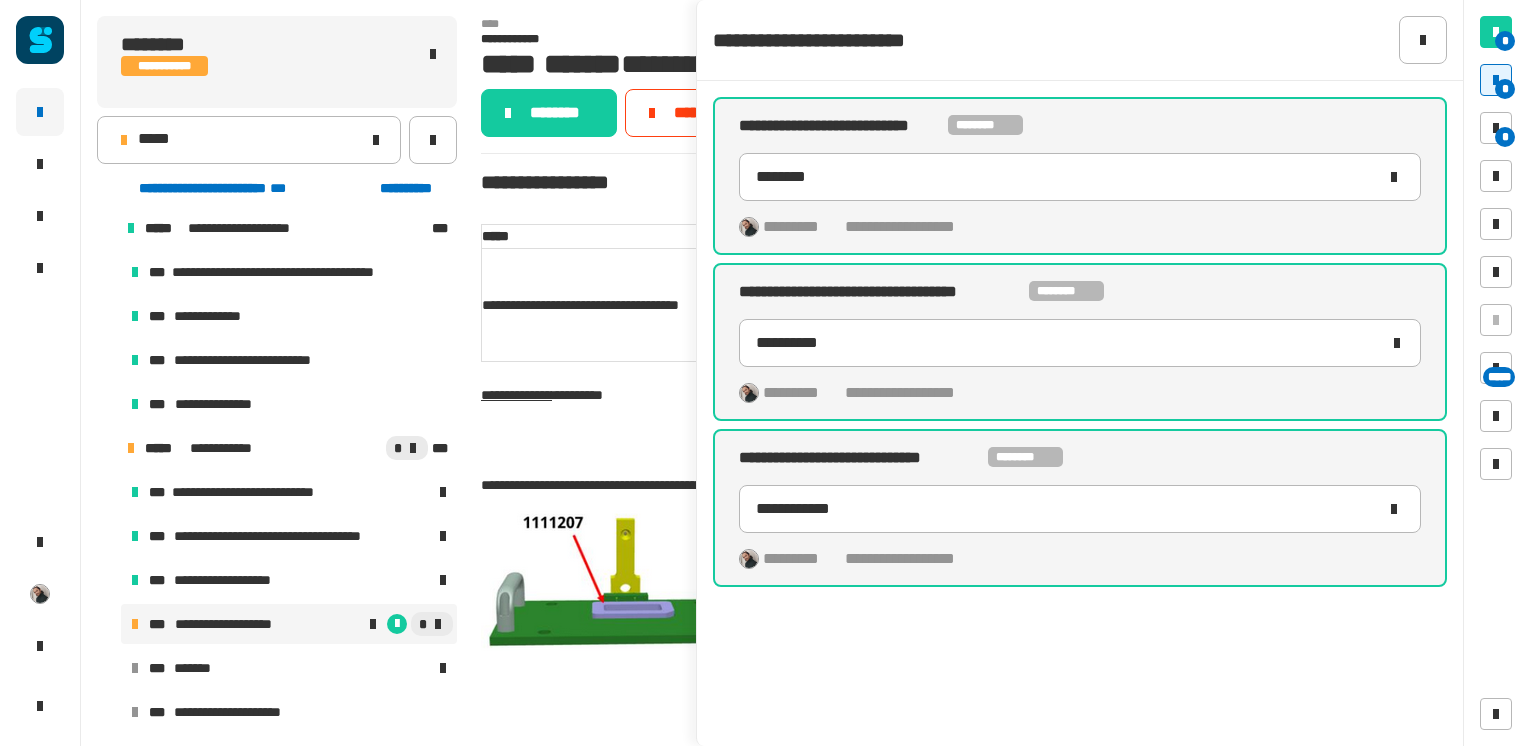 click on "**********" 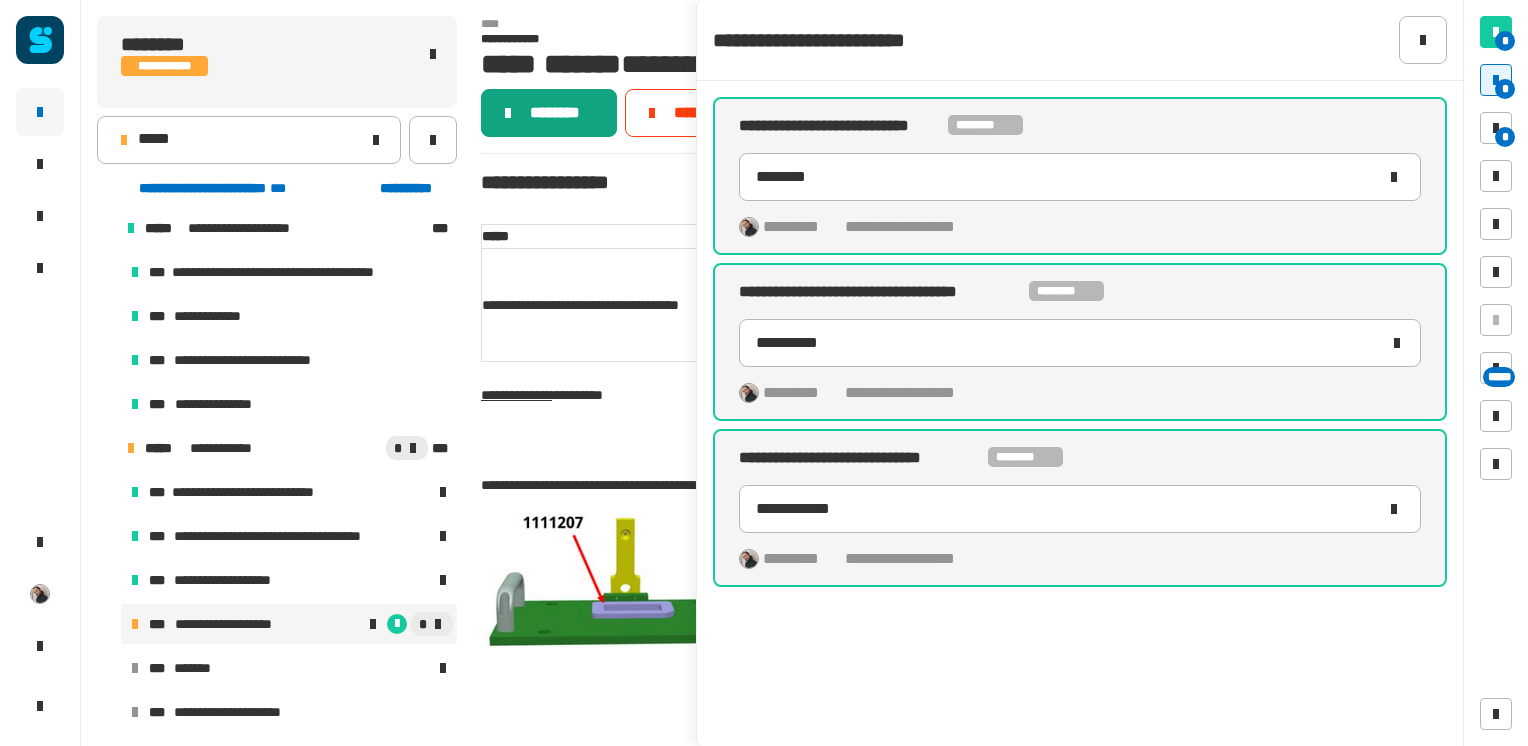 click on "********" 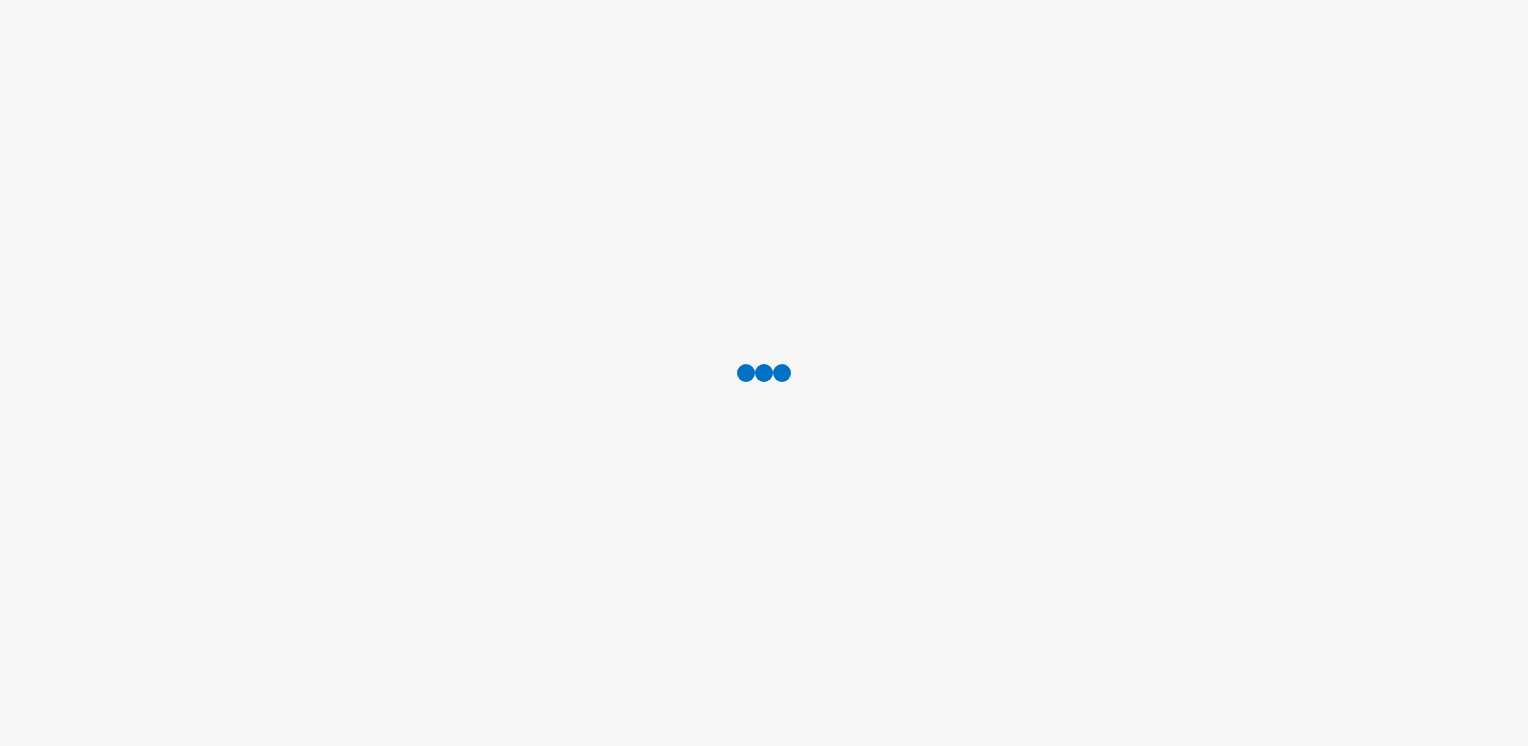 scroll, scrollTop: 0, scrollLeft: 0, axis: both 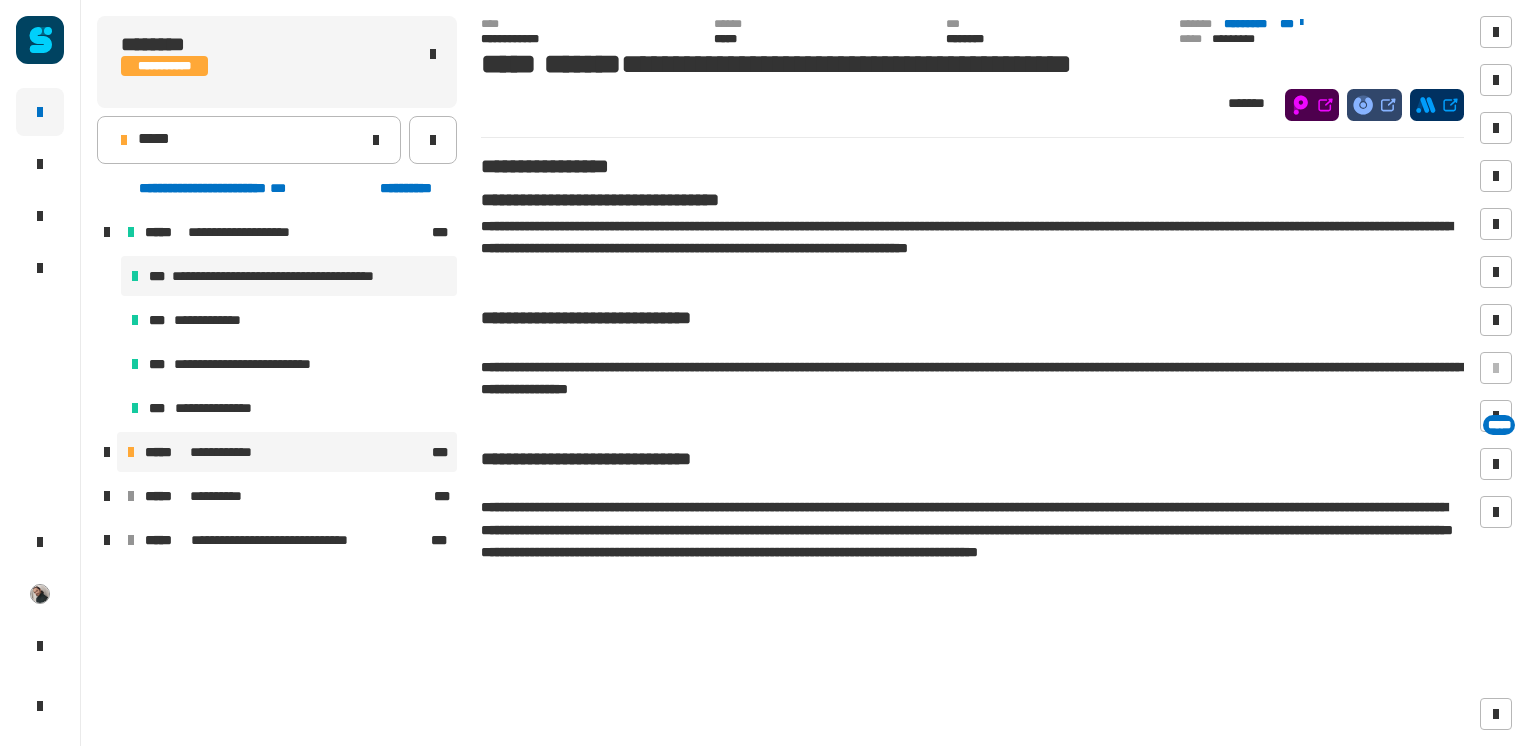 click on "**********" at bounding box center [233, 452] 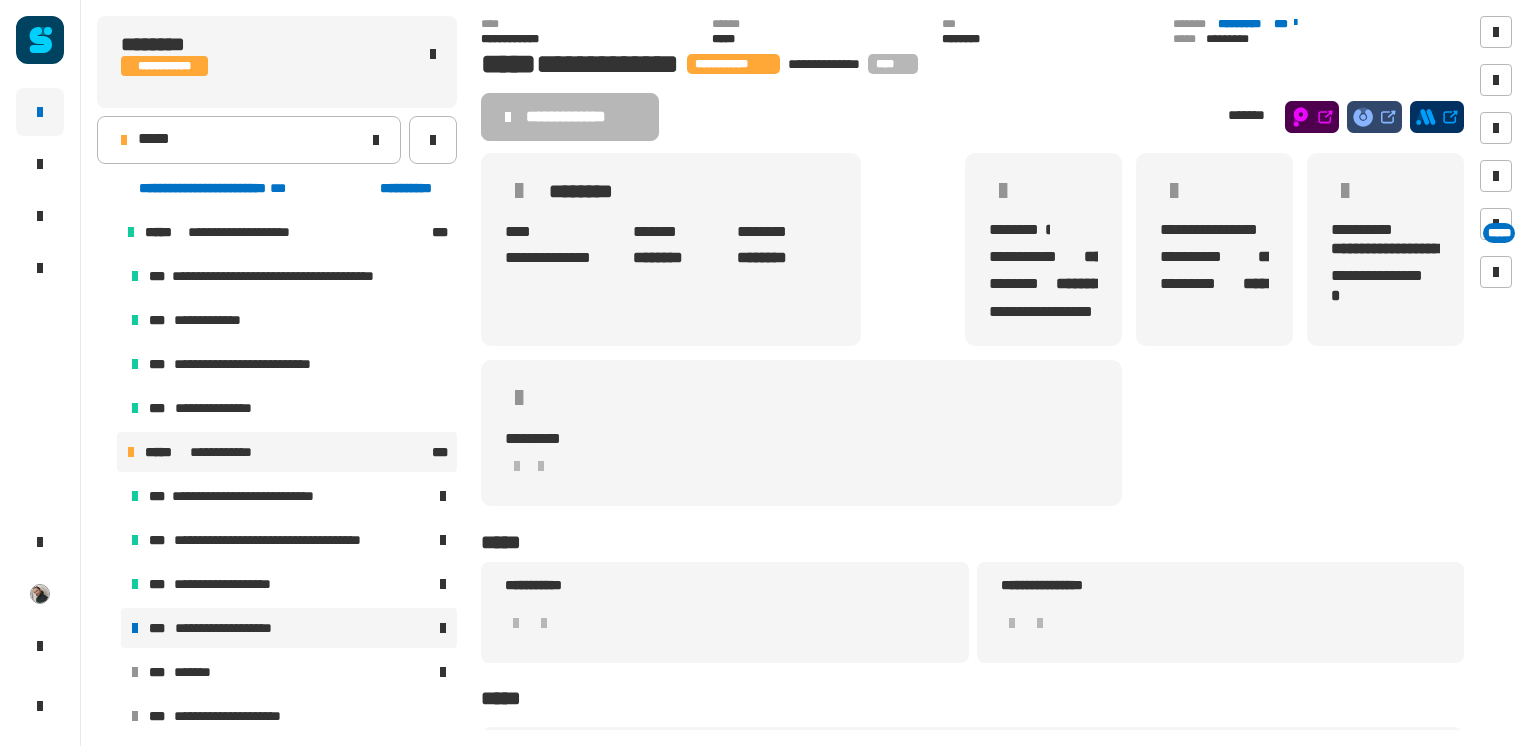 click on "**********" at bounding box center (227, 628) 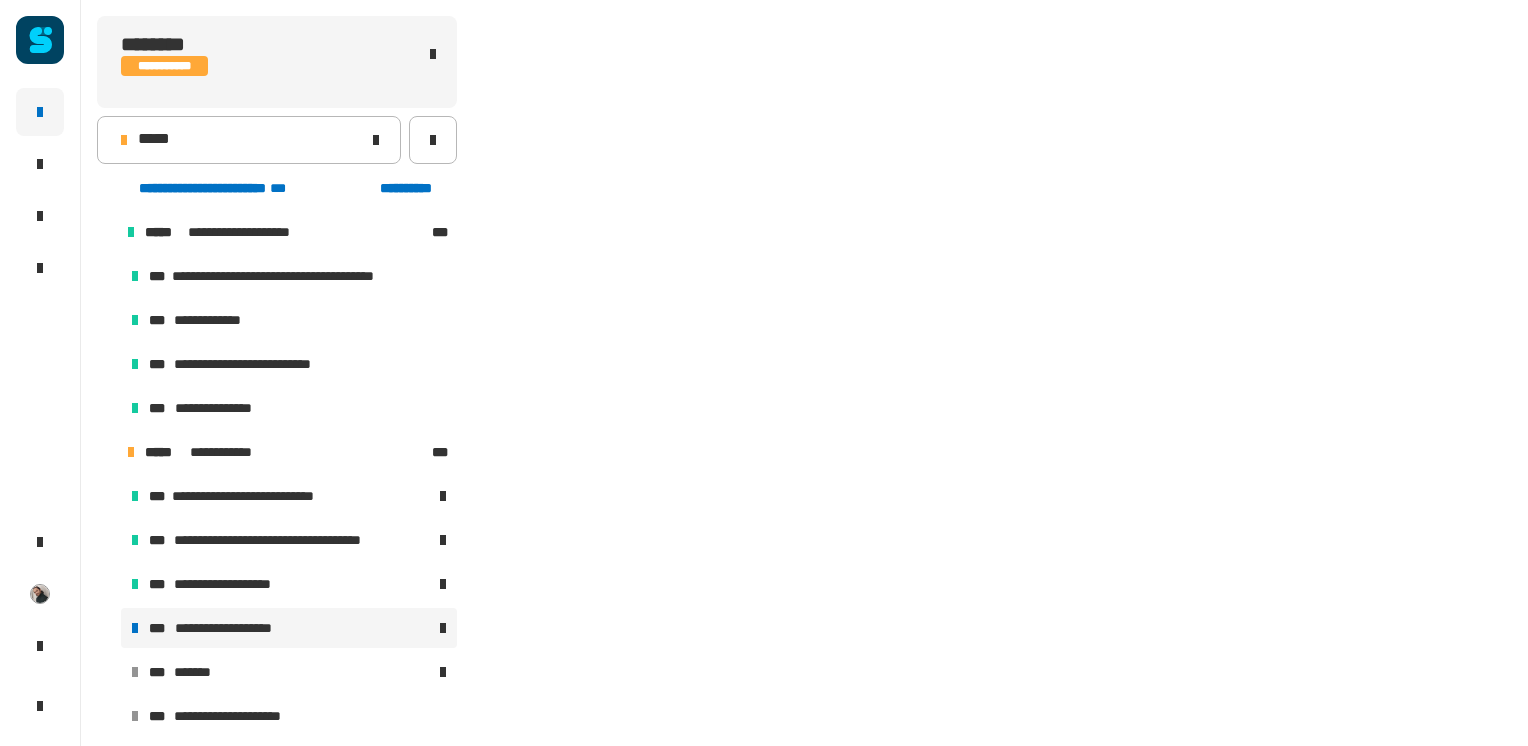 click on "**********" at bounding box center [227, 628] 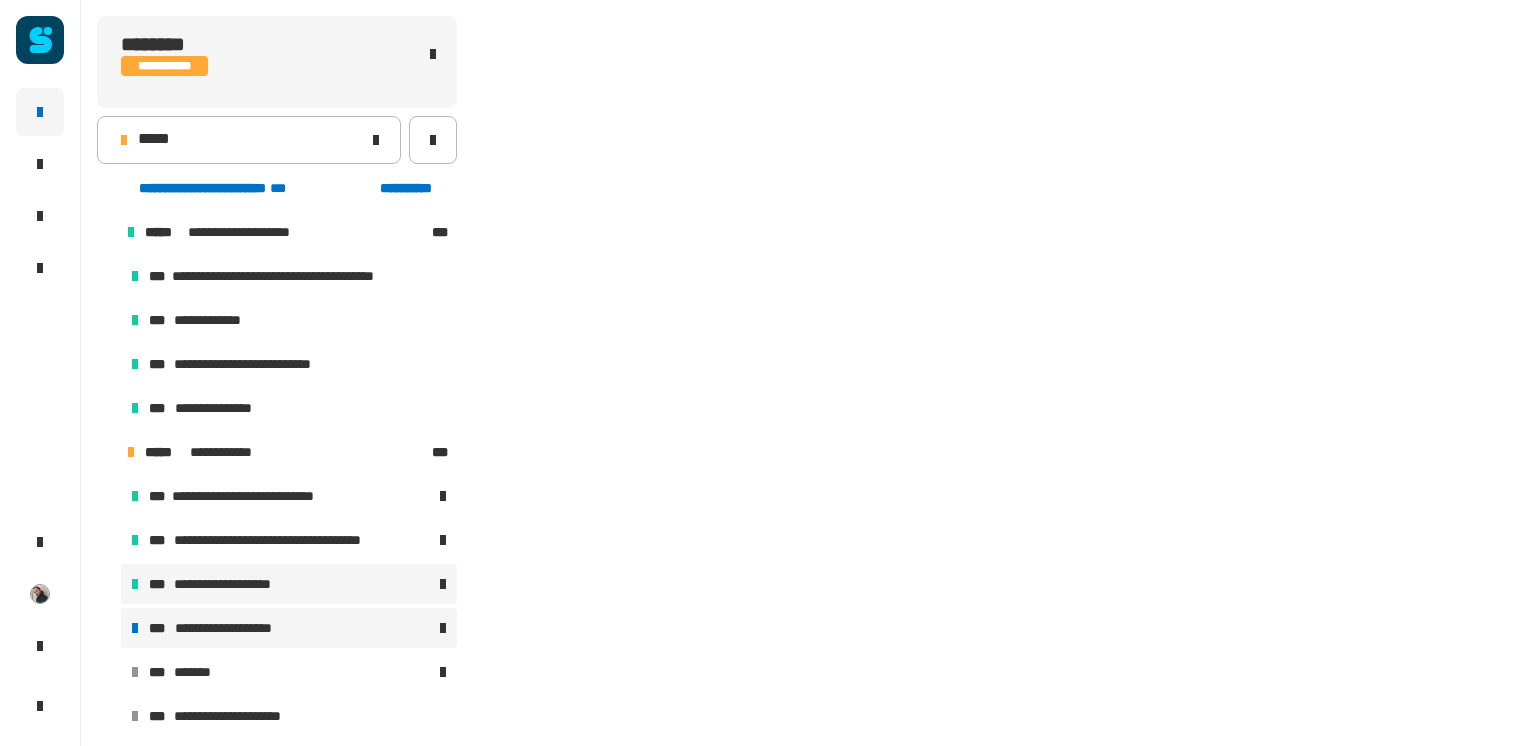 click at bounding box center [383, 584] 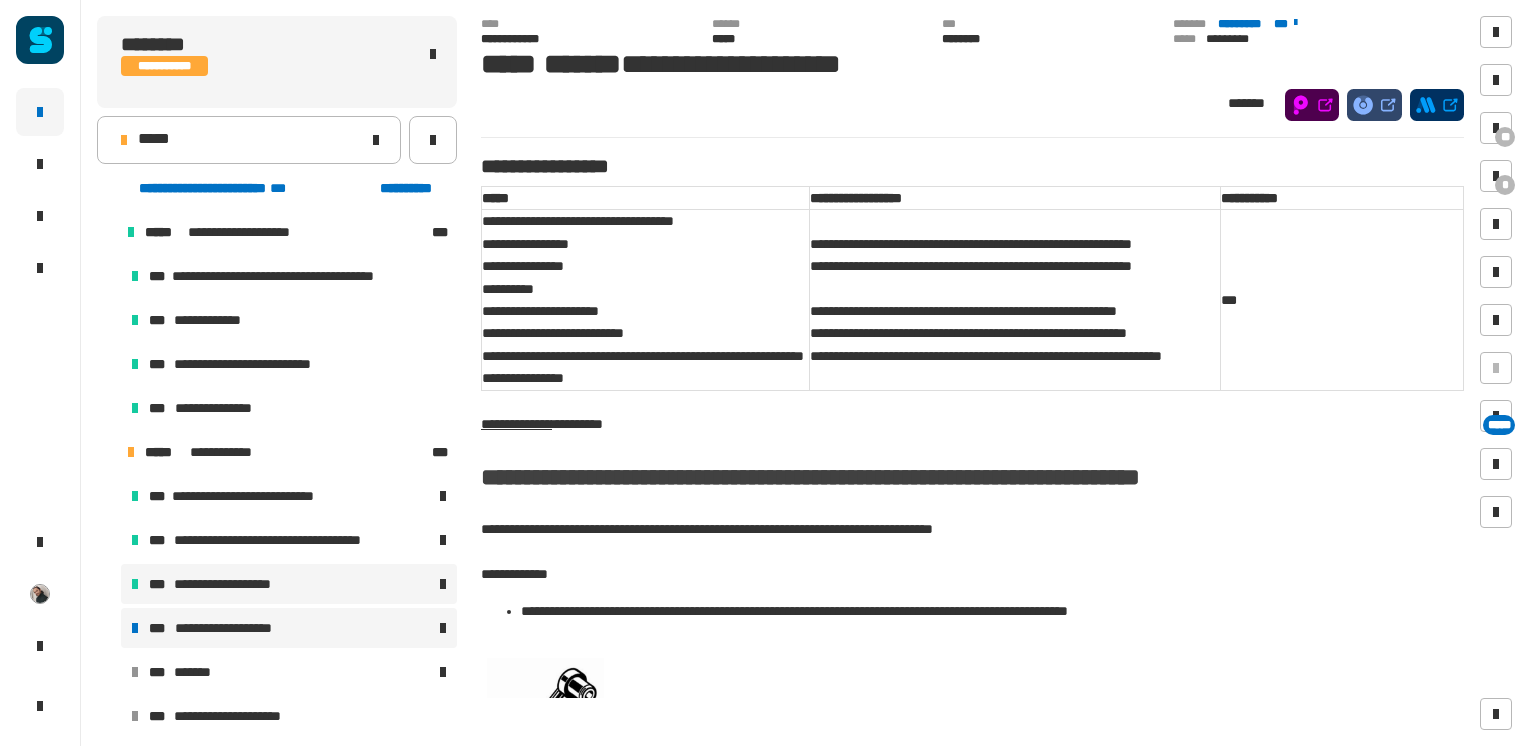 click on "**********" at bounding box center [227, 628] 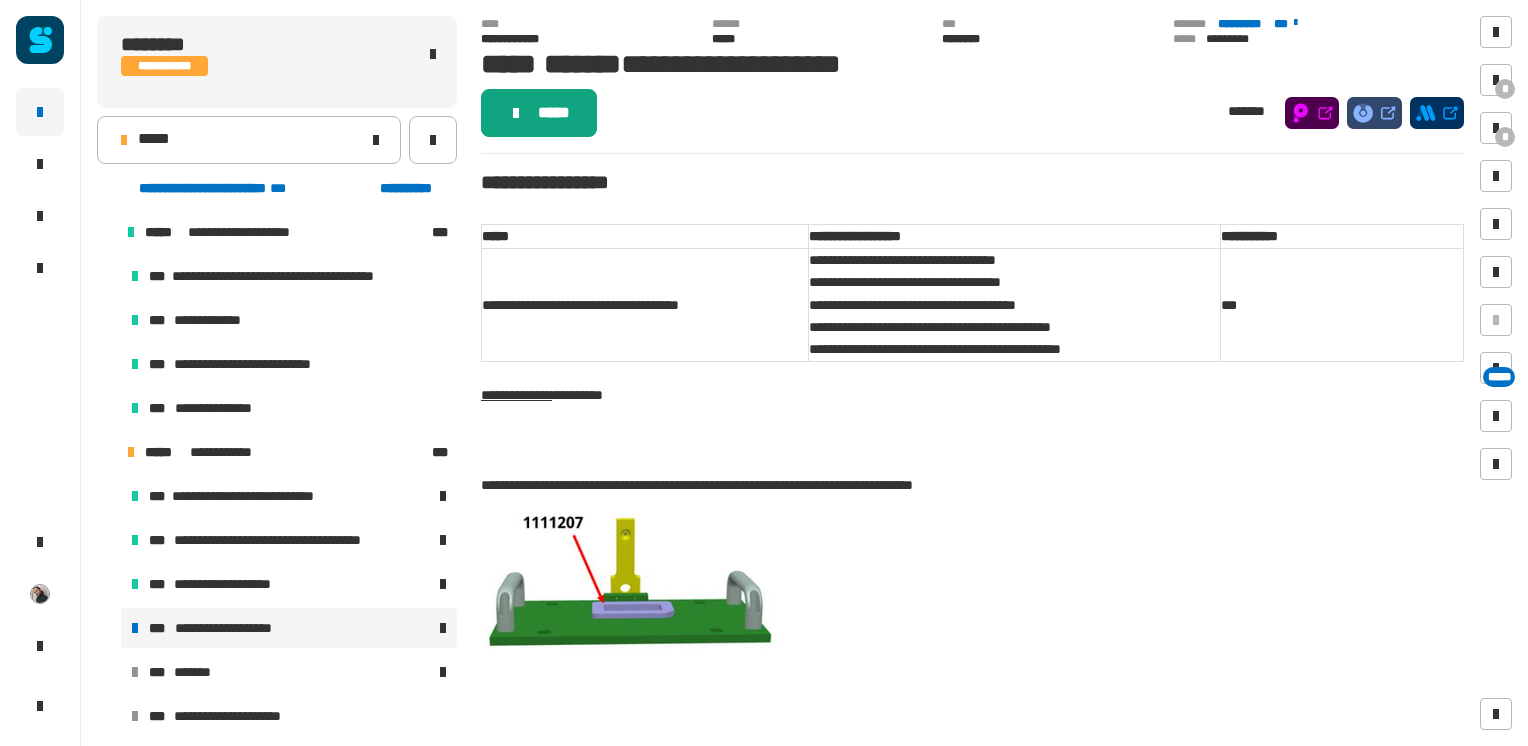 click on "*****" 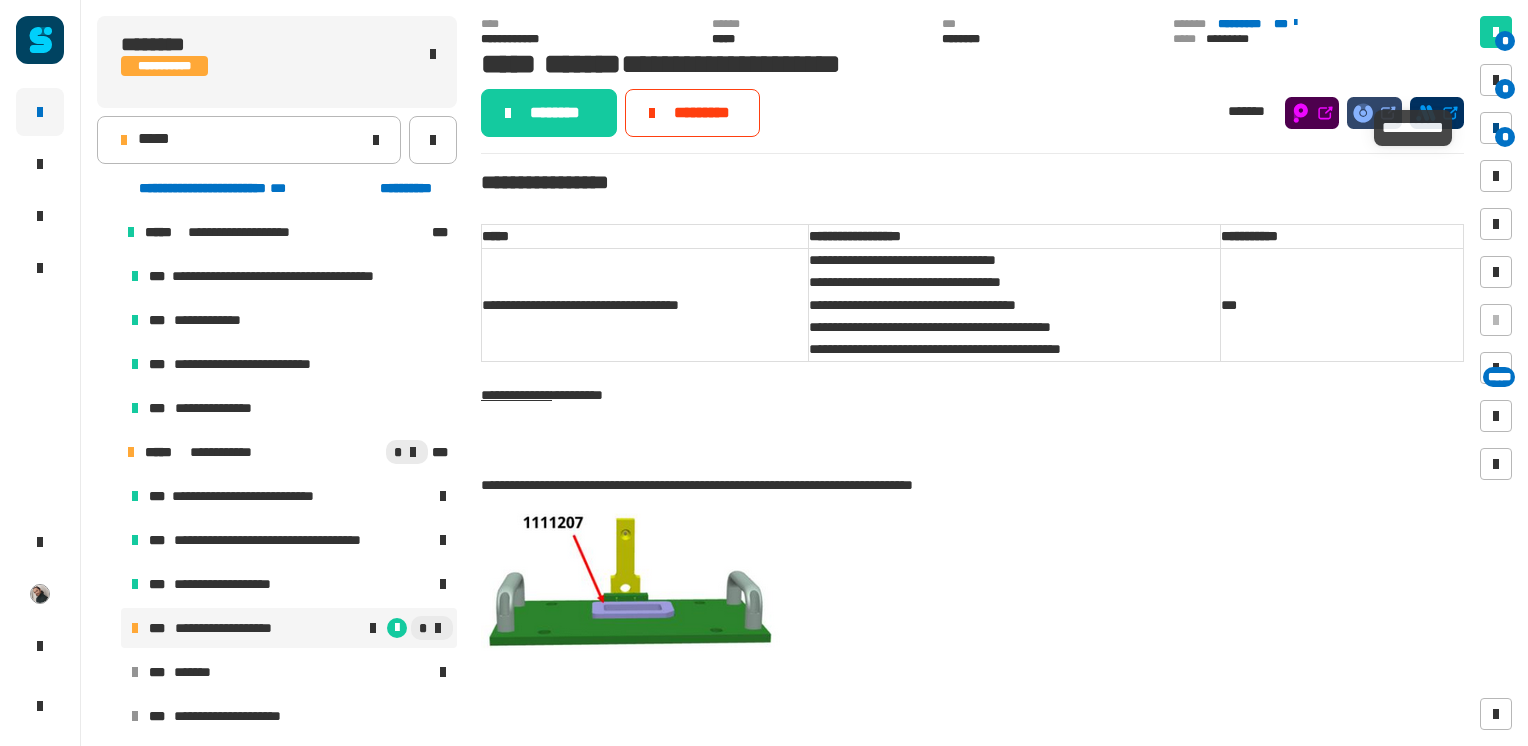click at bounding box center (1496, 128) 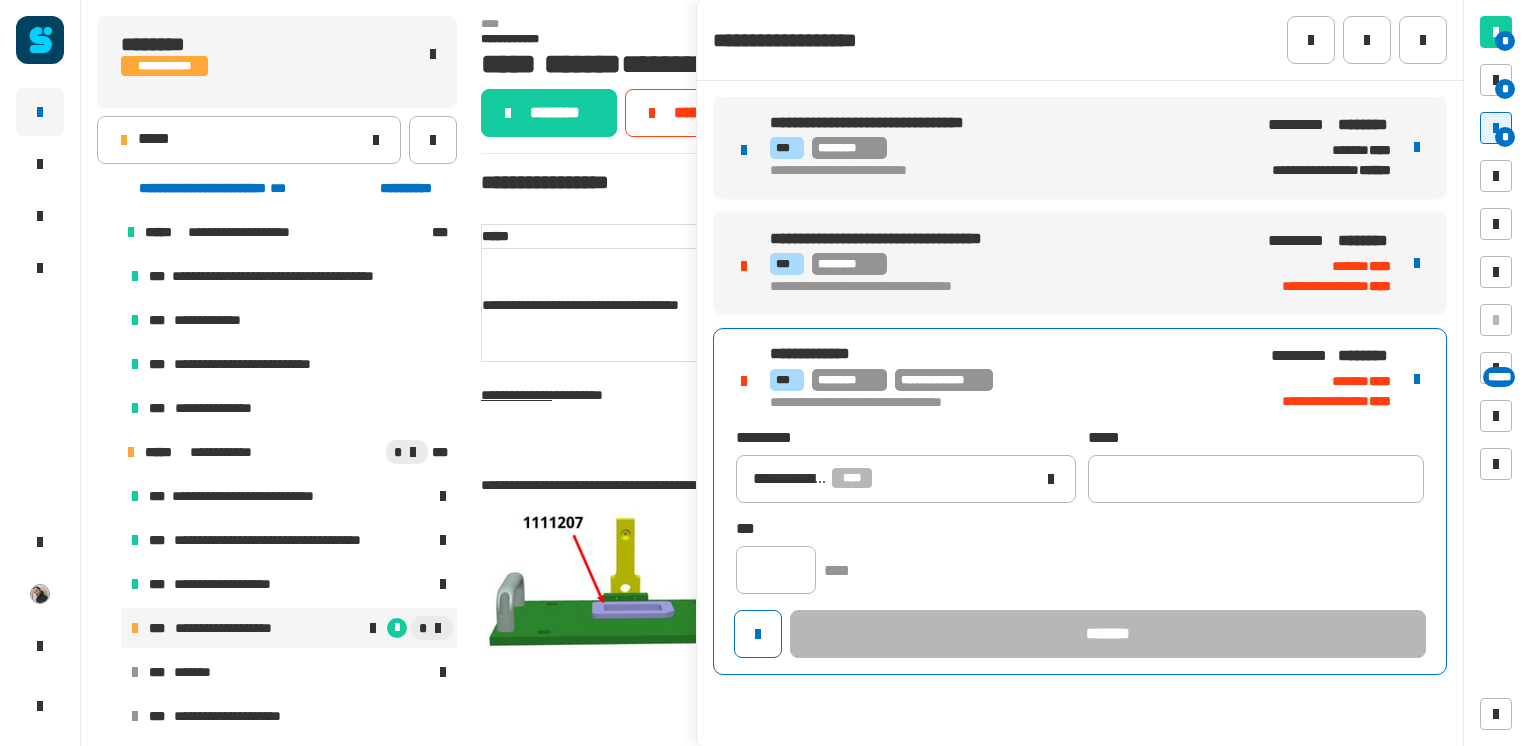 click on "**********" at bounding box center [1005, 380] 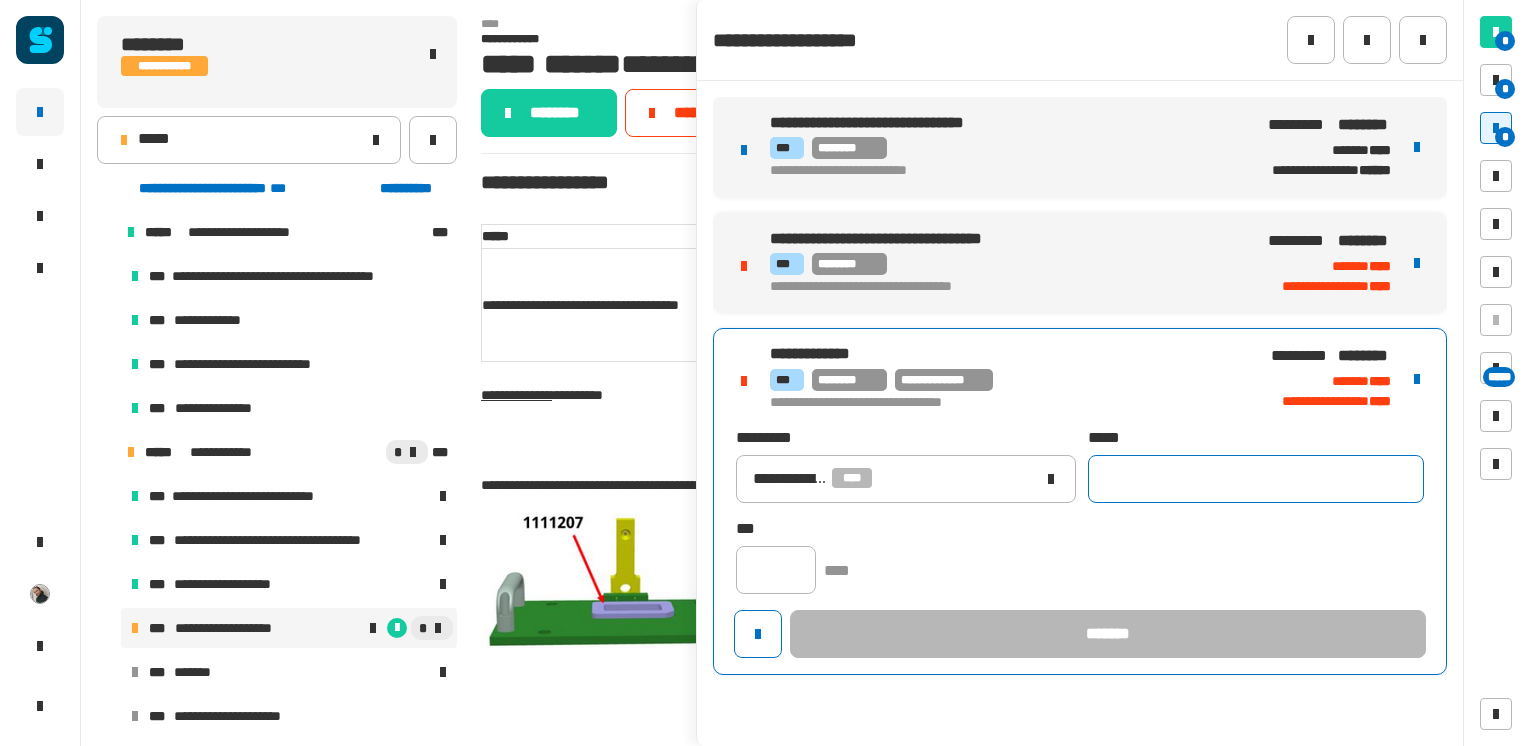 click 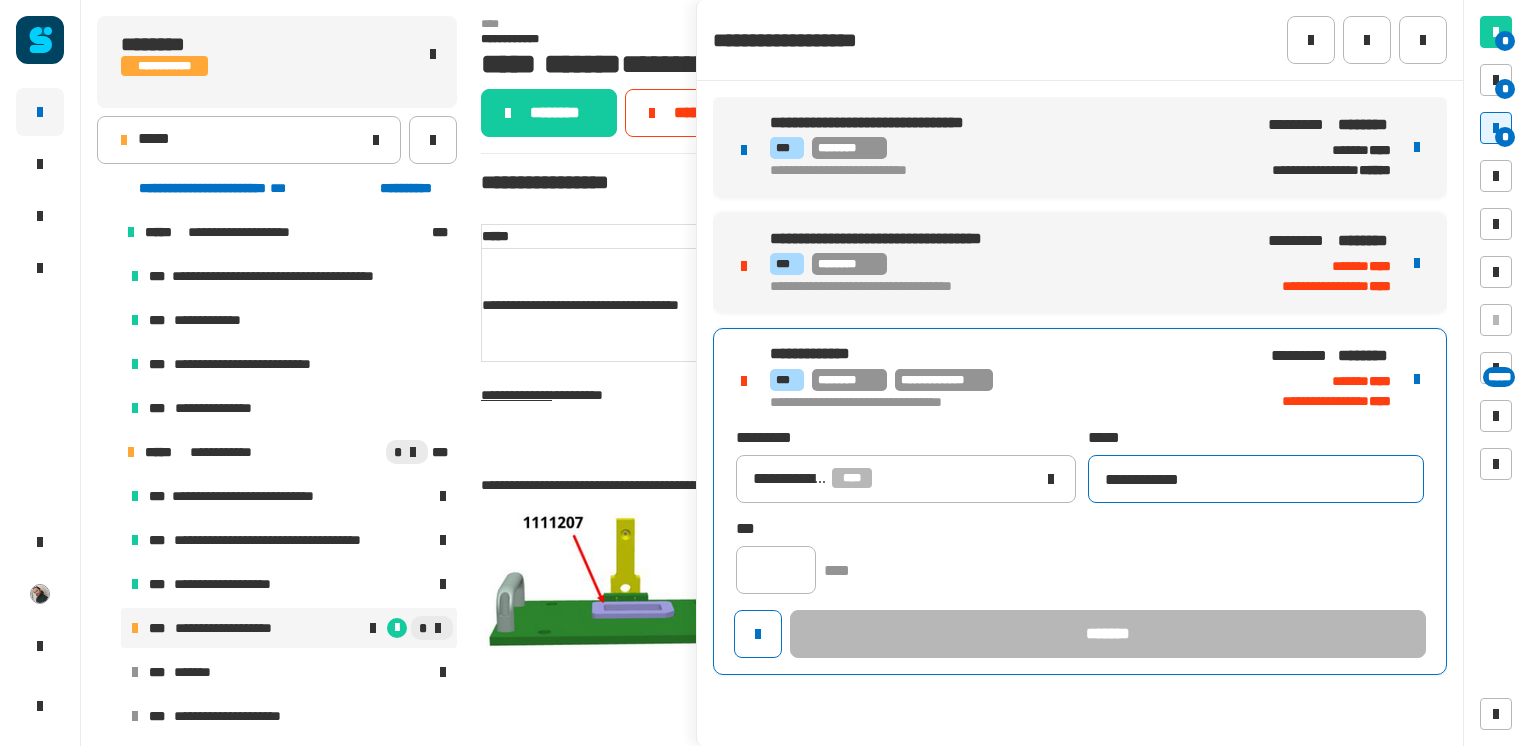 type on "**********" 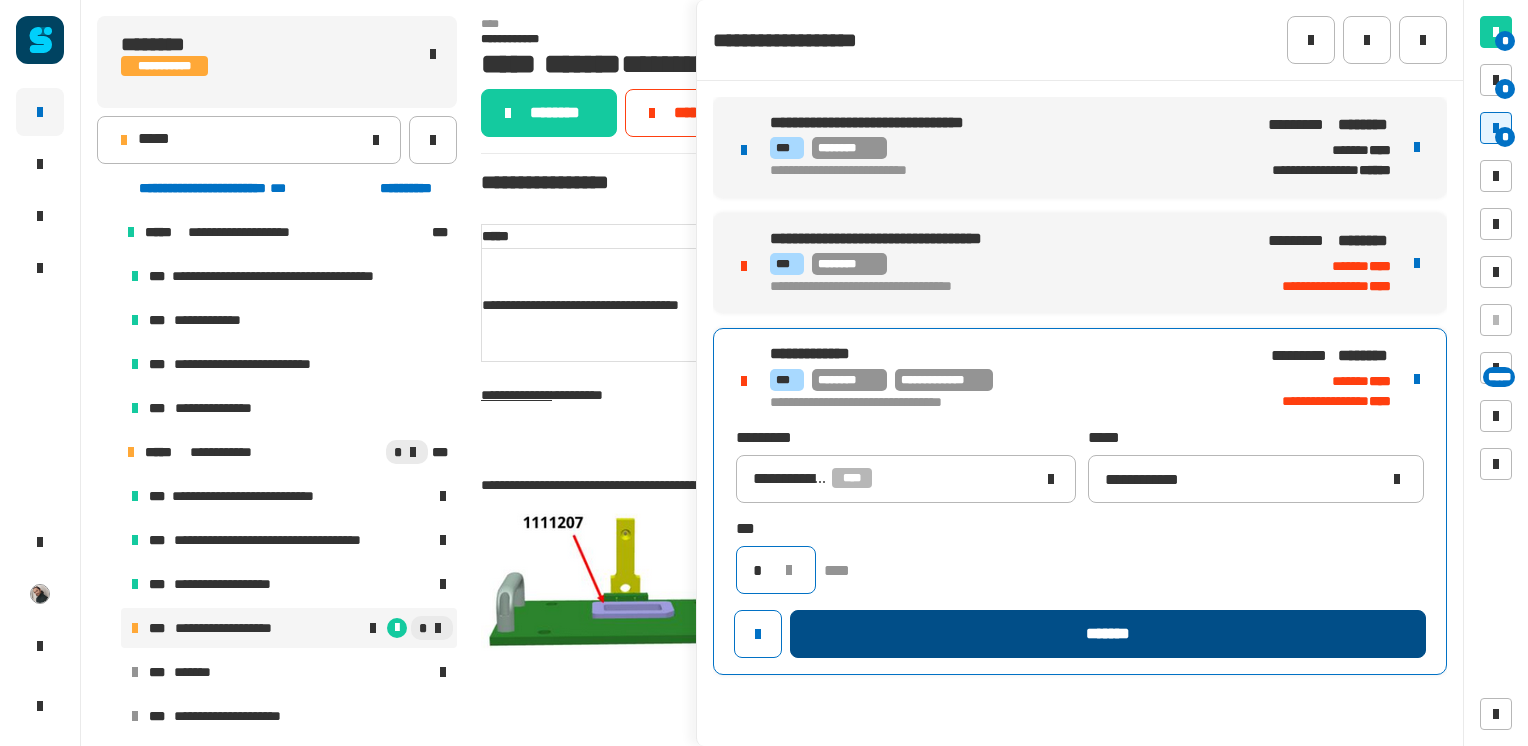 type on "*" 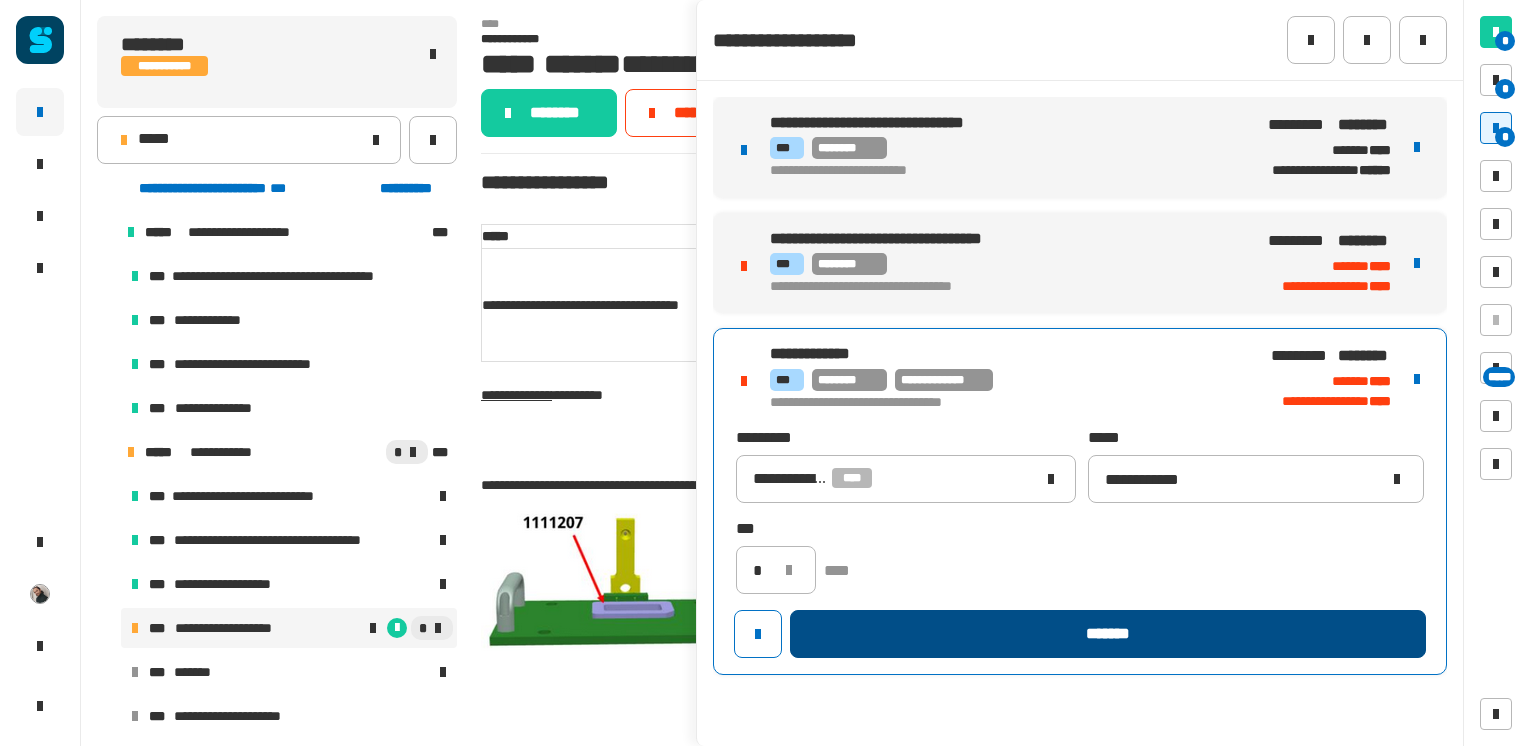 click on "*******" 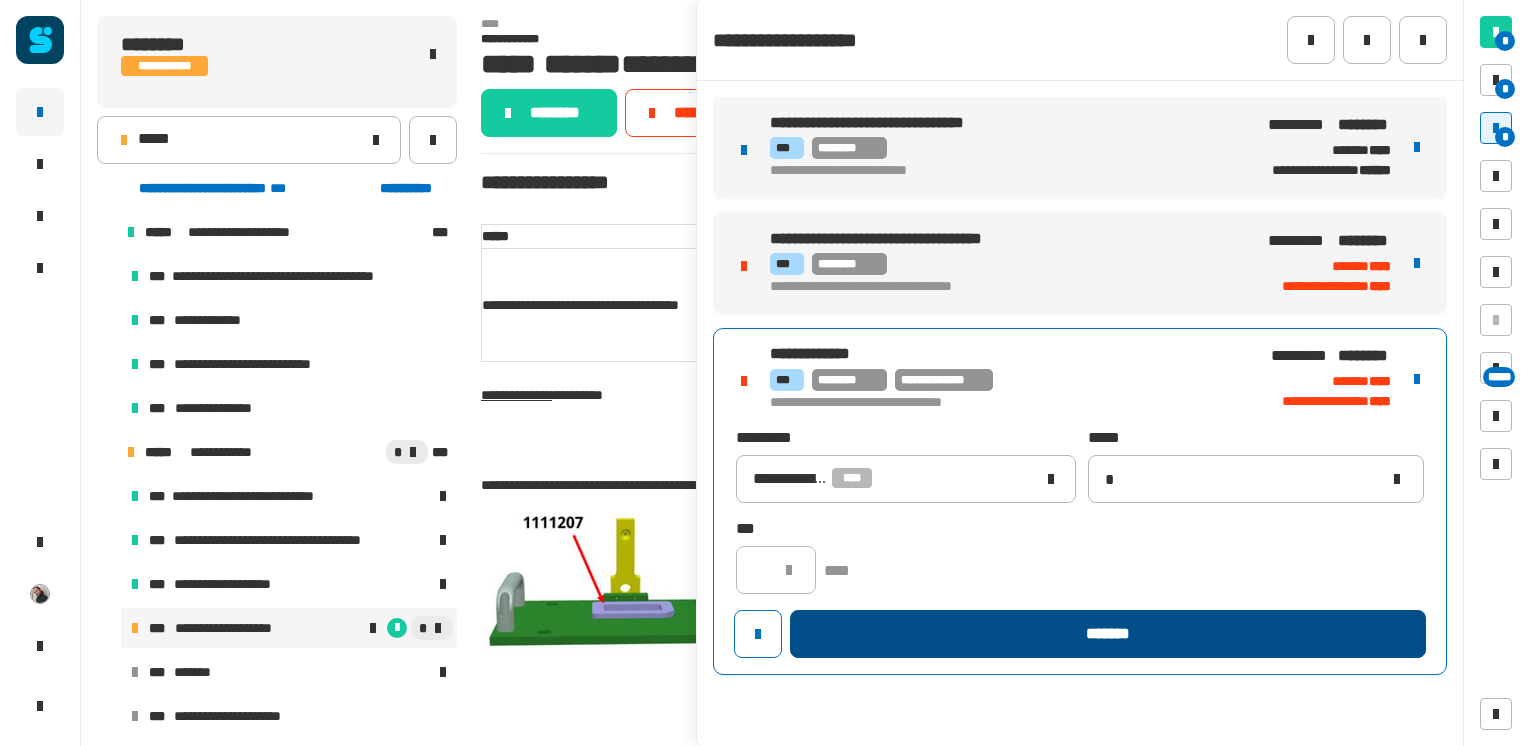 type 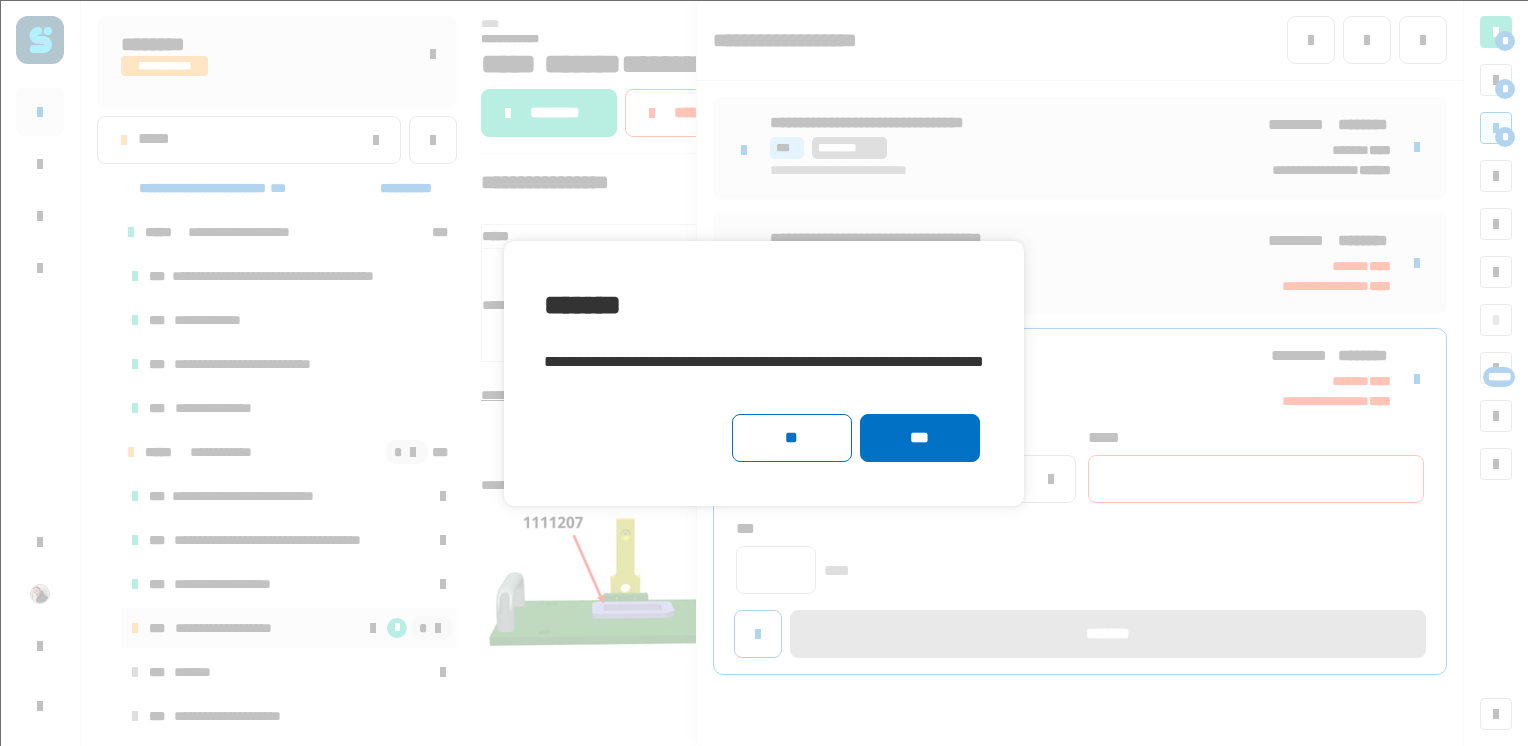 click on "***" 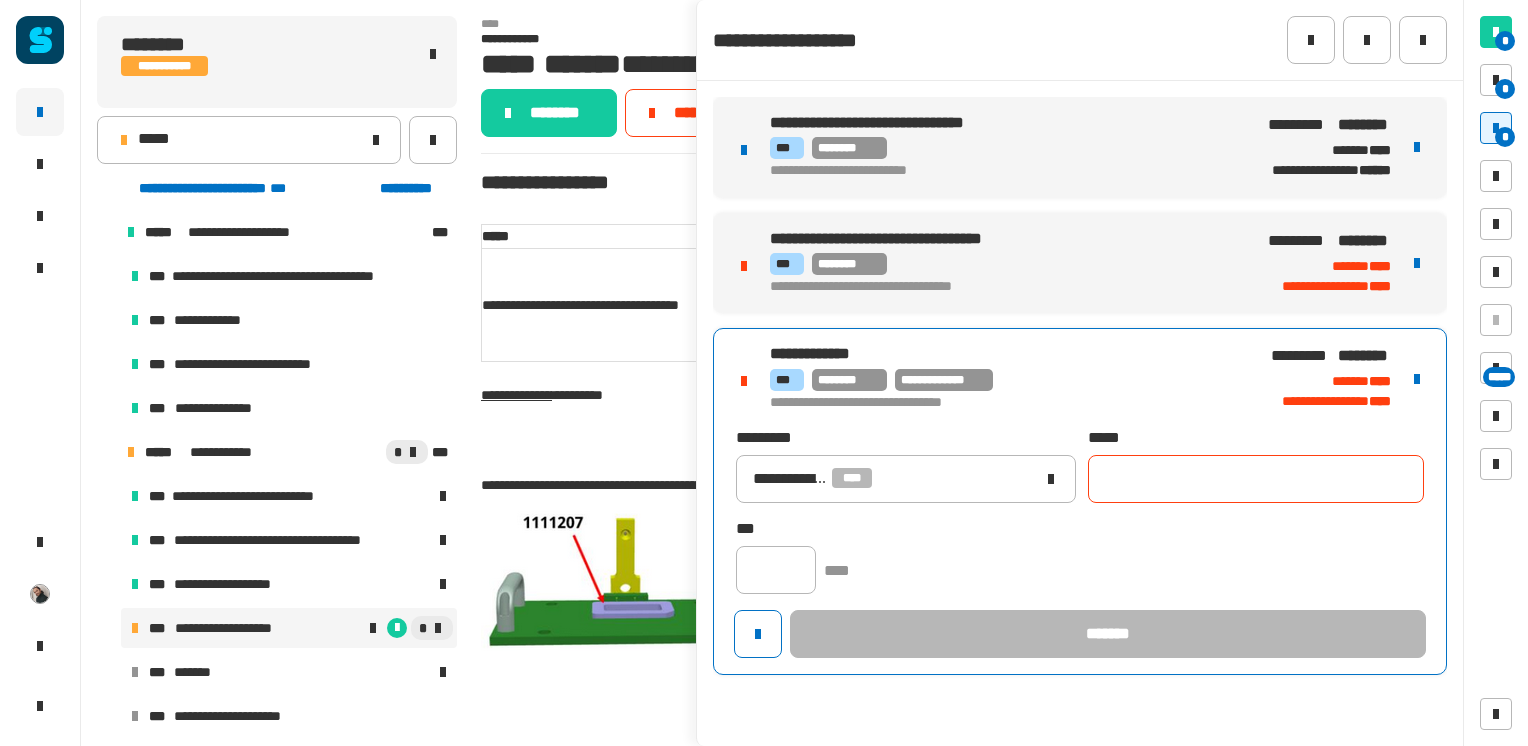 click on "*** ********" at bounding box center (1005, 264) 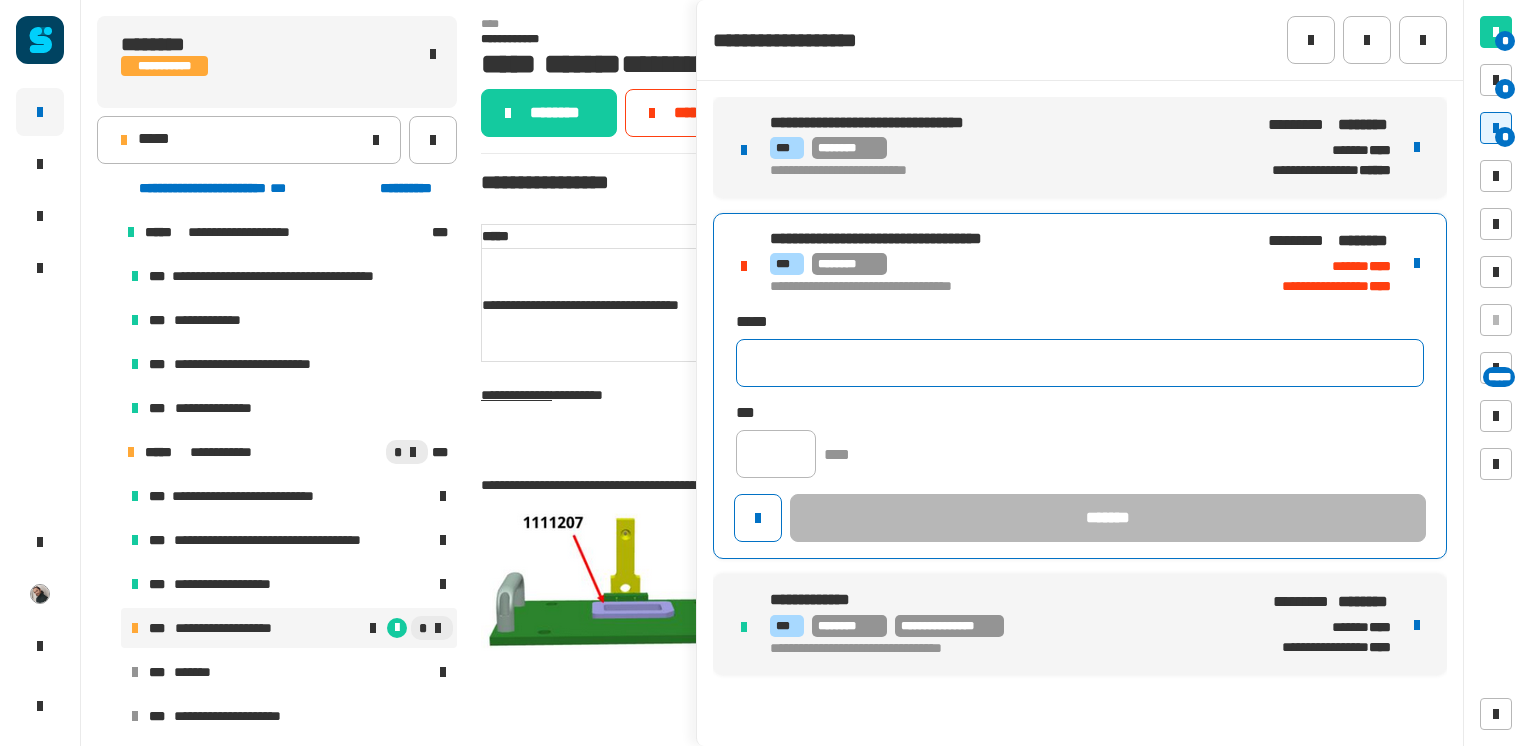 click 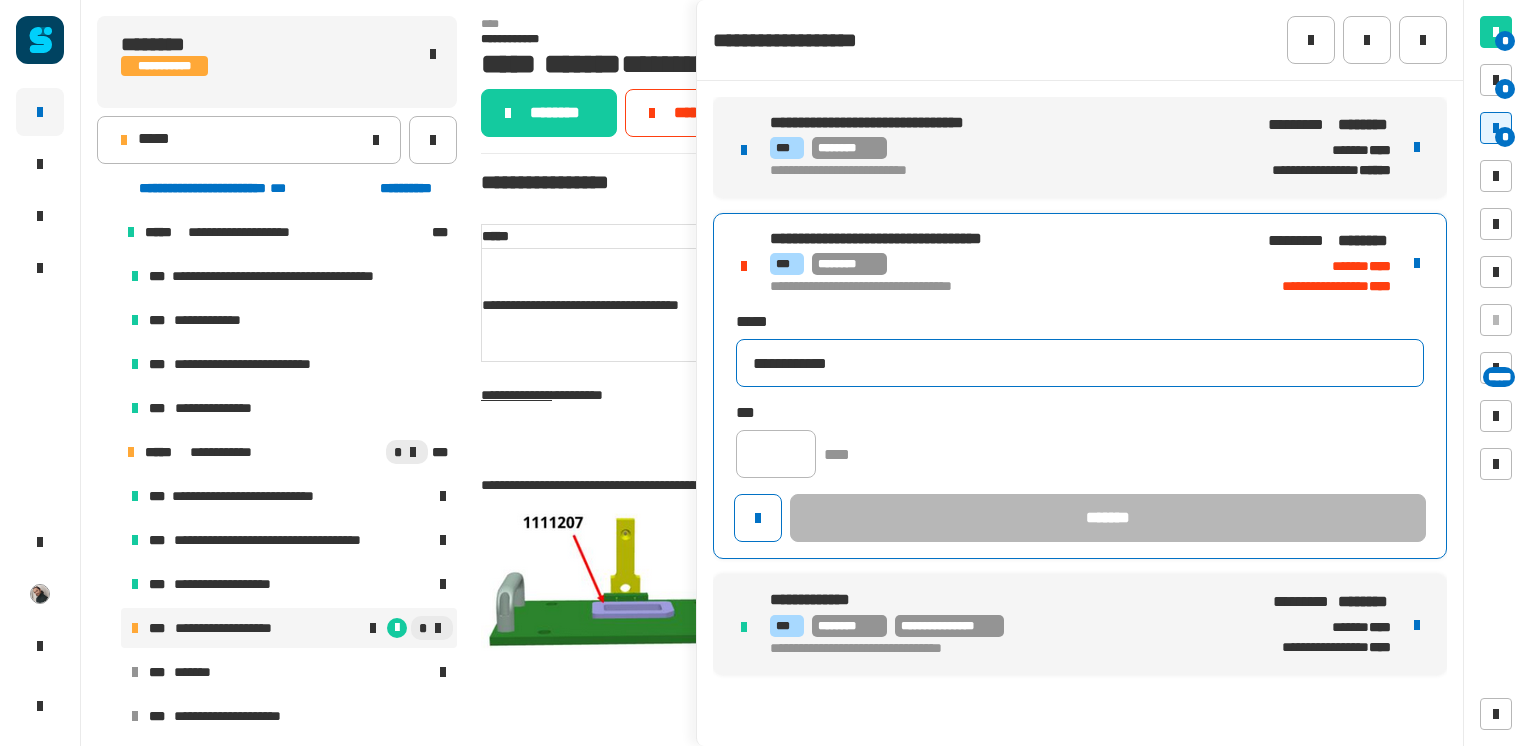 type on "**********" 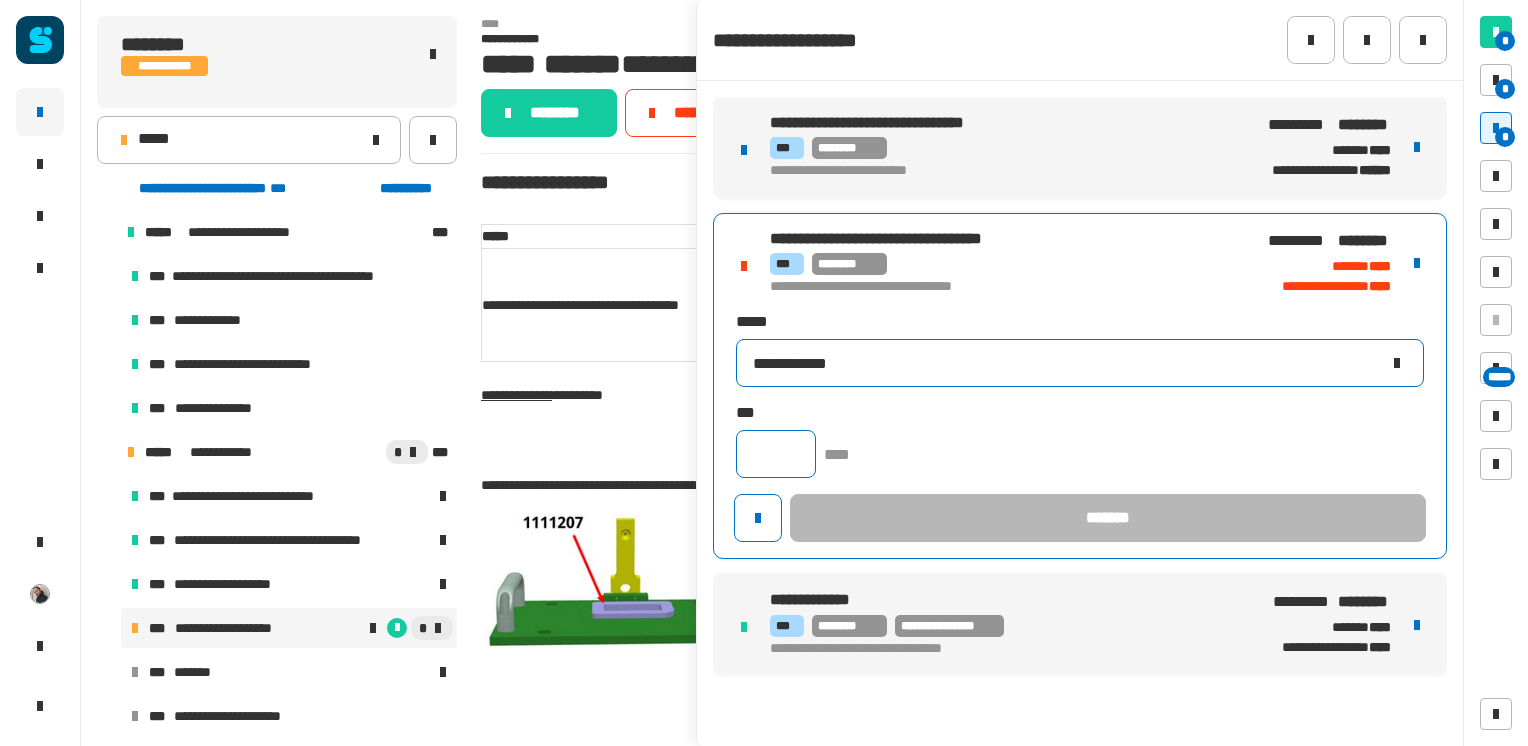 type on "*" 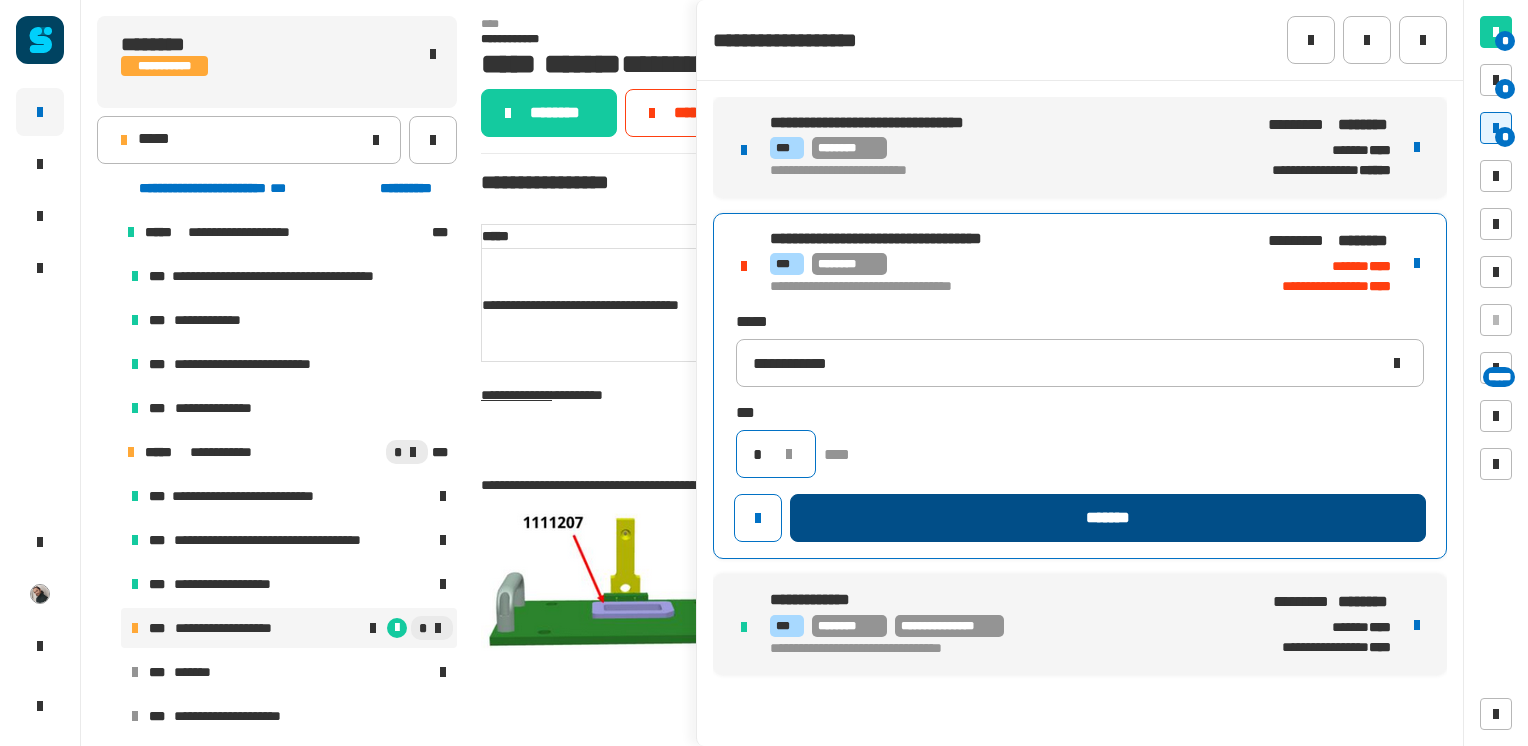type on "*" 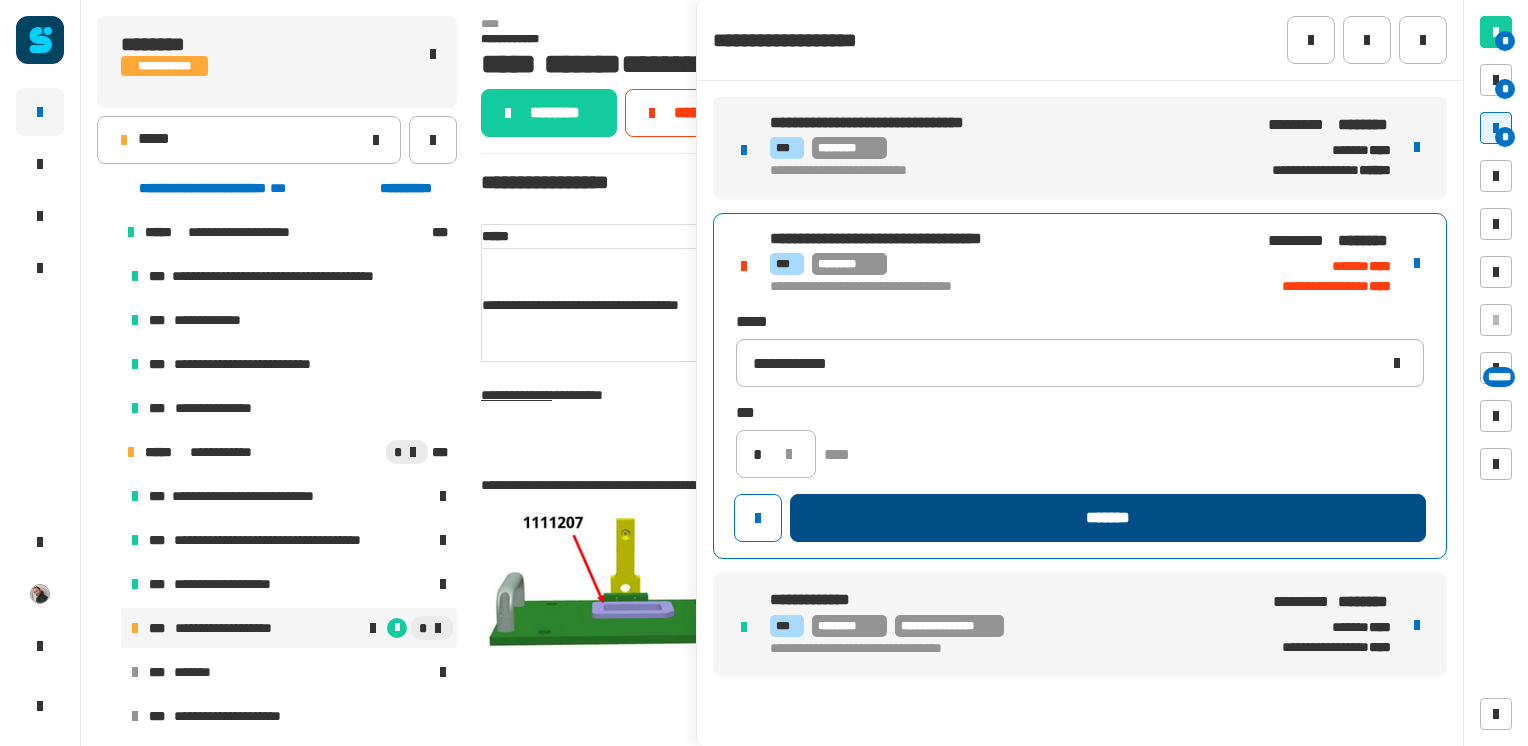 click on "*******" 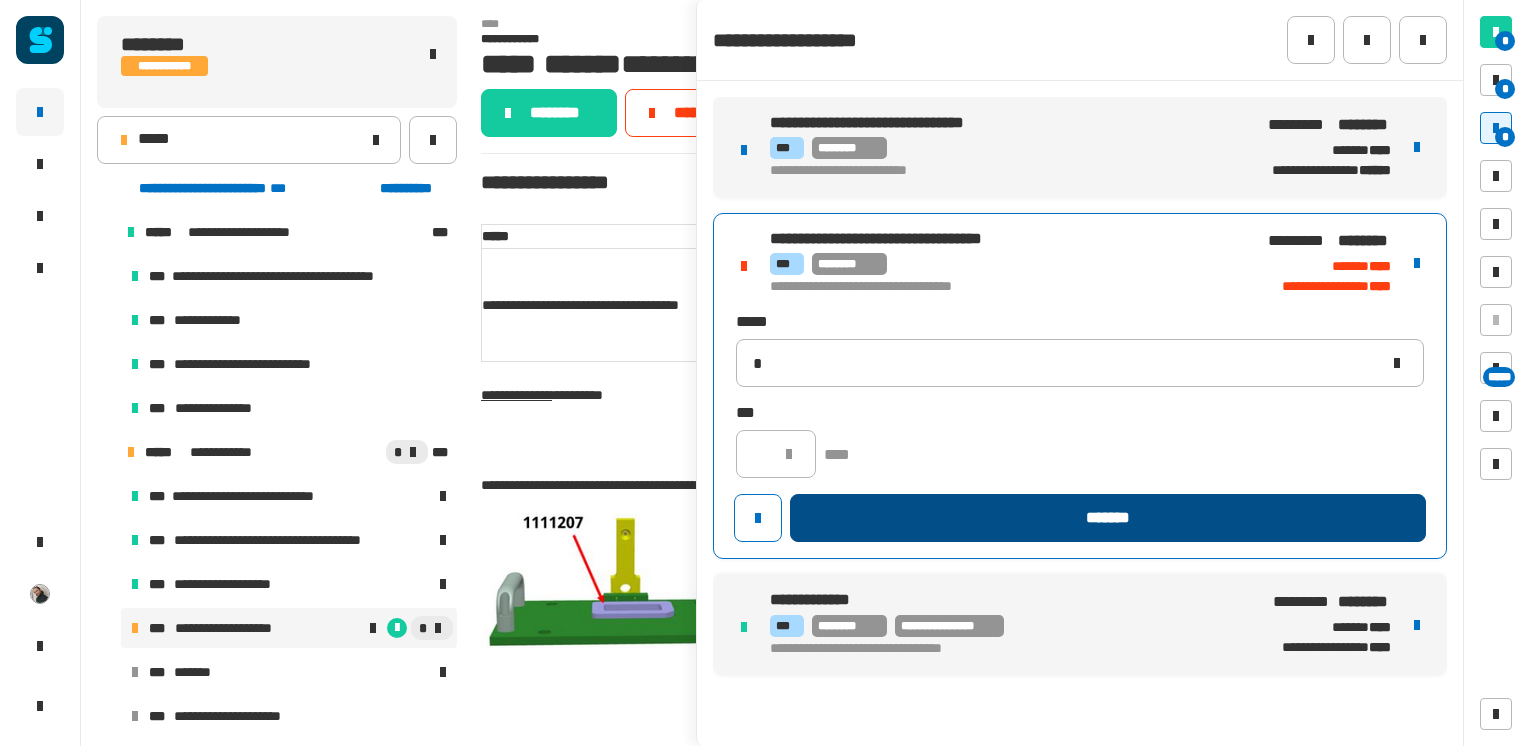 type 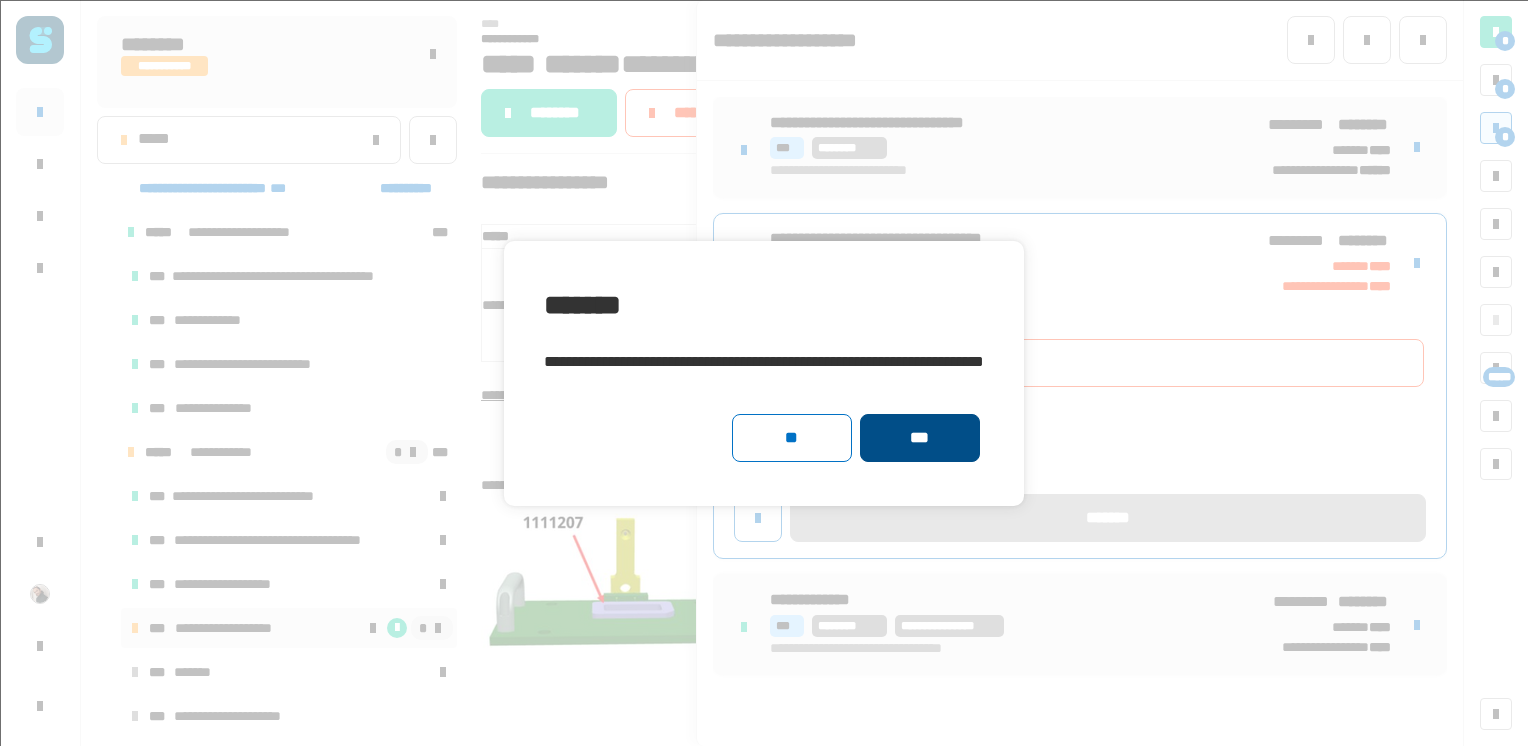 click on "***" 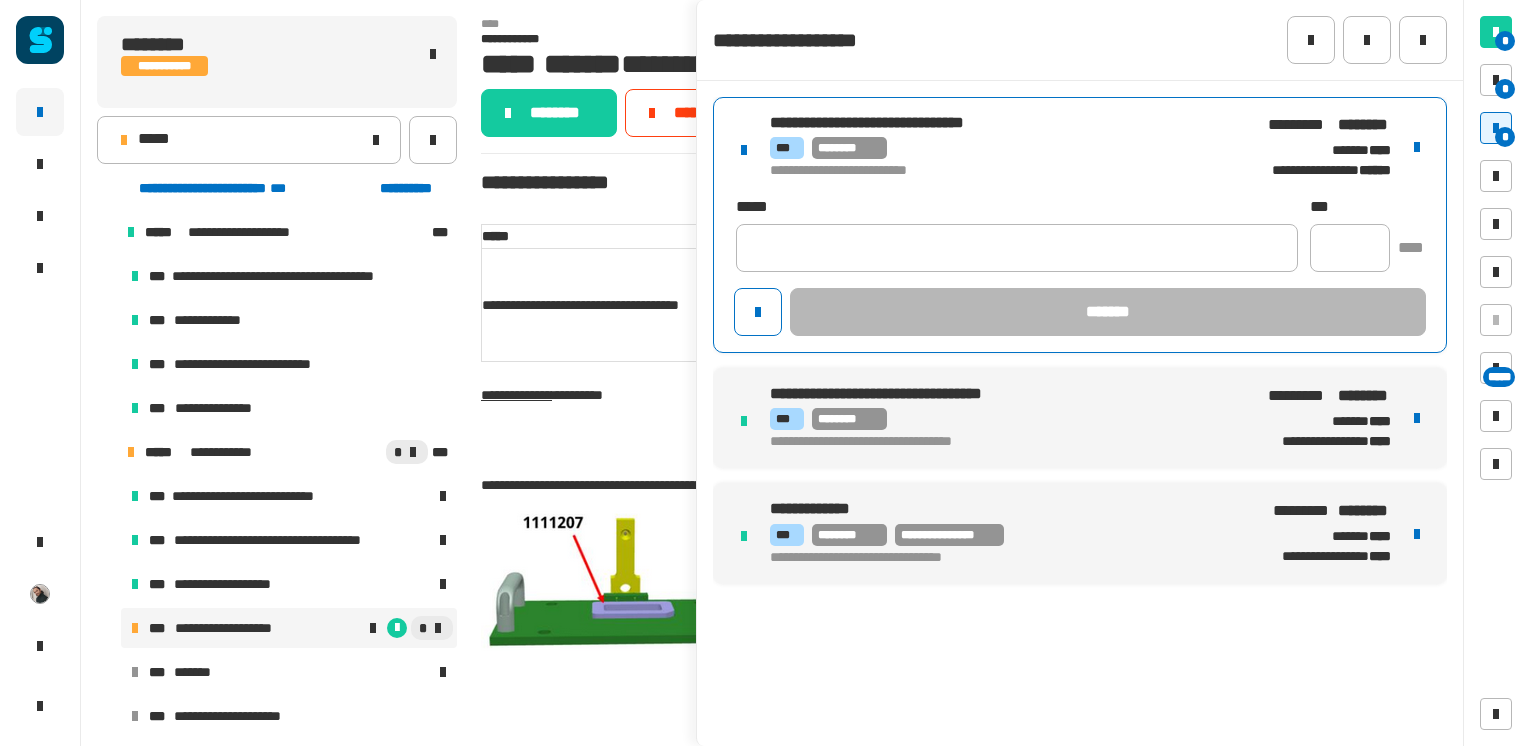 click on "**********" at bounding box center [998, 172] 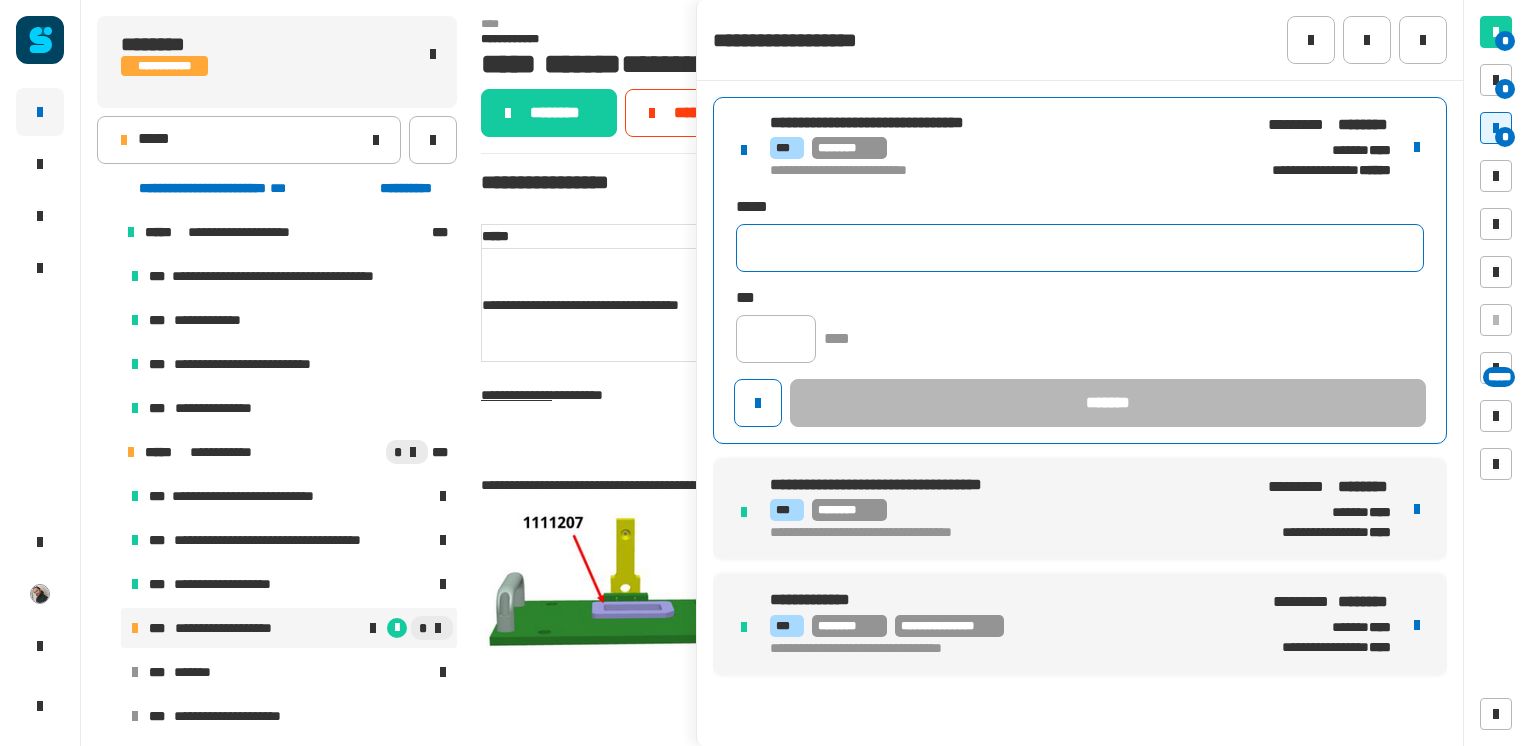click 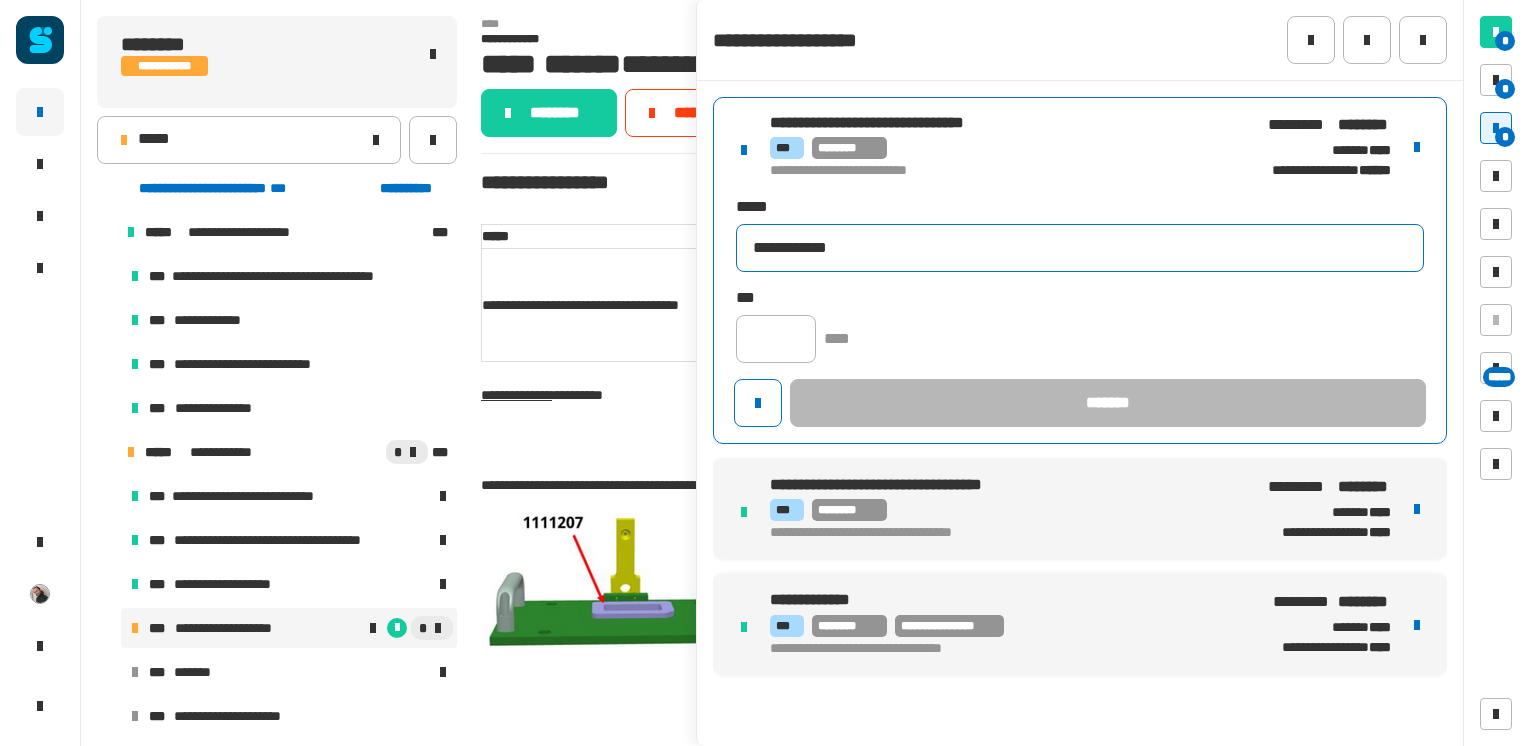 type on "**********" 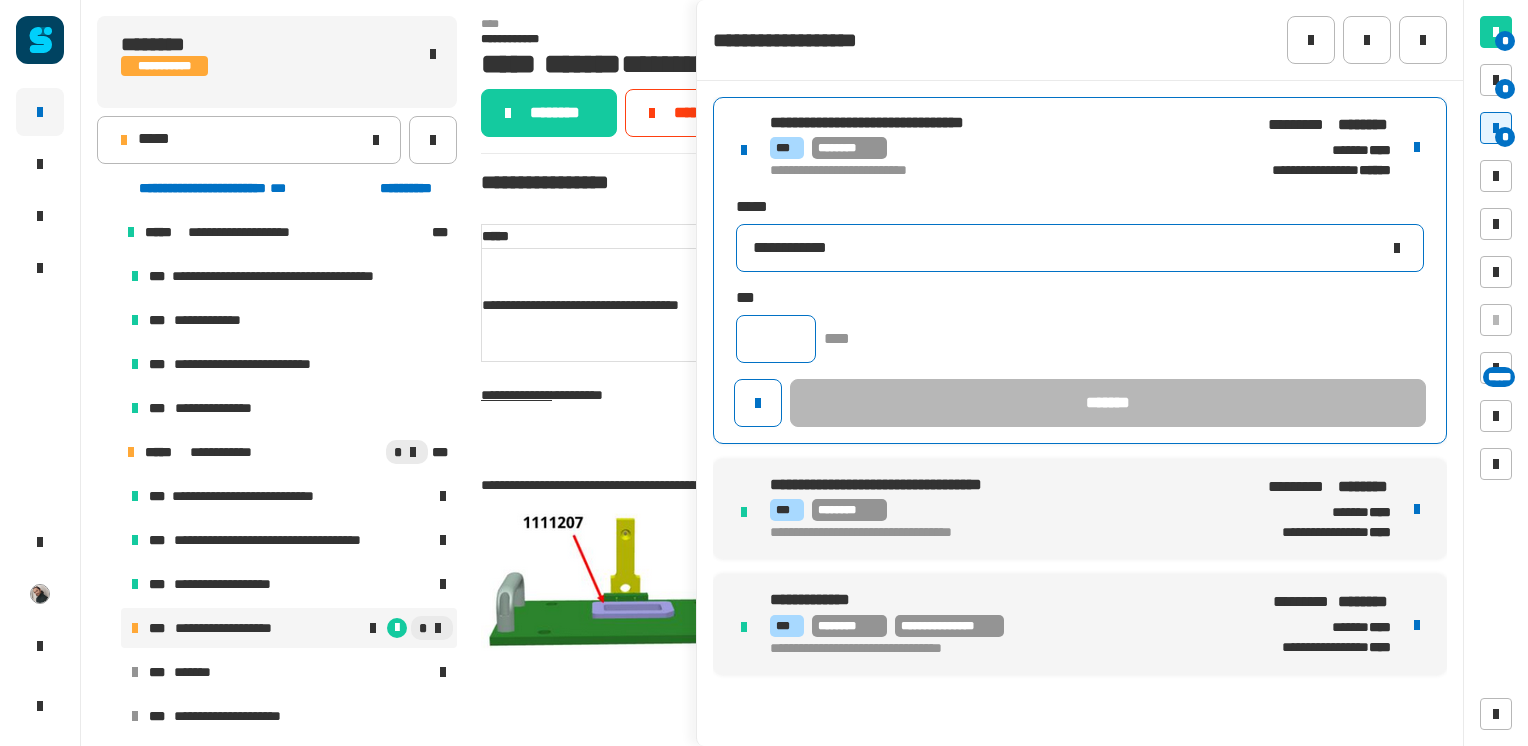 type on "*" 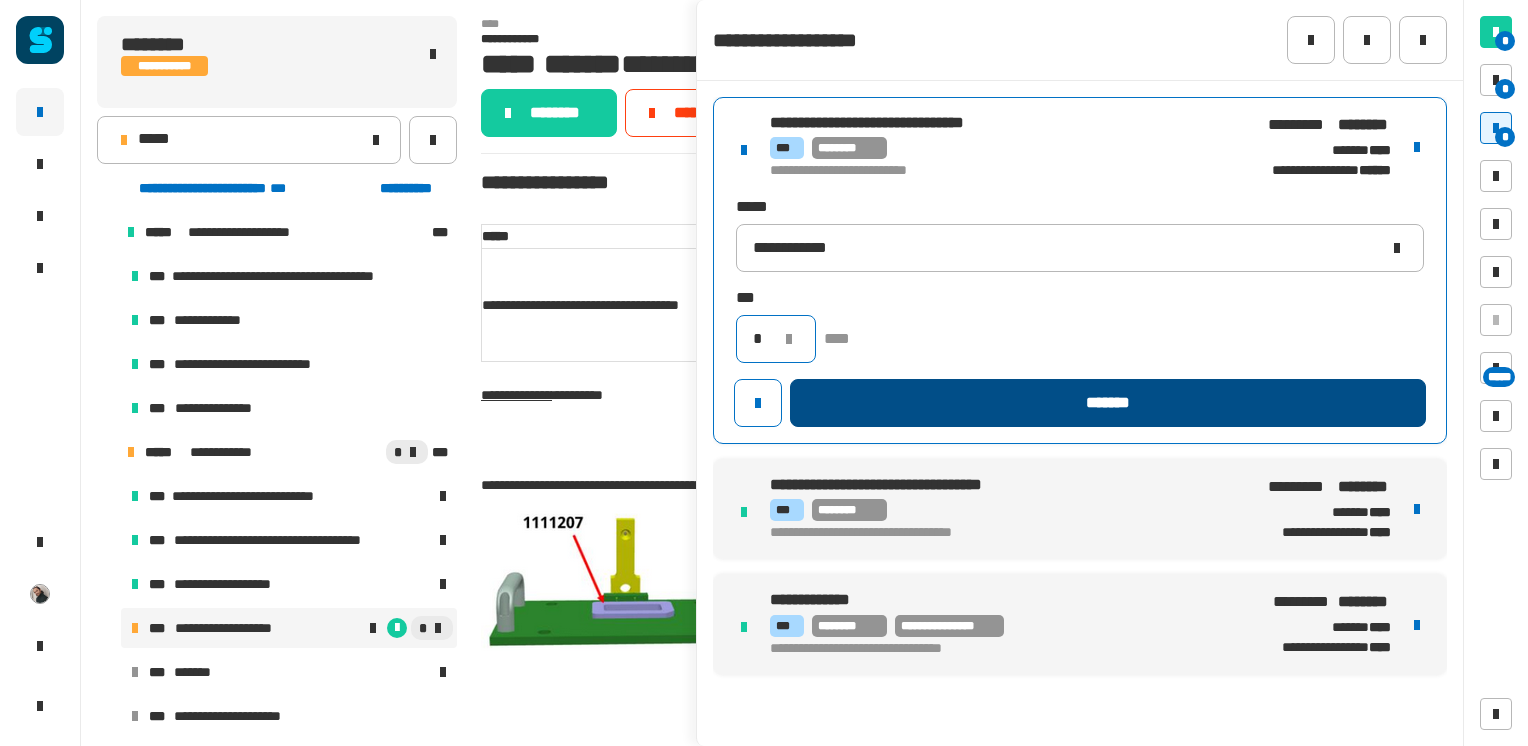type on "*" 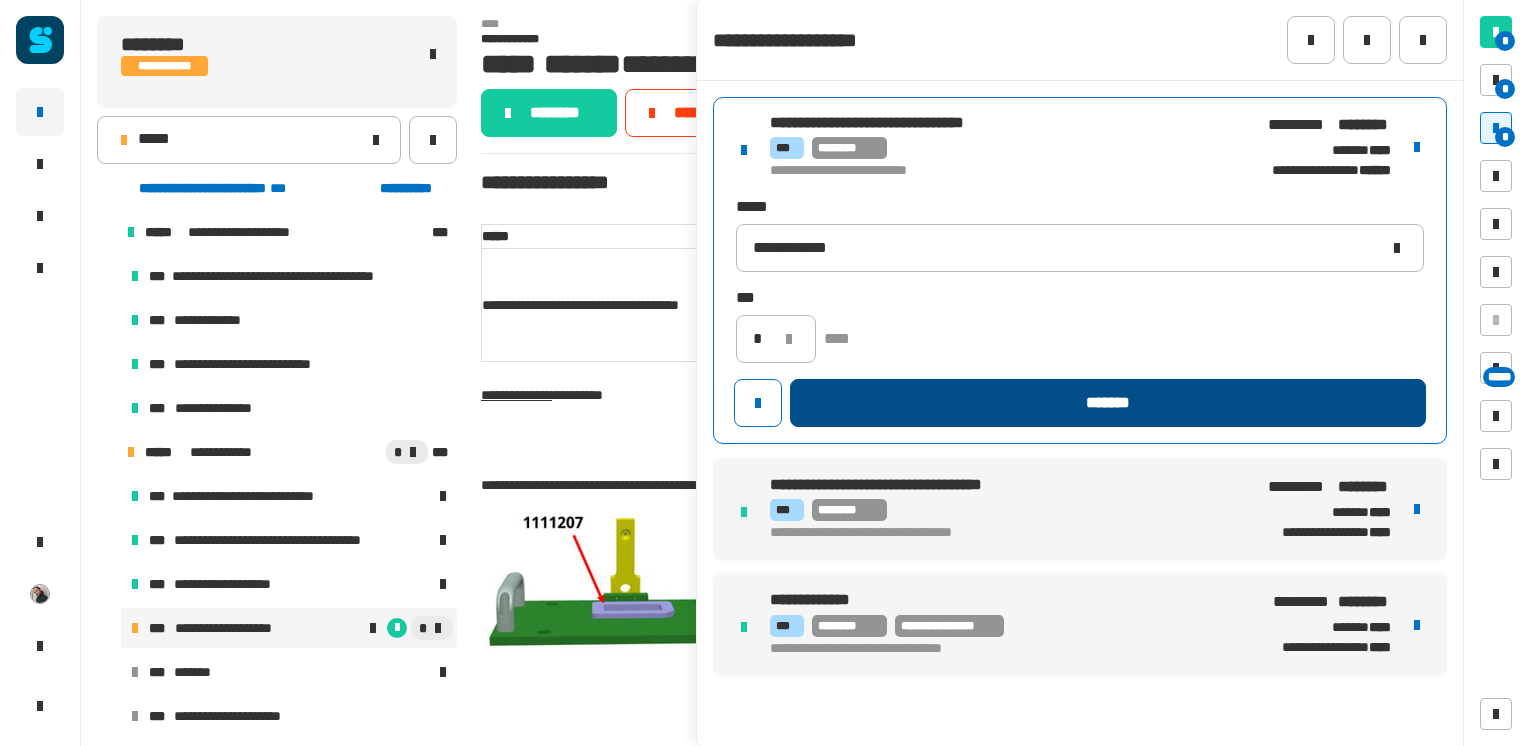click on "*******" 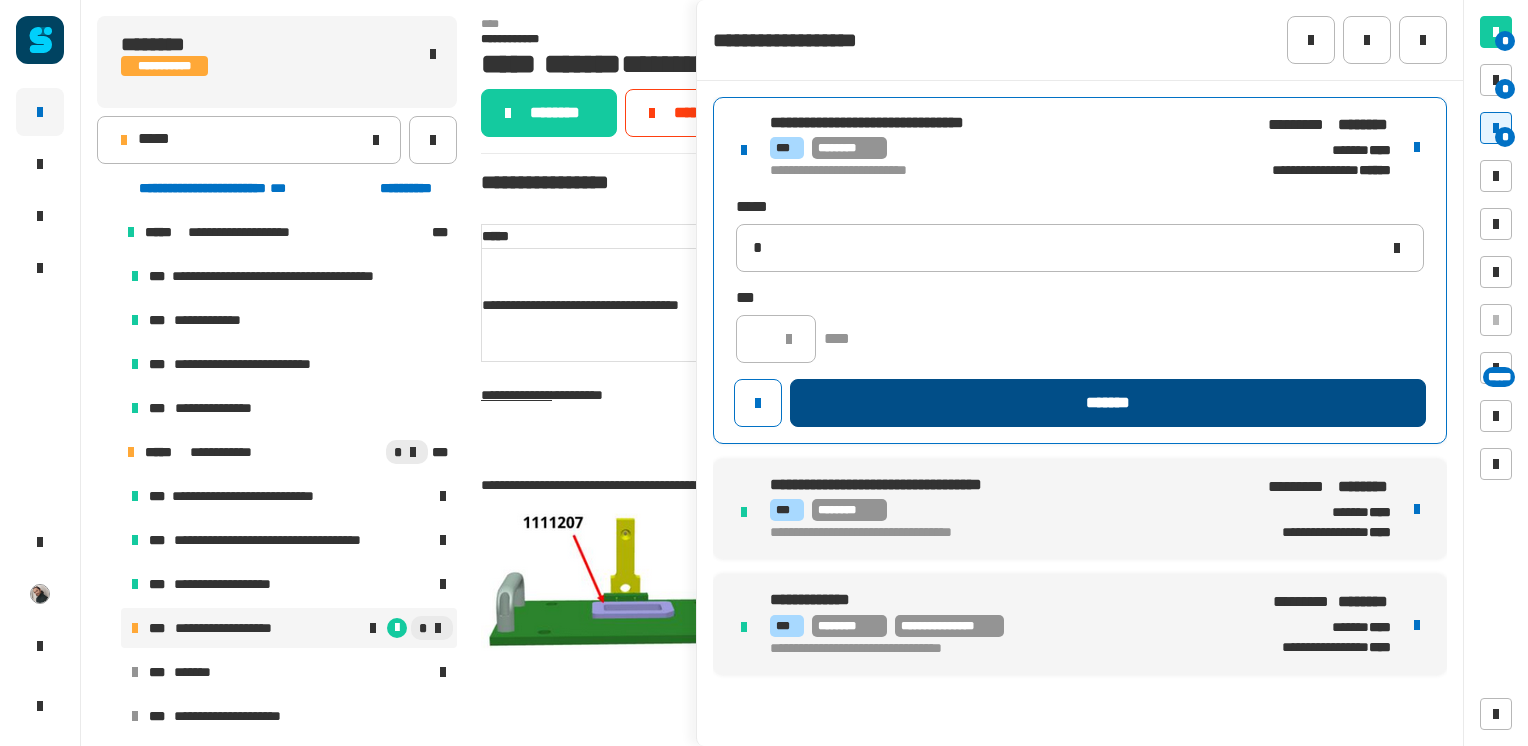 type 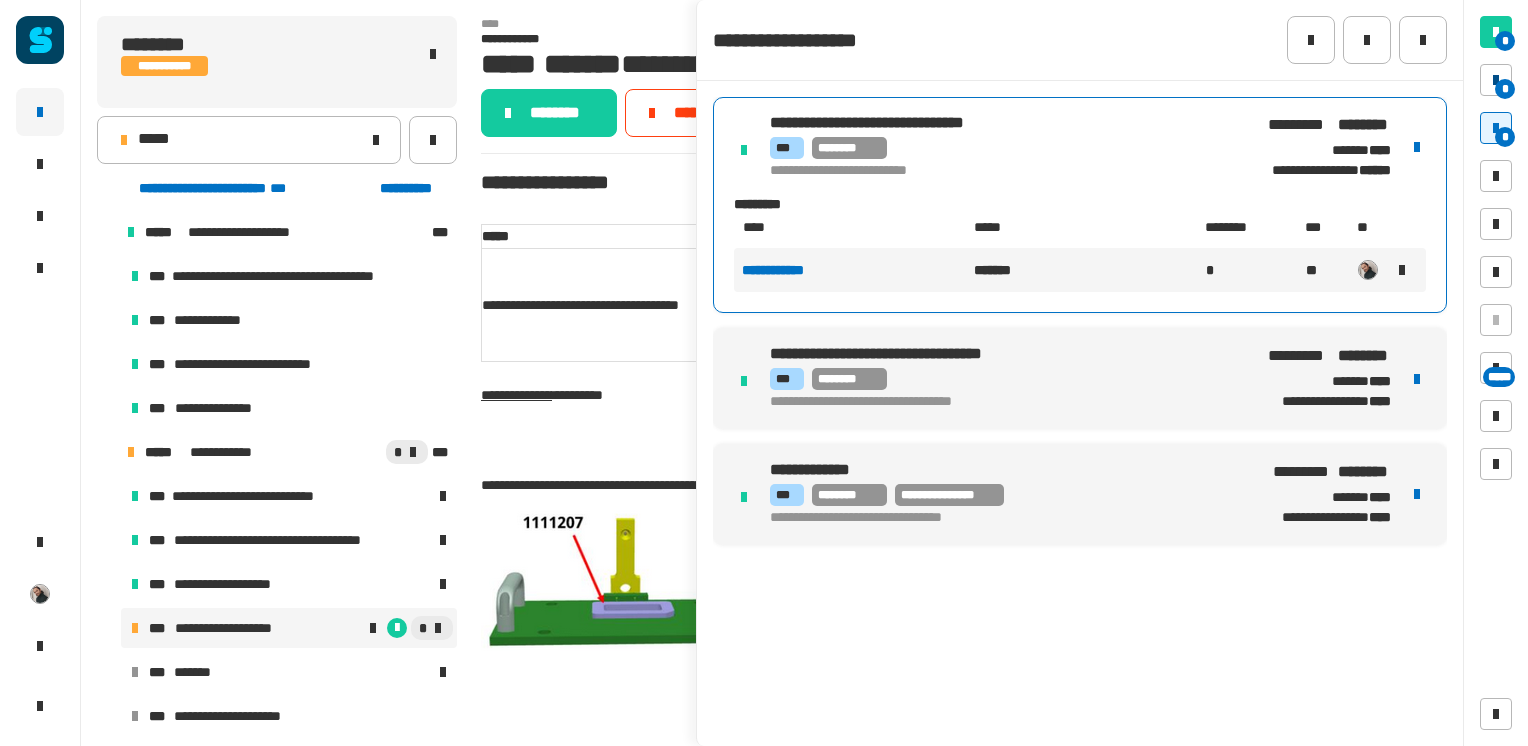 click at bounding box center (1496, 80) 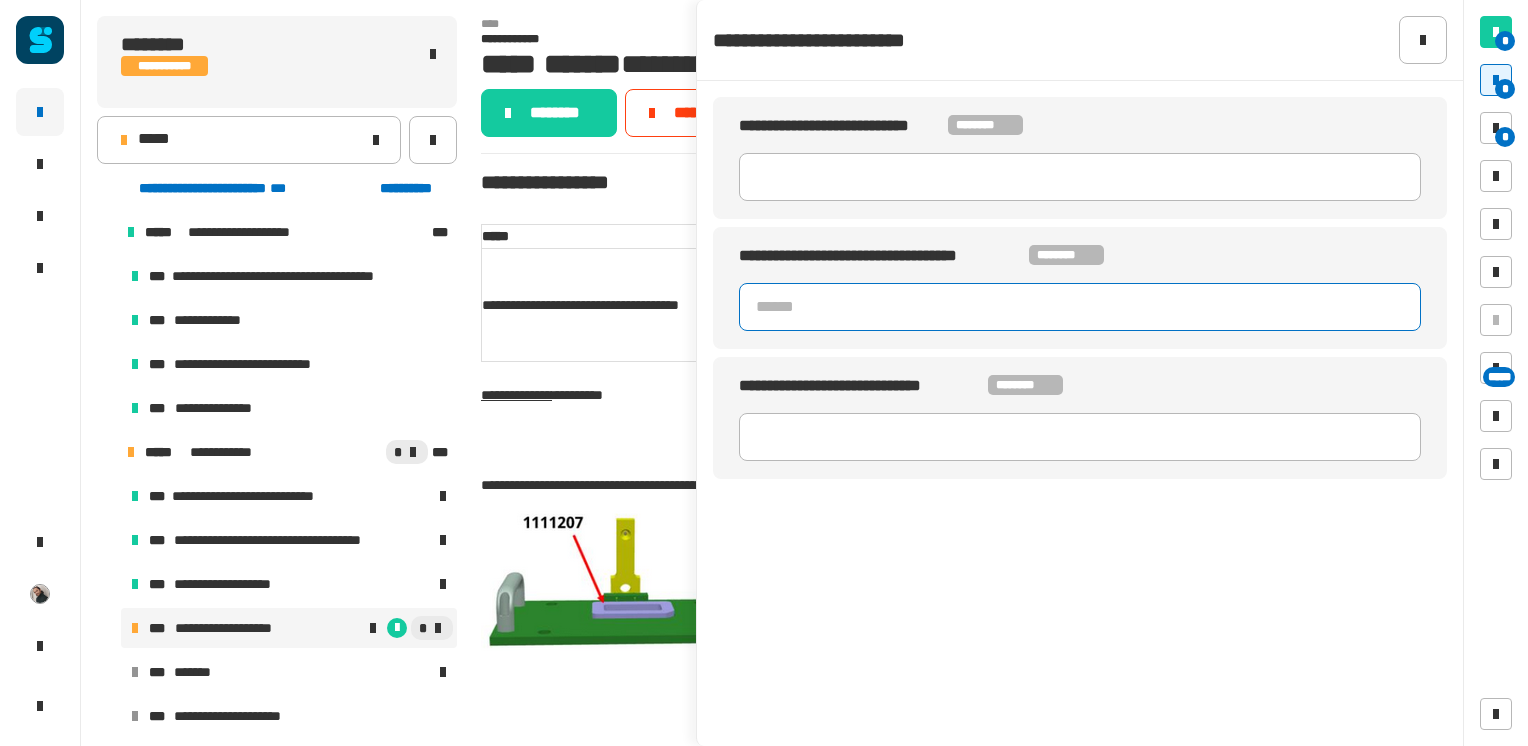 click 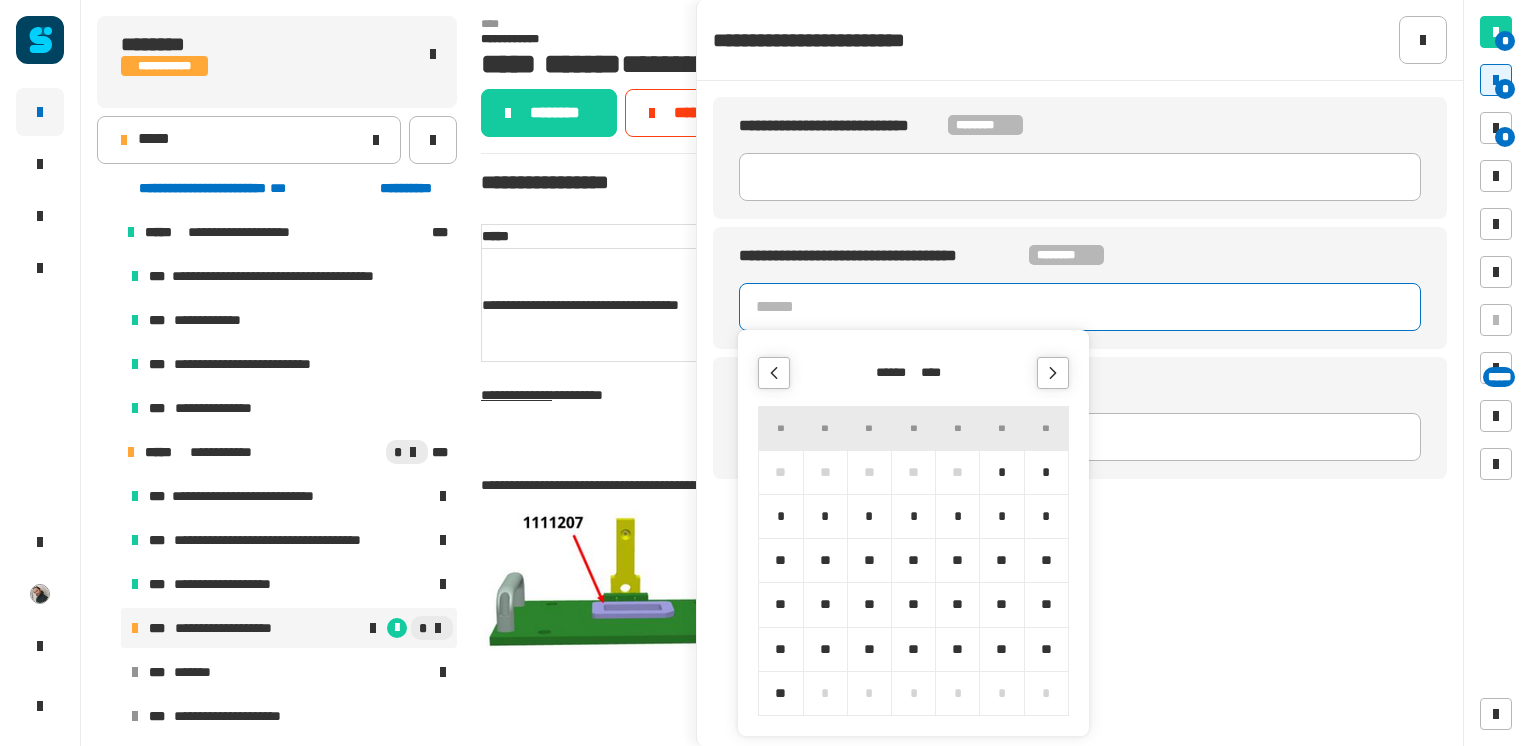 click on "****** ****" at bounding box center [913, 373] 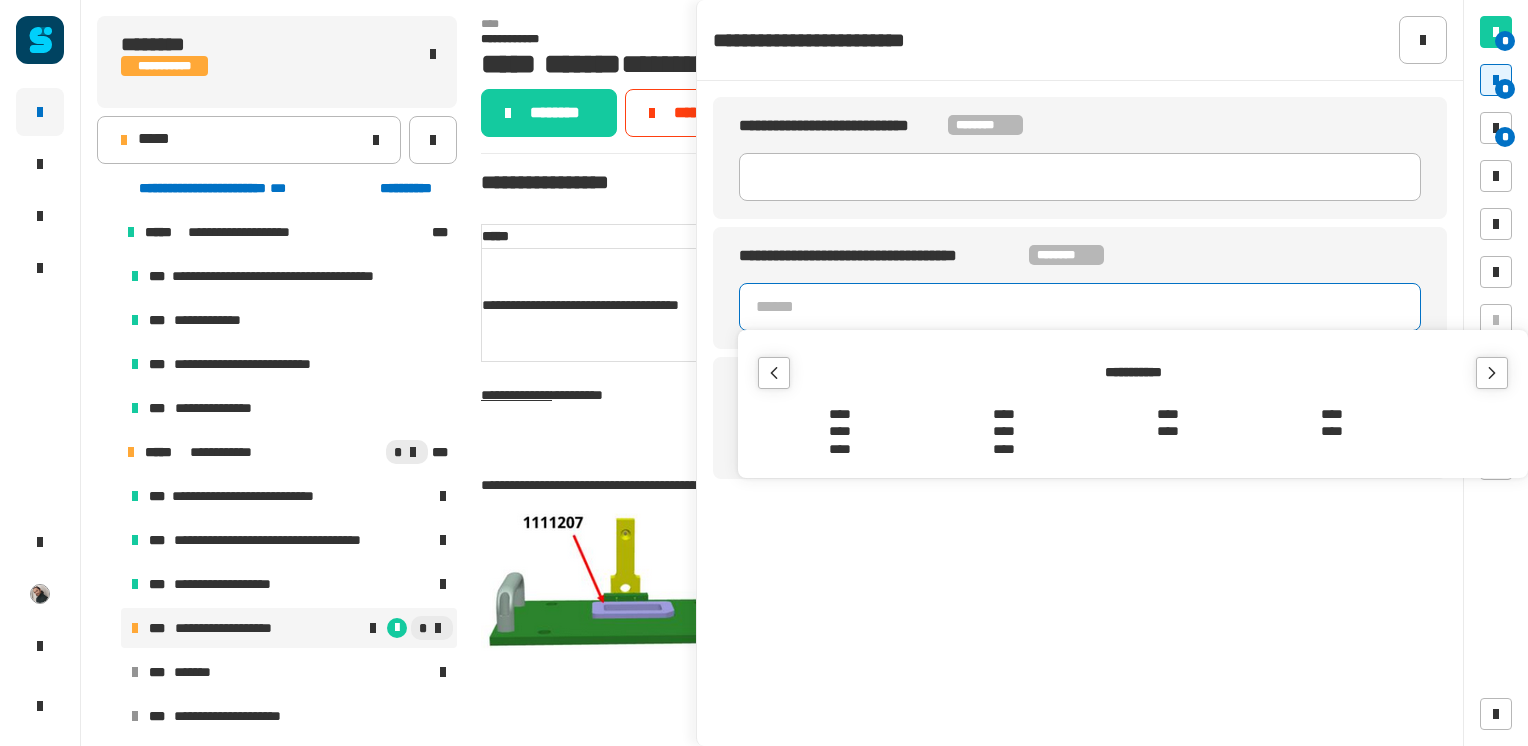 click at bounding box center (1492, 373) 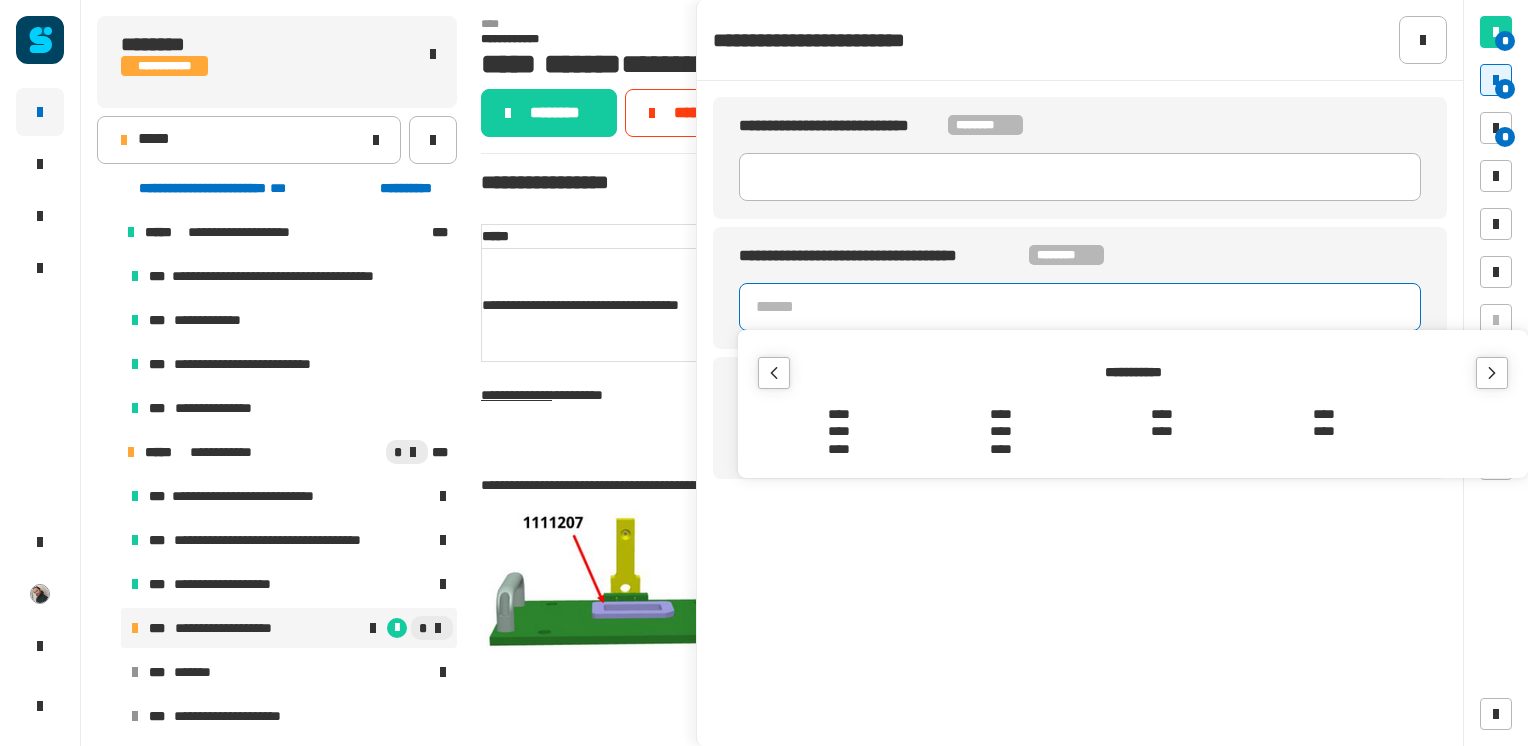 click on "****" at bounding box center (1324, 415) 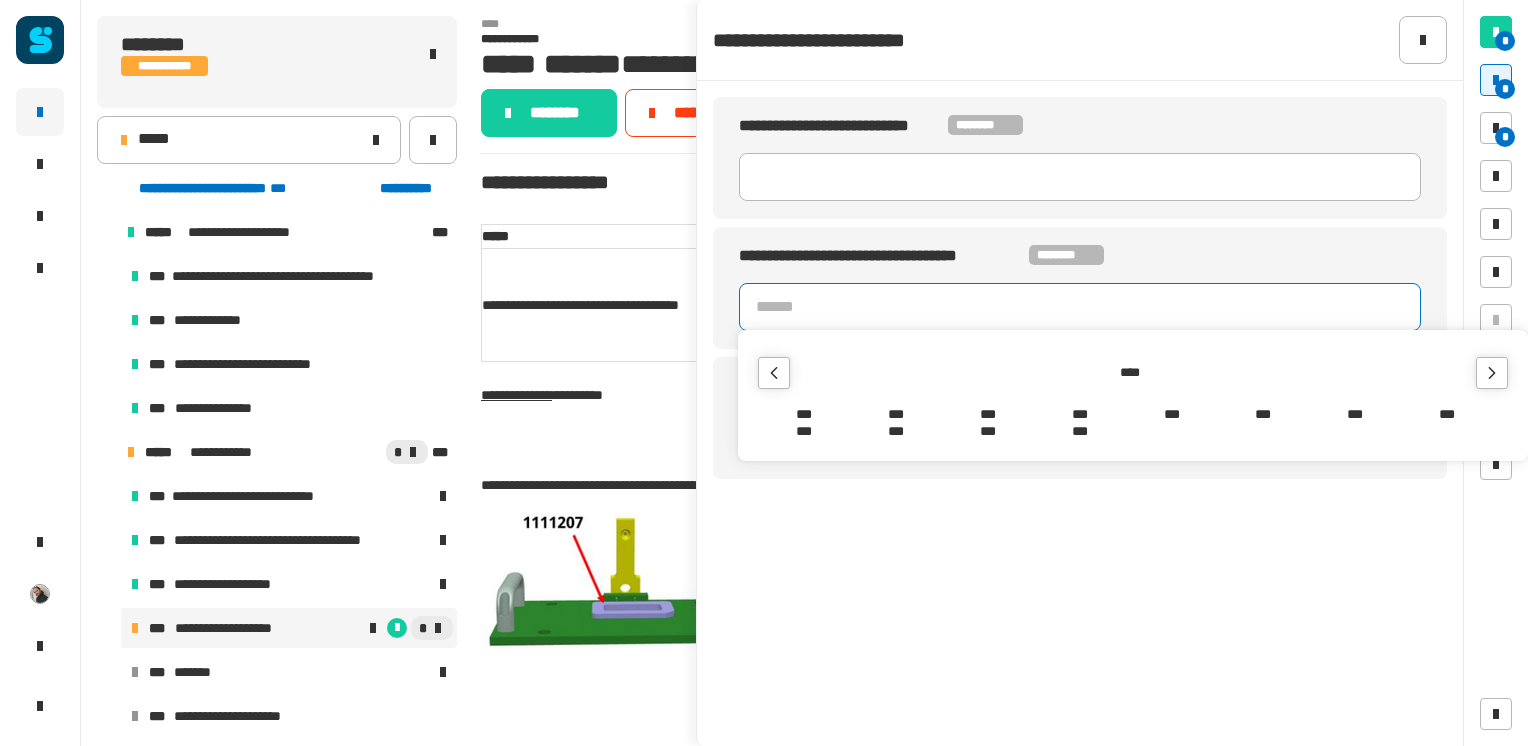 click on "***" at bounding box center (1172, 415) 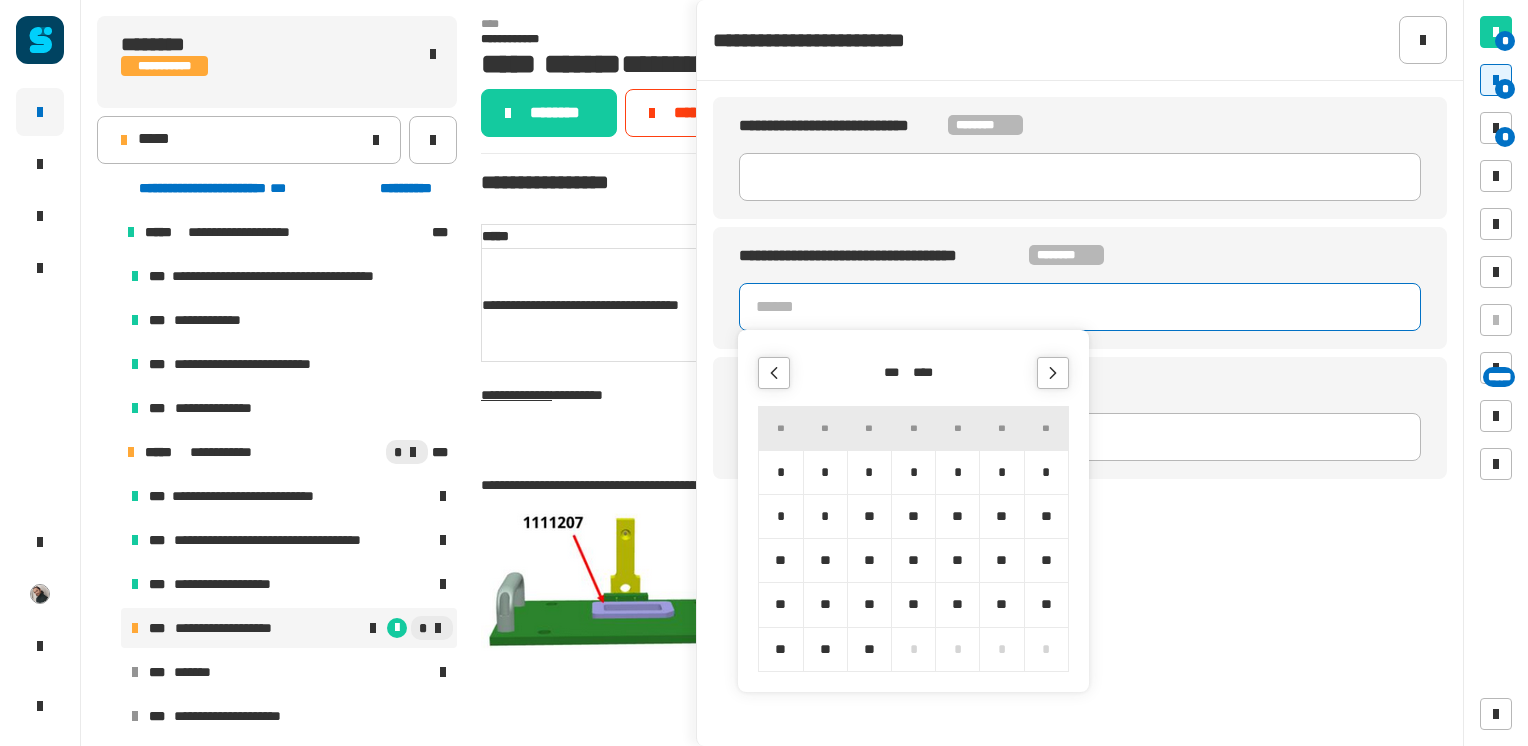 click on "*" at bounding box center (957, 472) 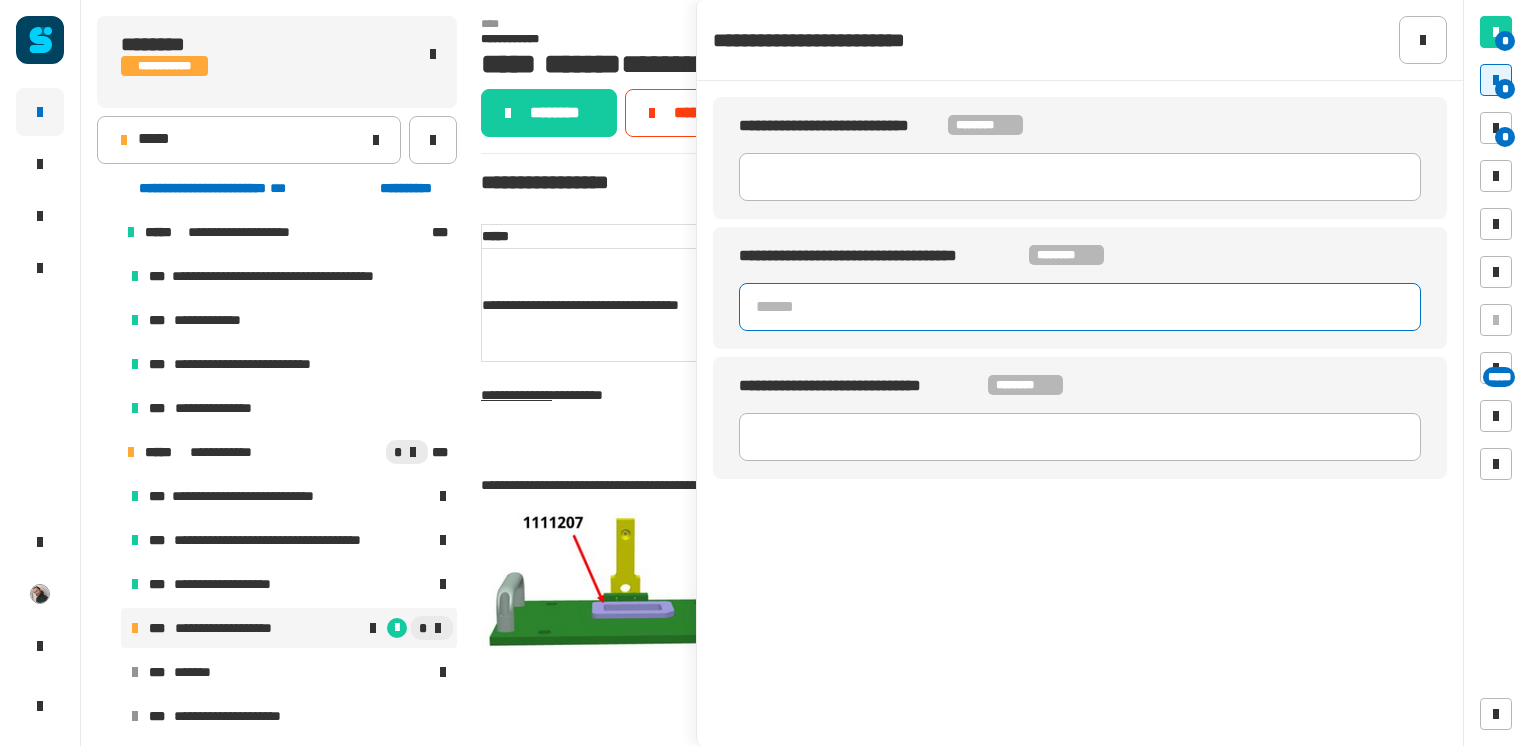type on "**********" 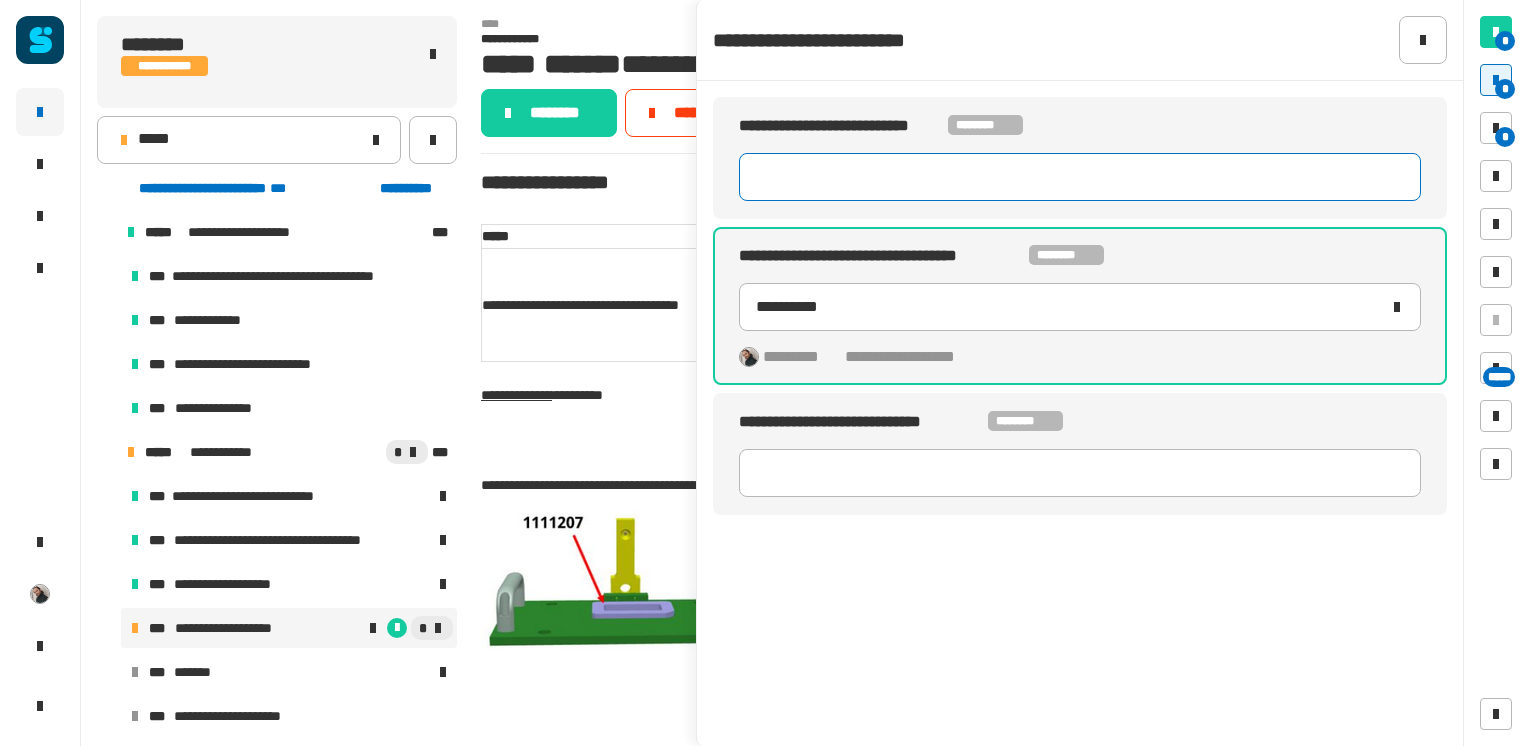 click 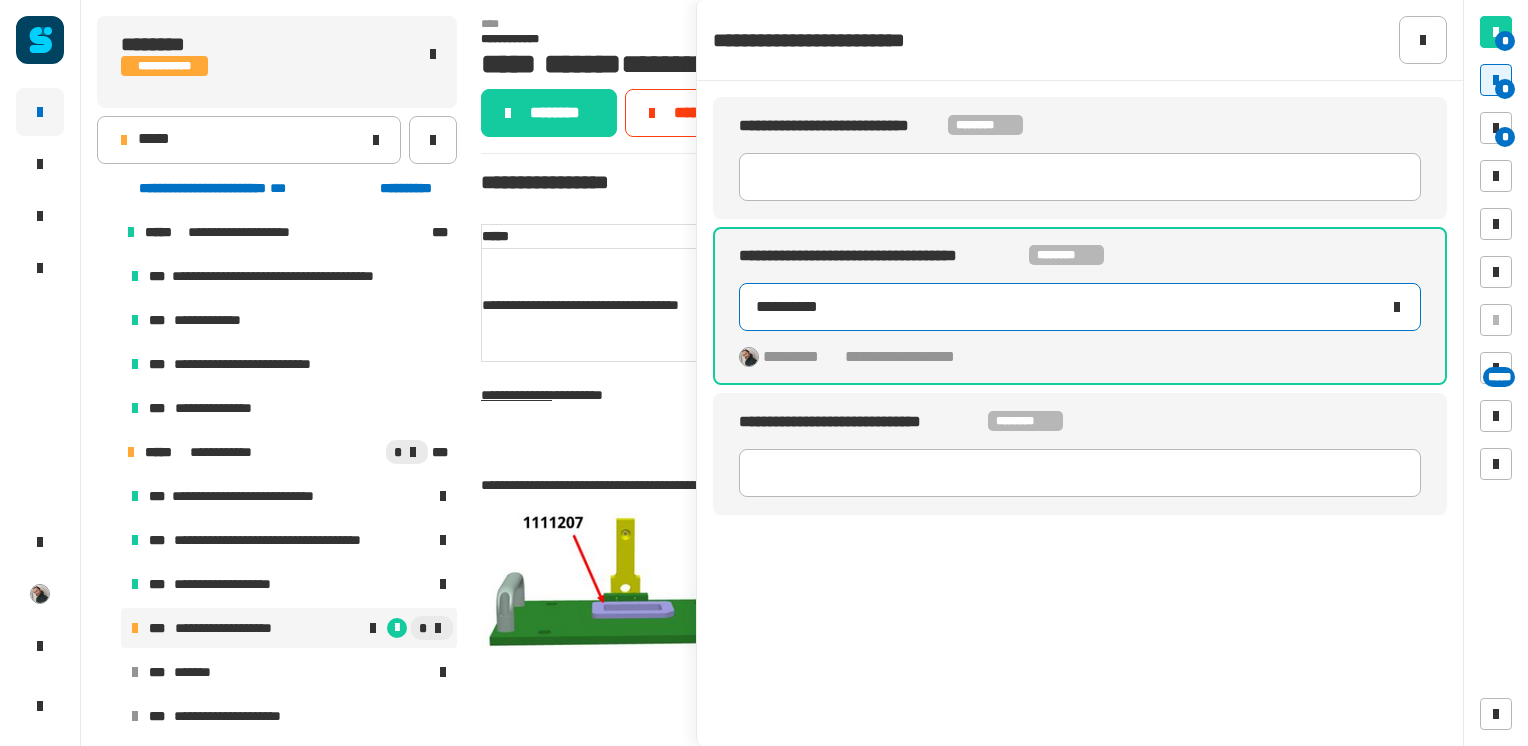 click on "**********" 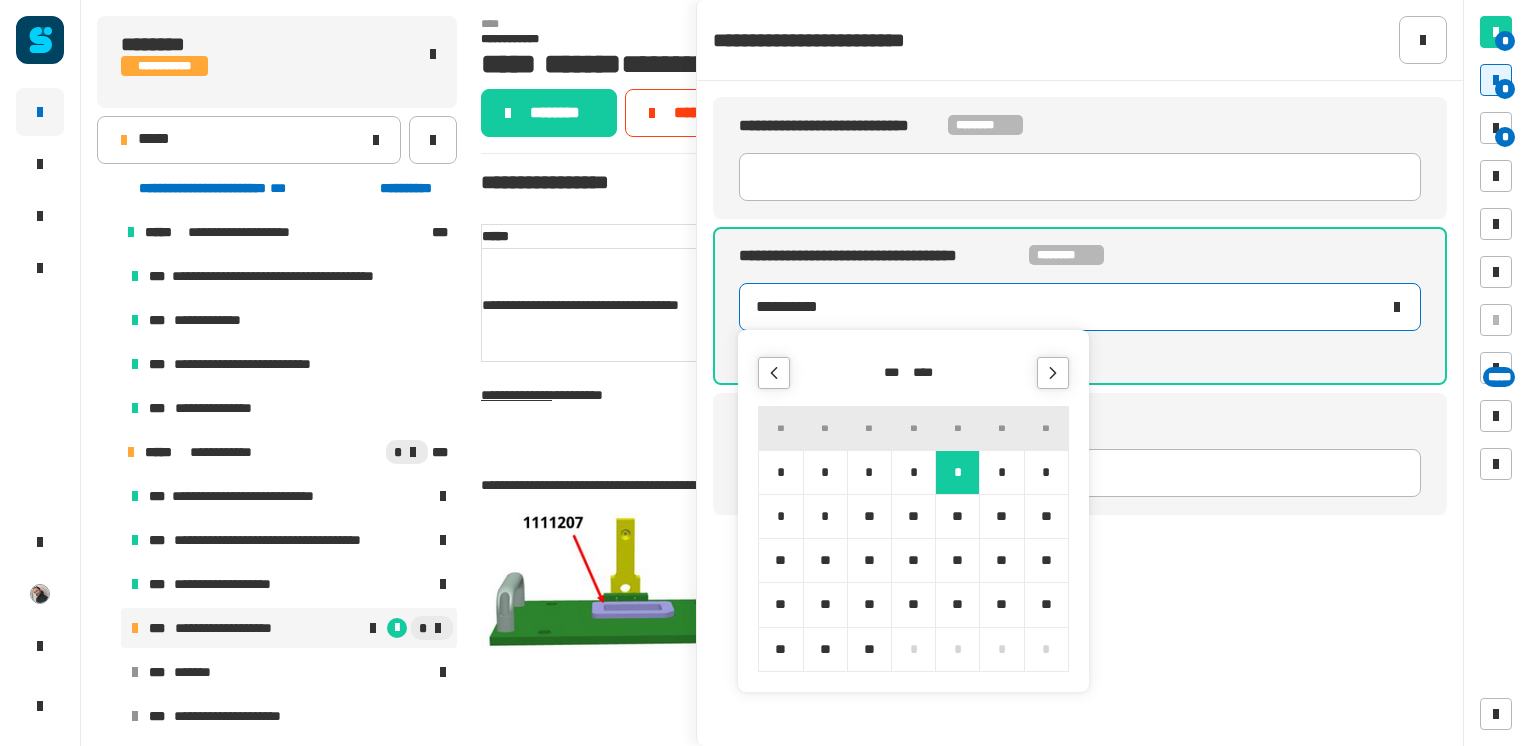 click on "**" at bounding box center (825, 604) 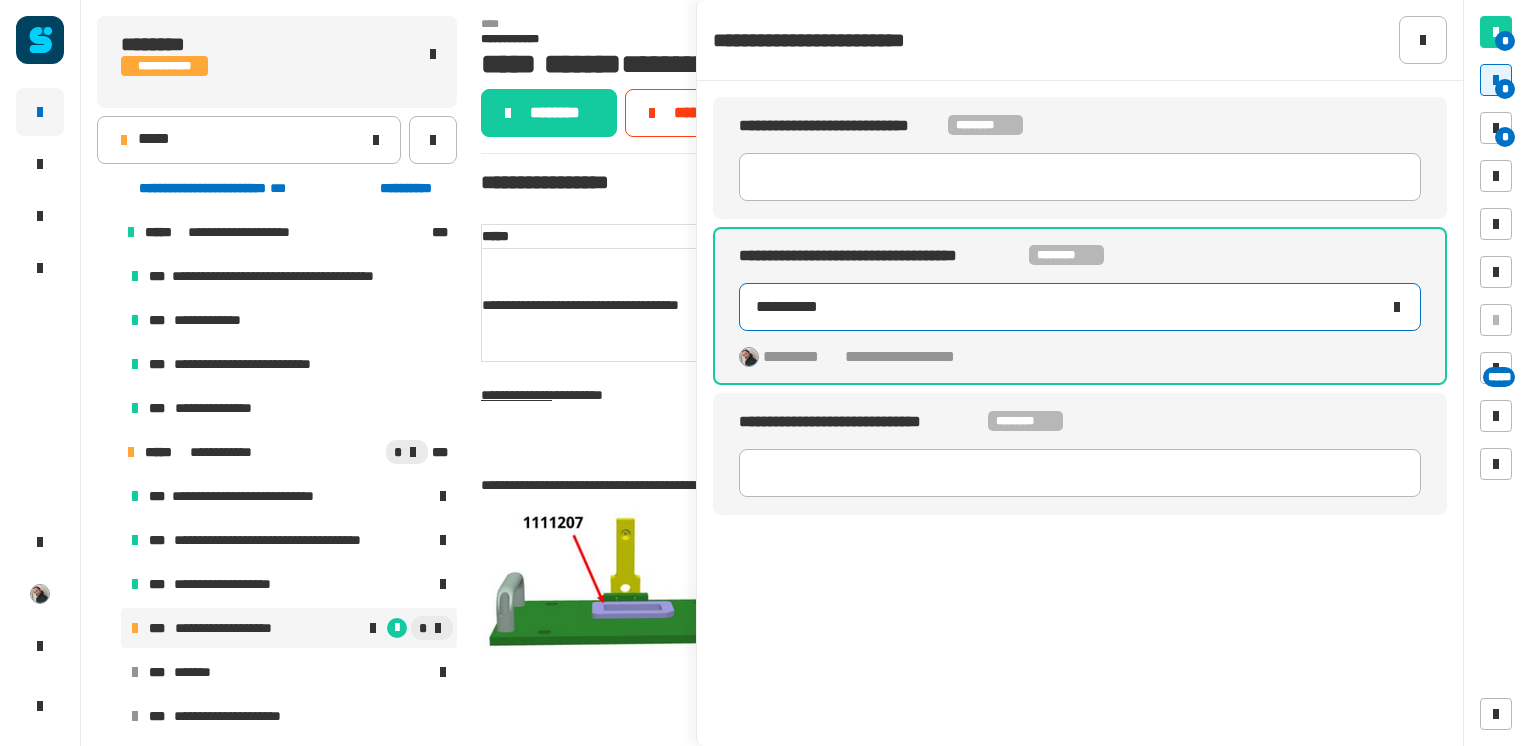type on "**********" 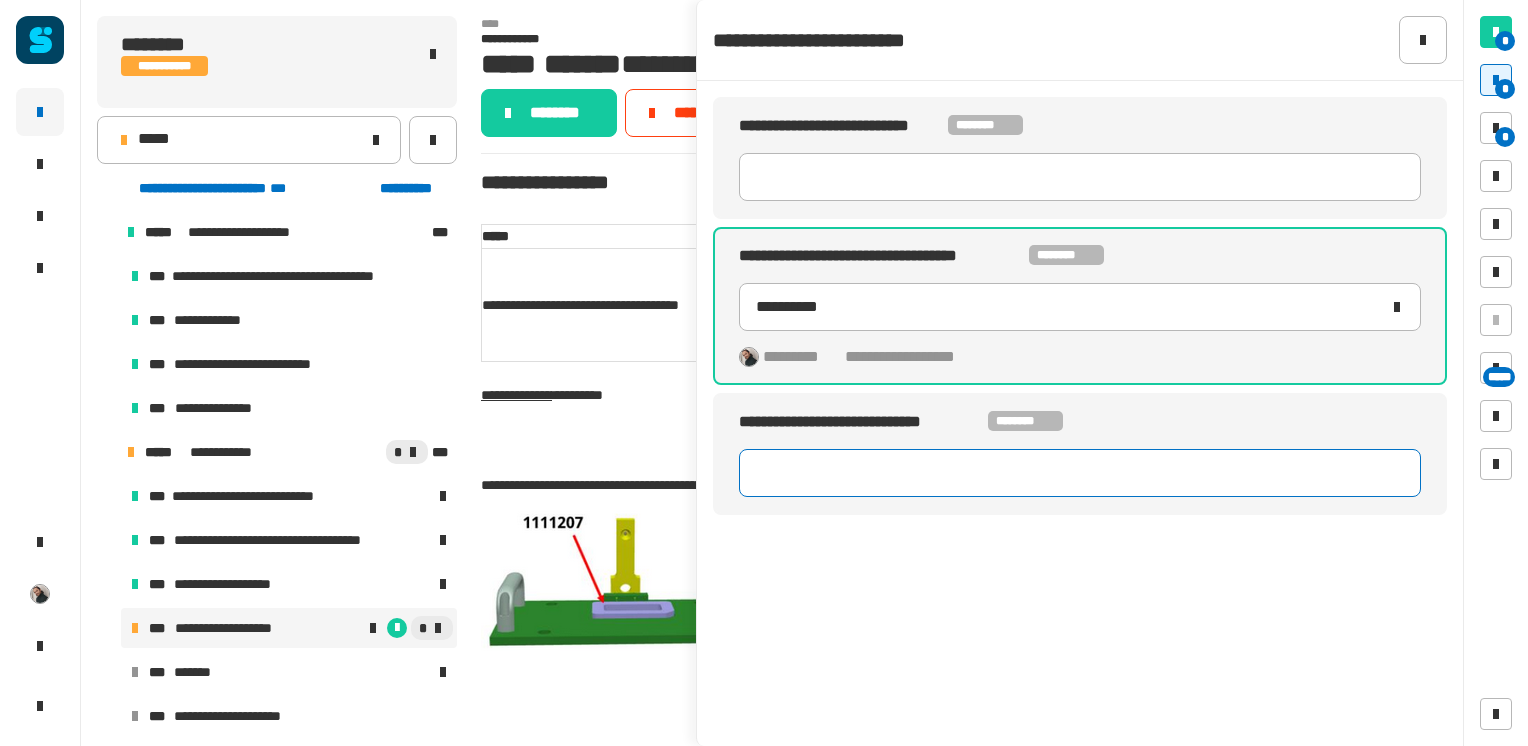 drag, startPoint x: 822, startPoint y: 446, endPoint x: 820, endPoint y: 457, distance: 11.18034 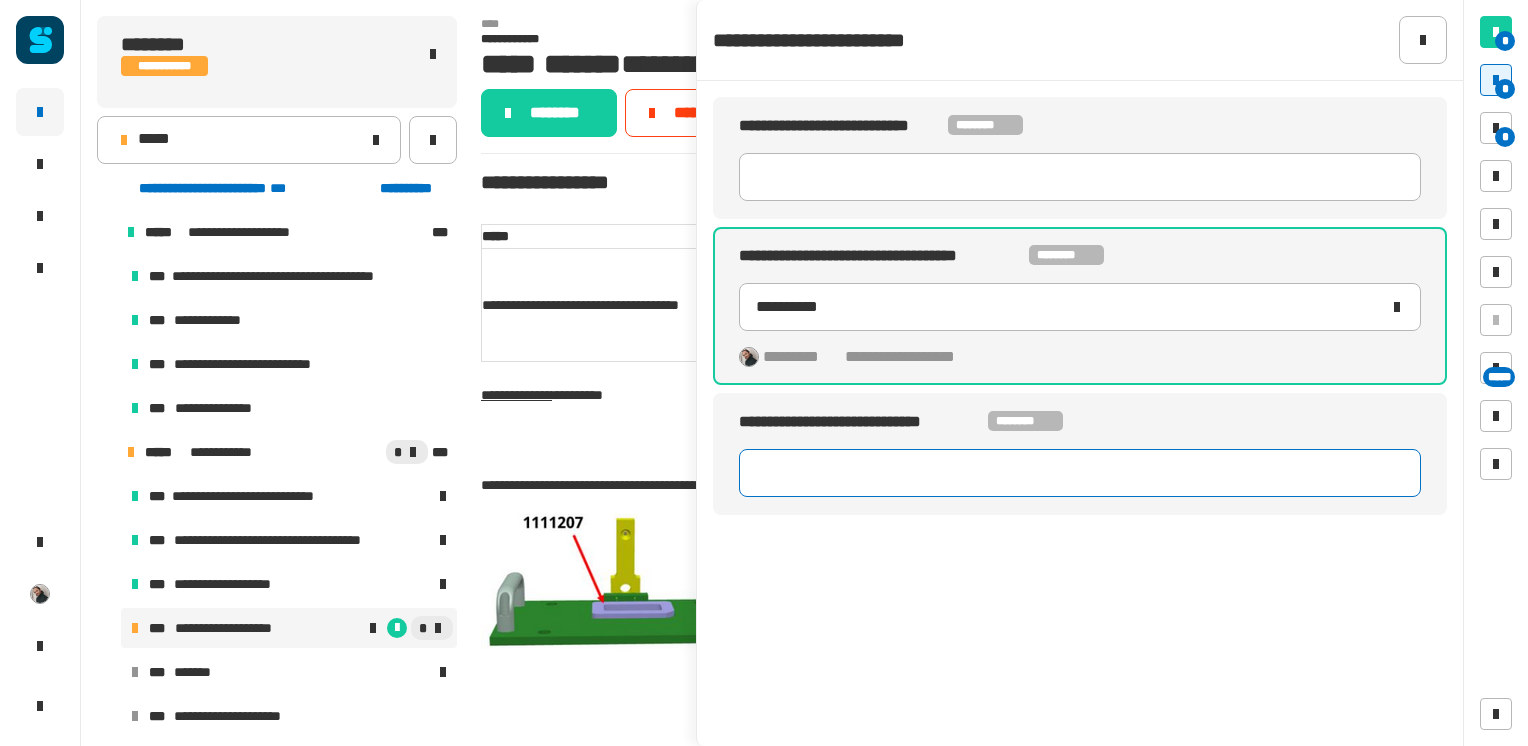 click 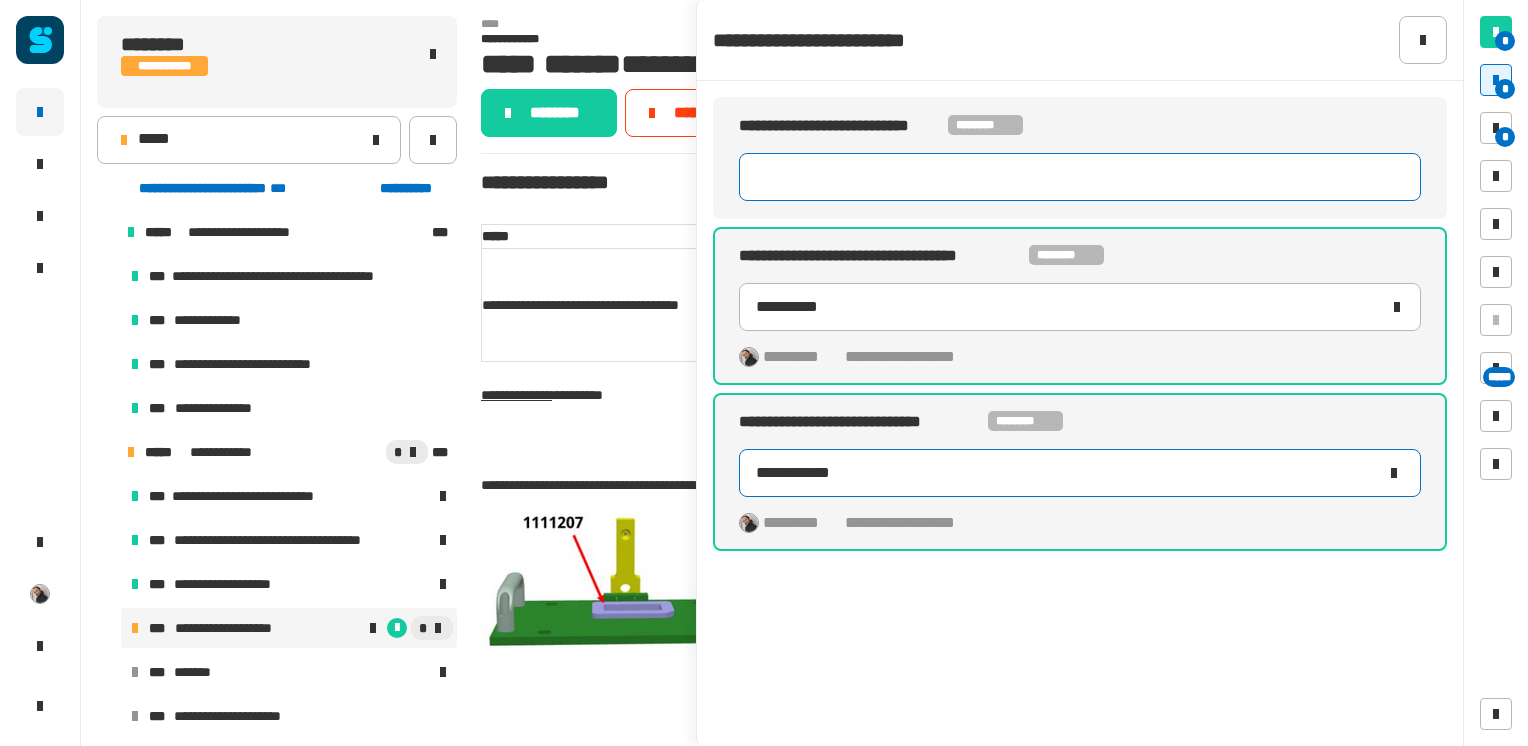 type on "**********" 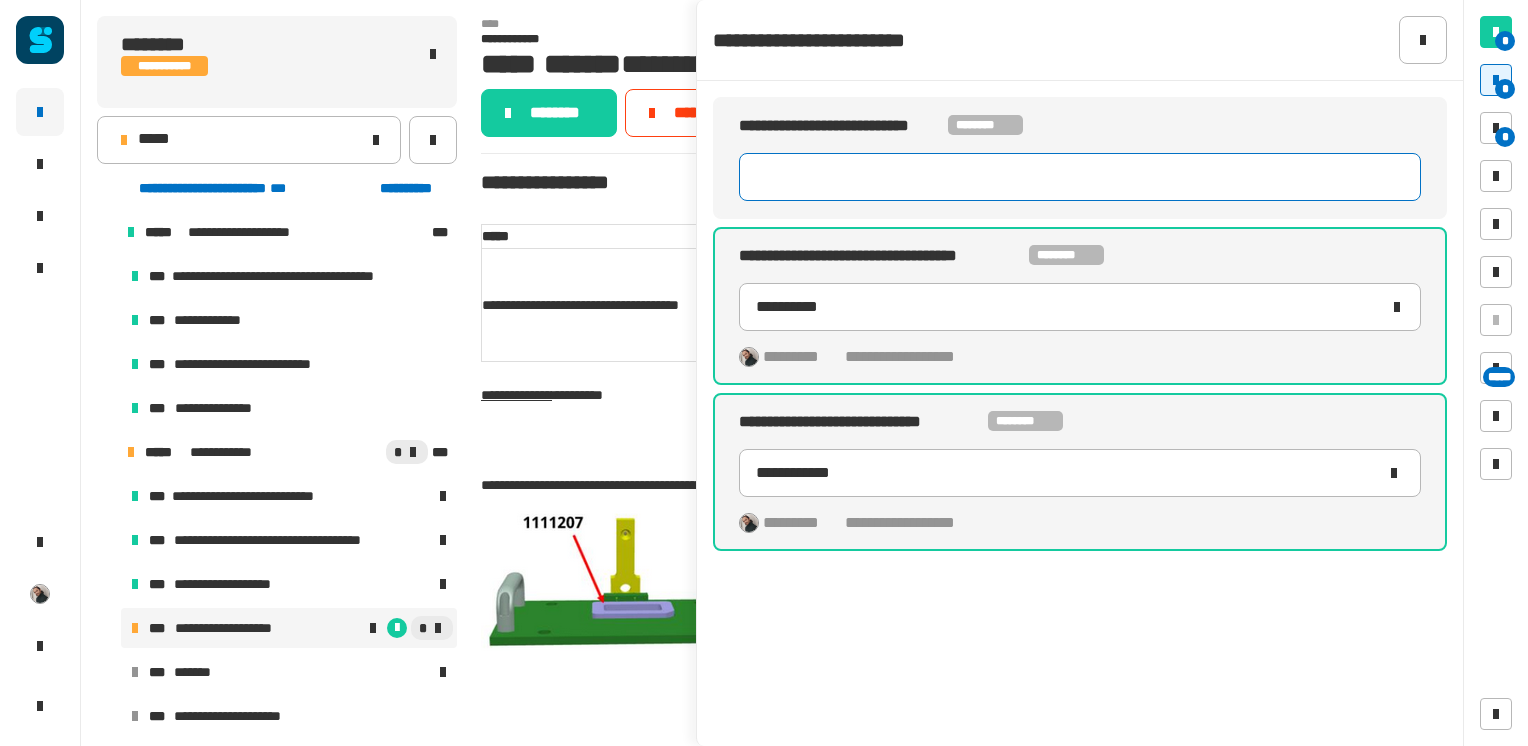 click 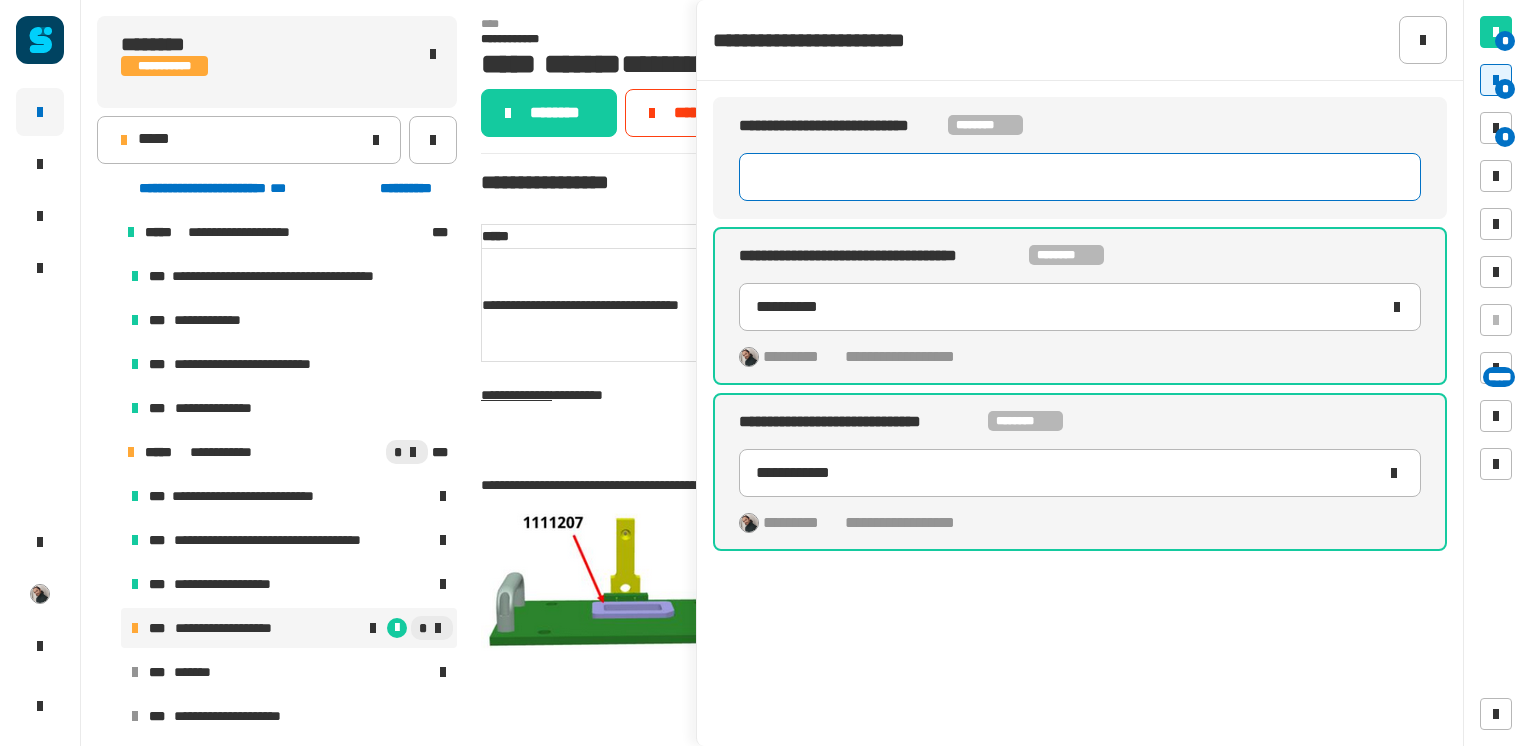 paste on "********" 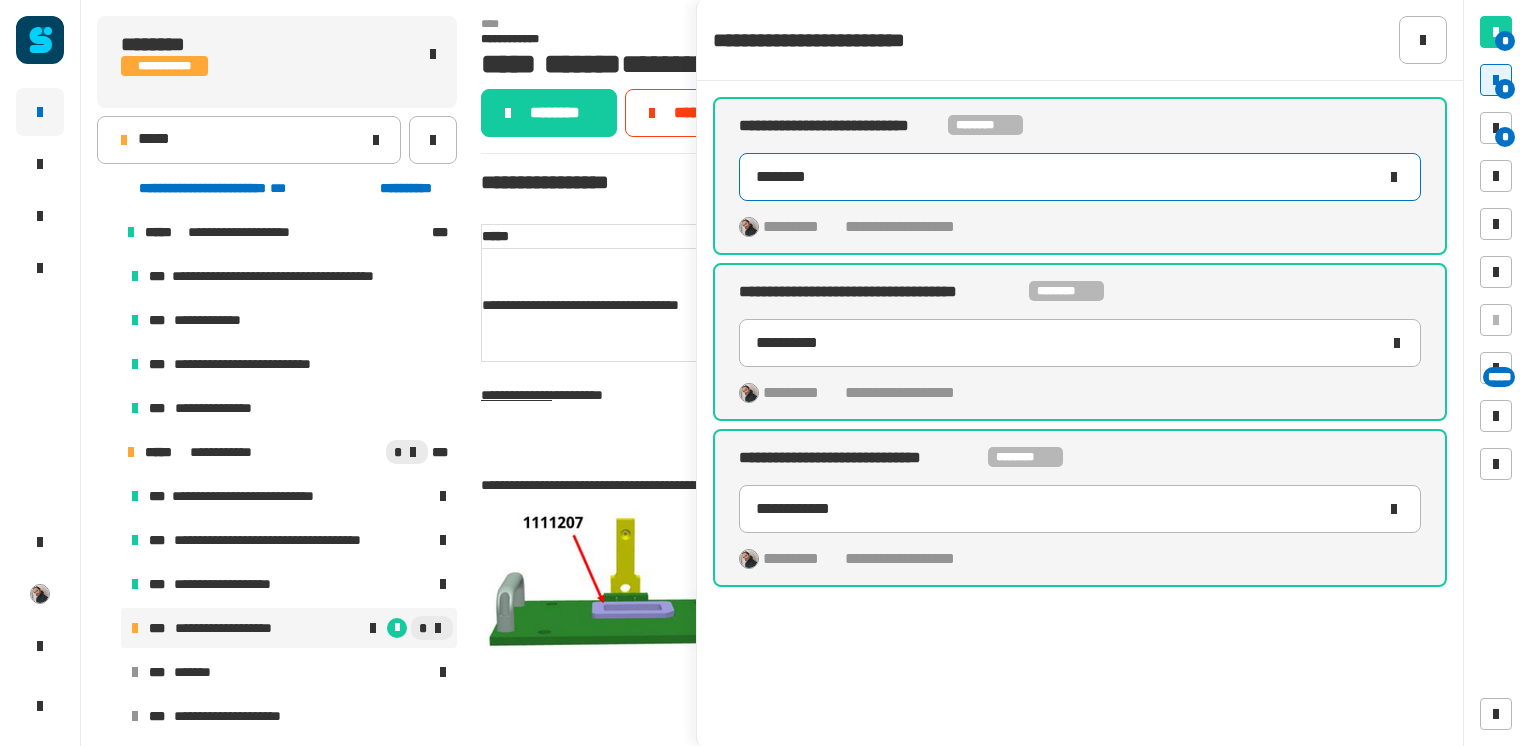 type on "********" 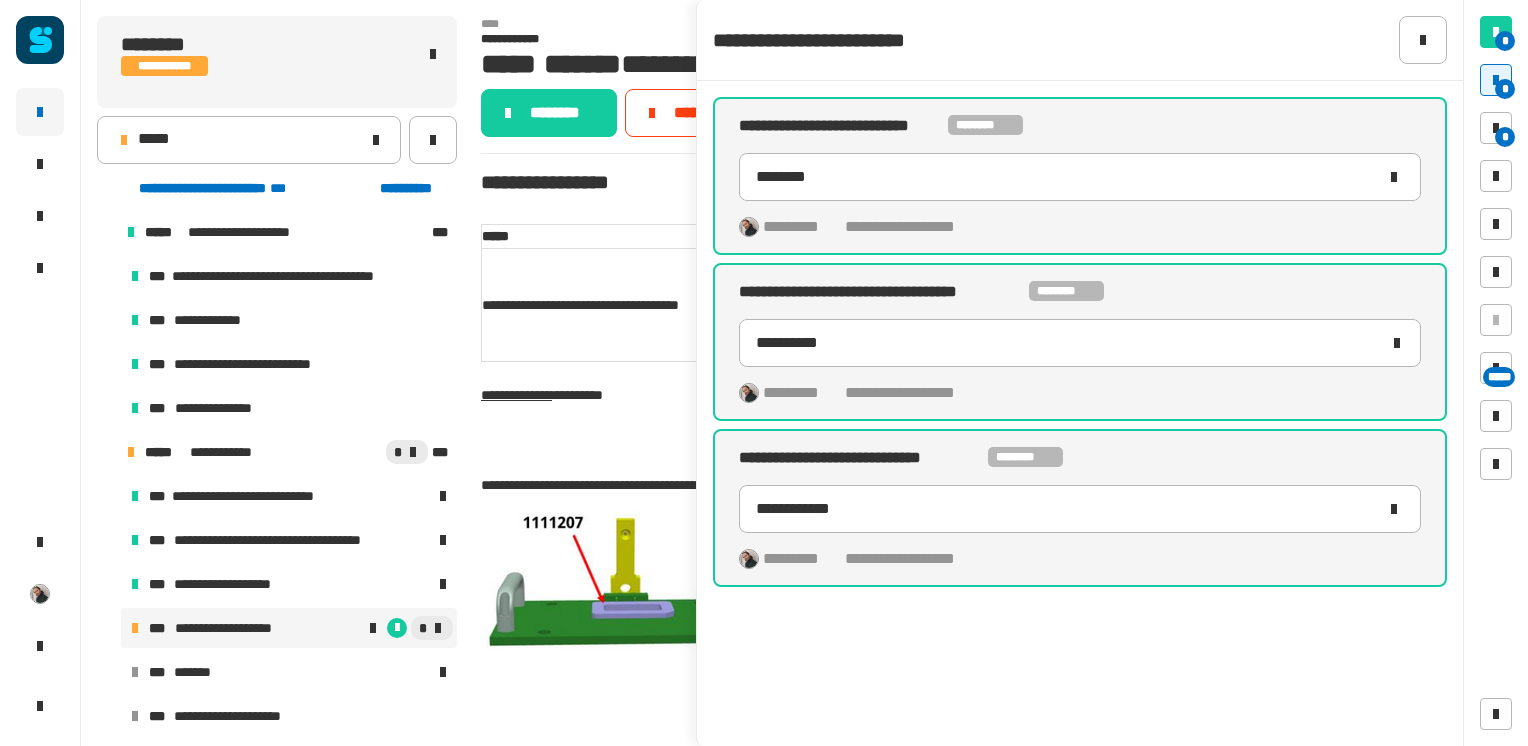 click 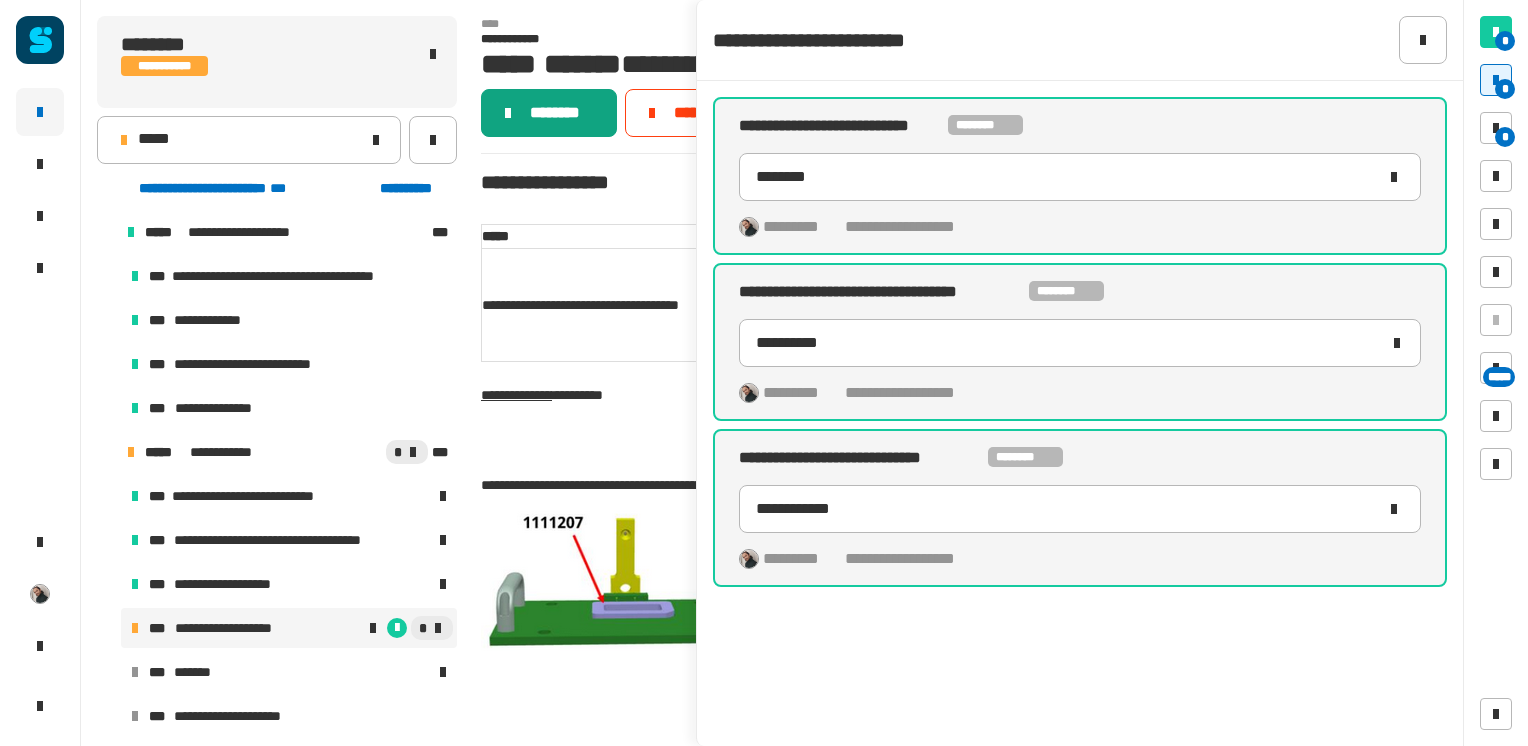 click on "********" 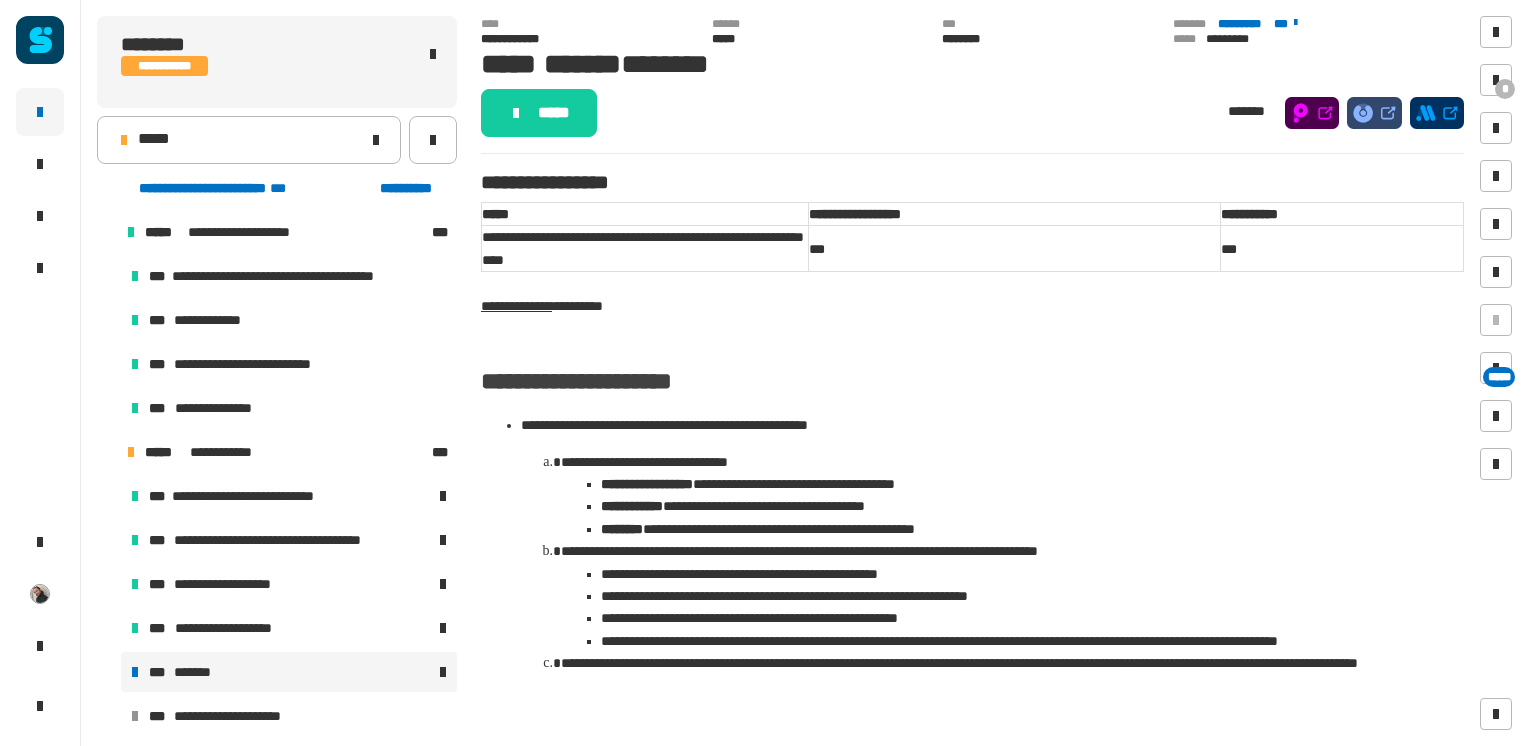 click at bounding box center [338, 672] 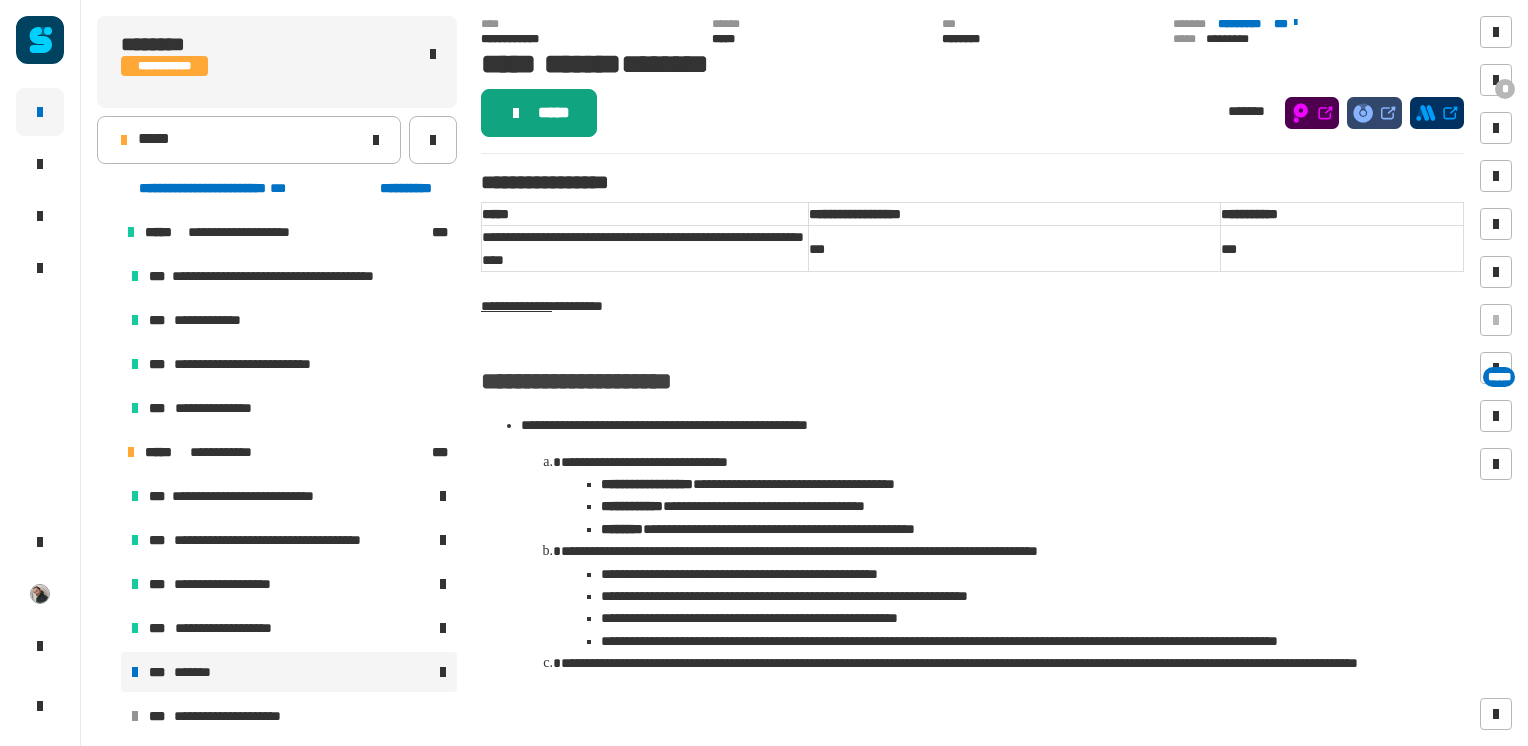 click on "*****" 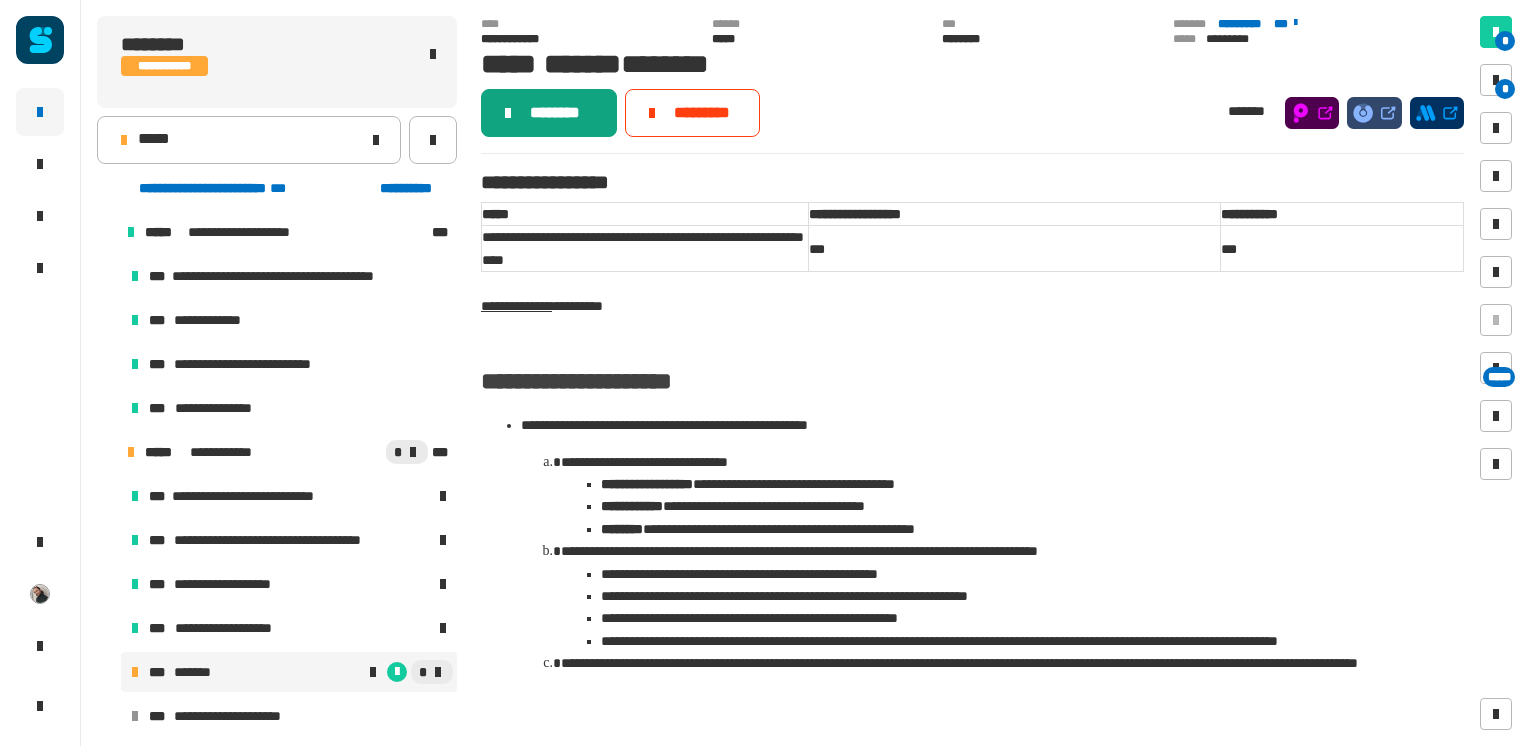 click on "********" 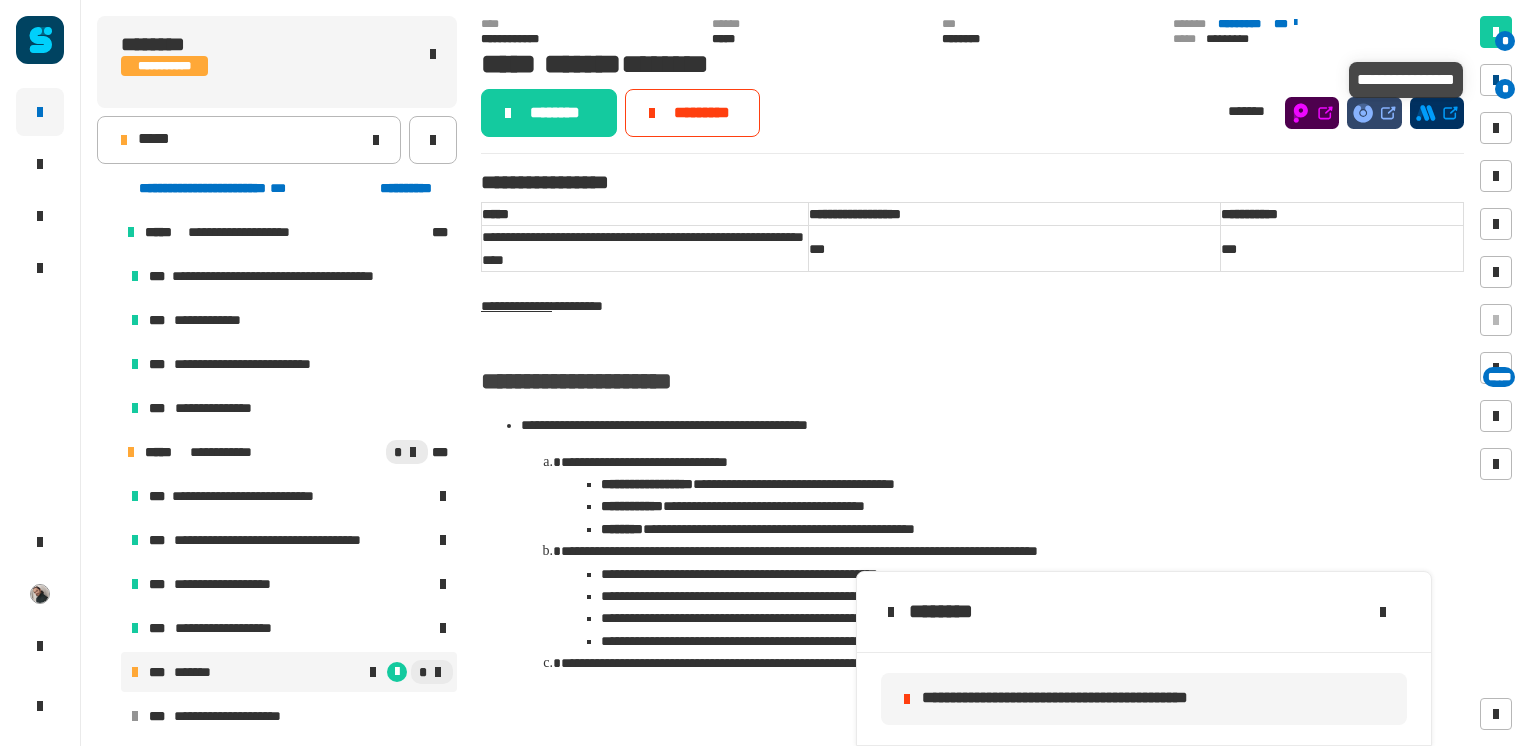click on "*" at bounding box center (1505, 89) 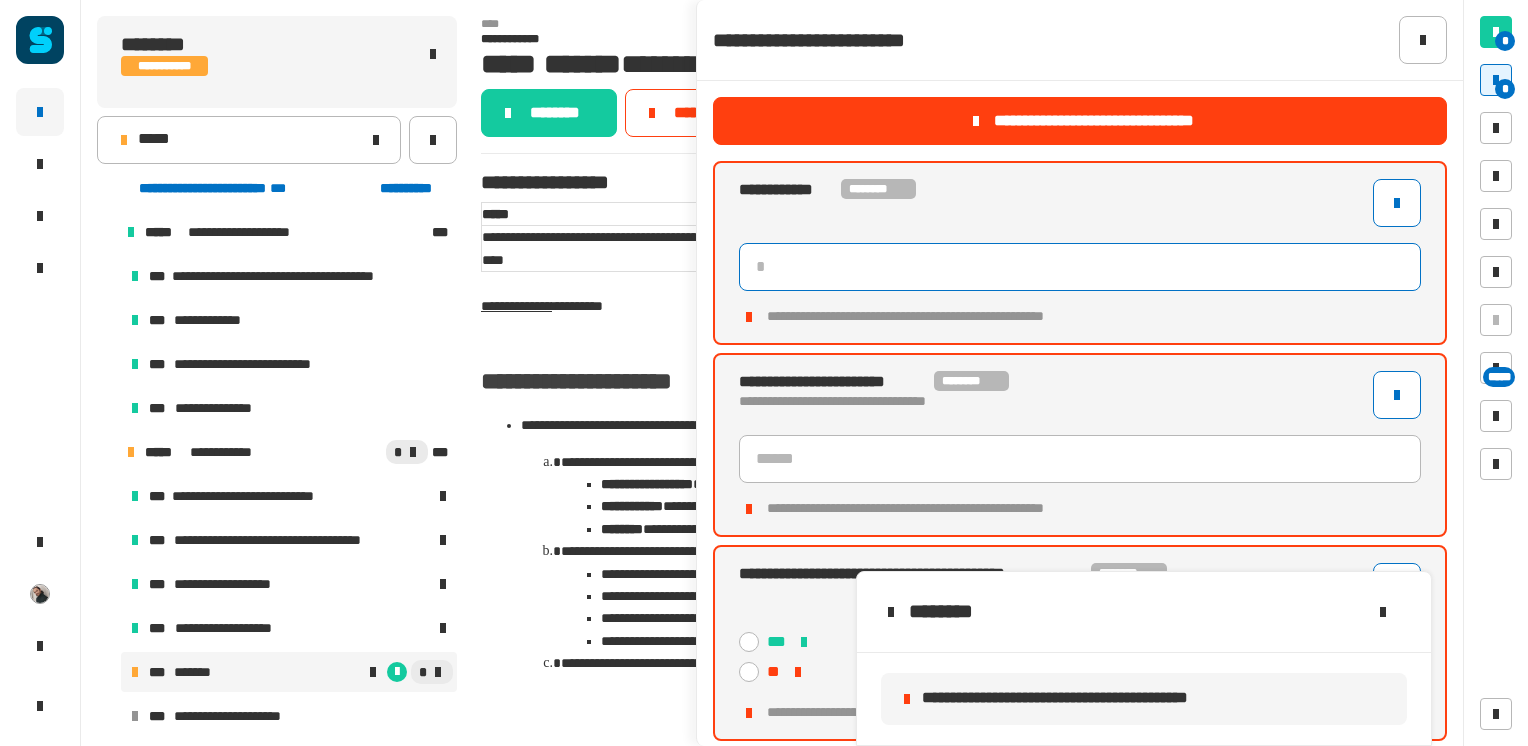 click 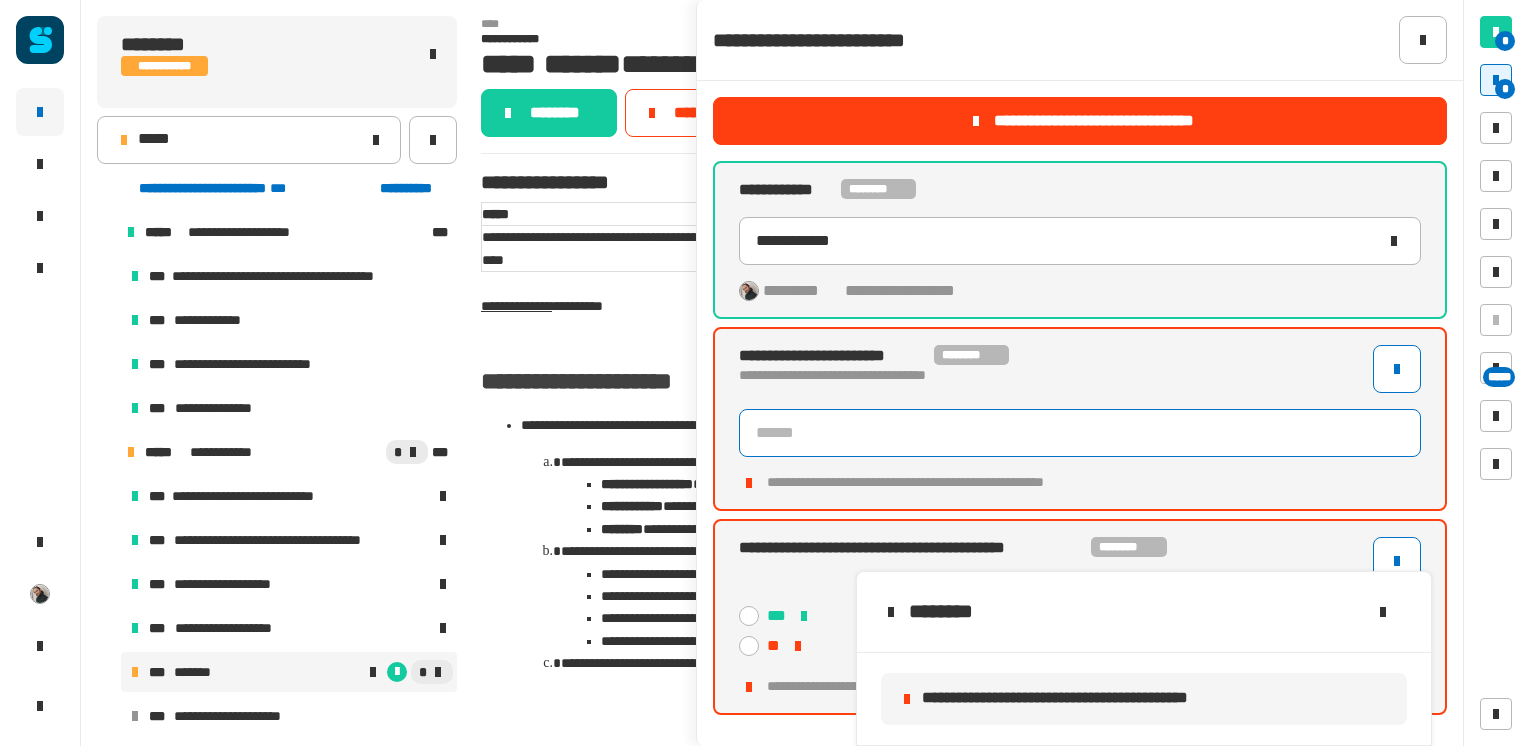 click 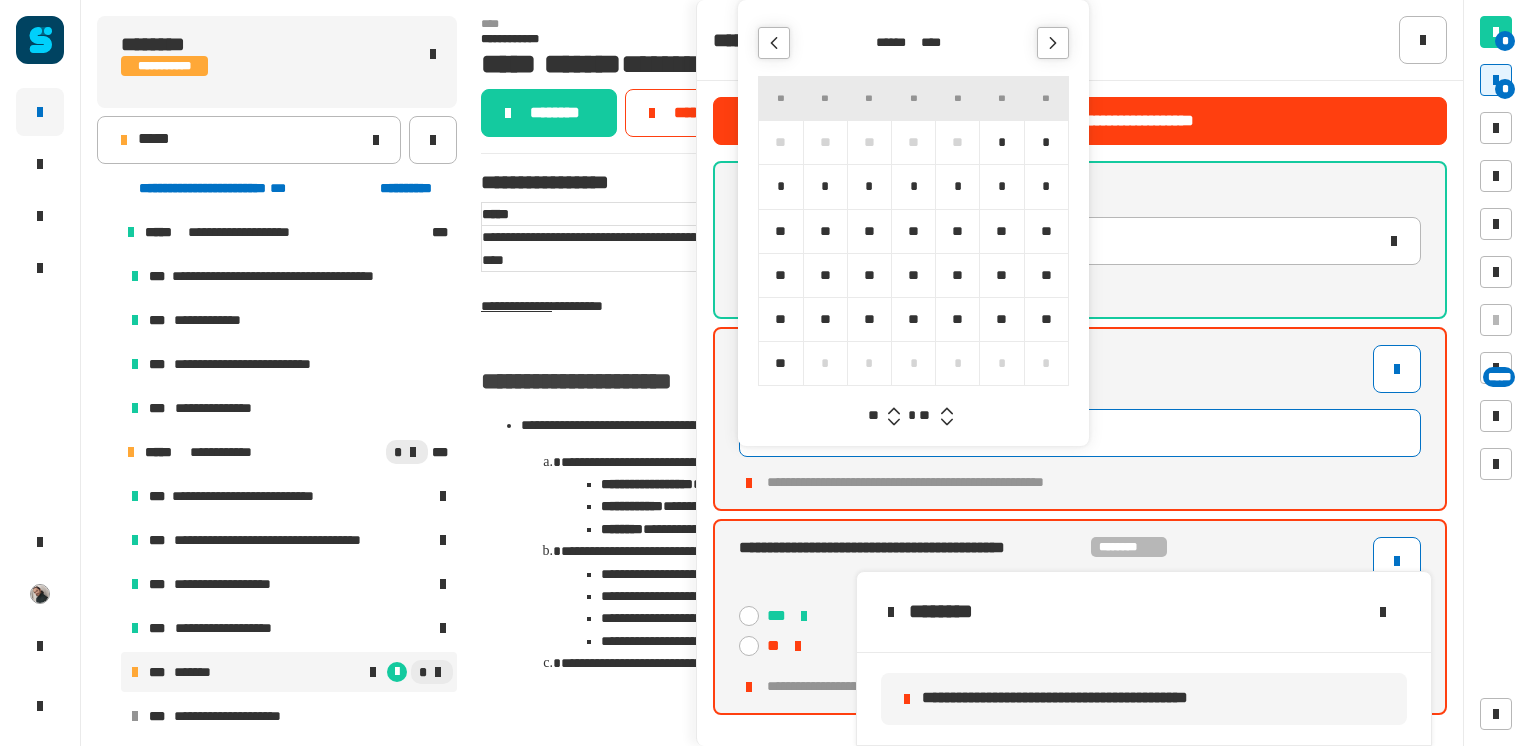 click on "****" at bounding box center (936, 43) 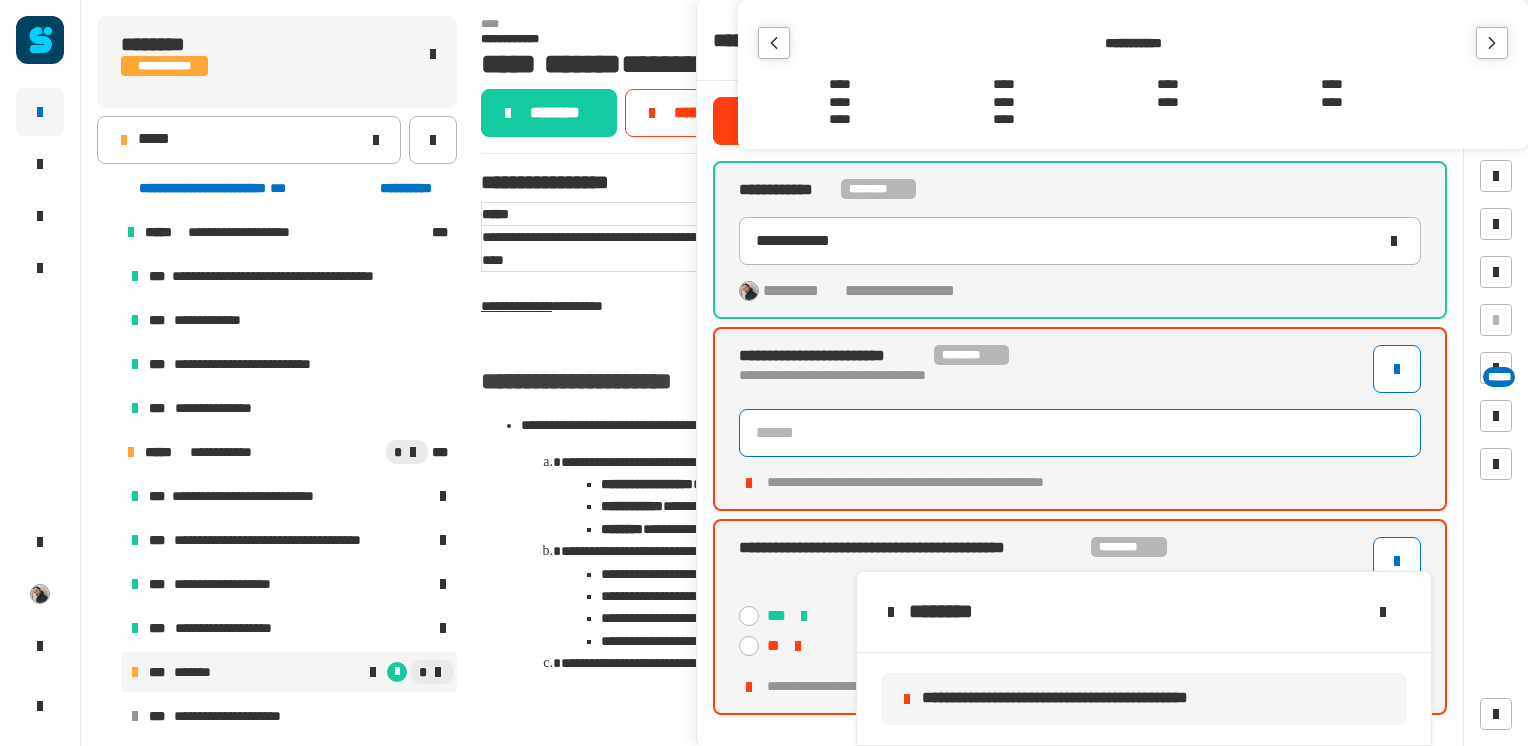 click on "****" at bounding box center (1168, 103) 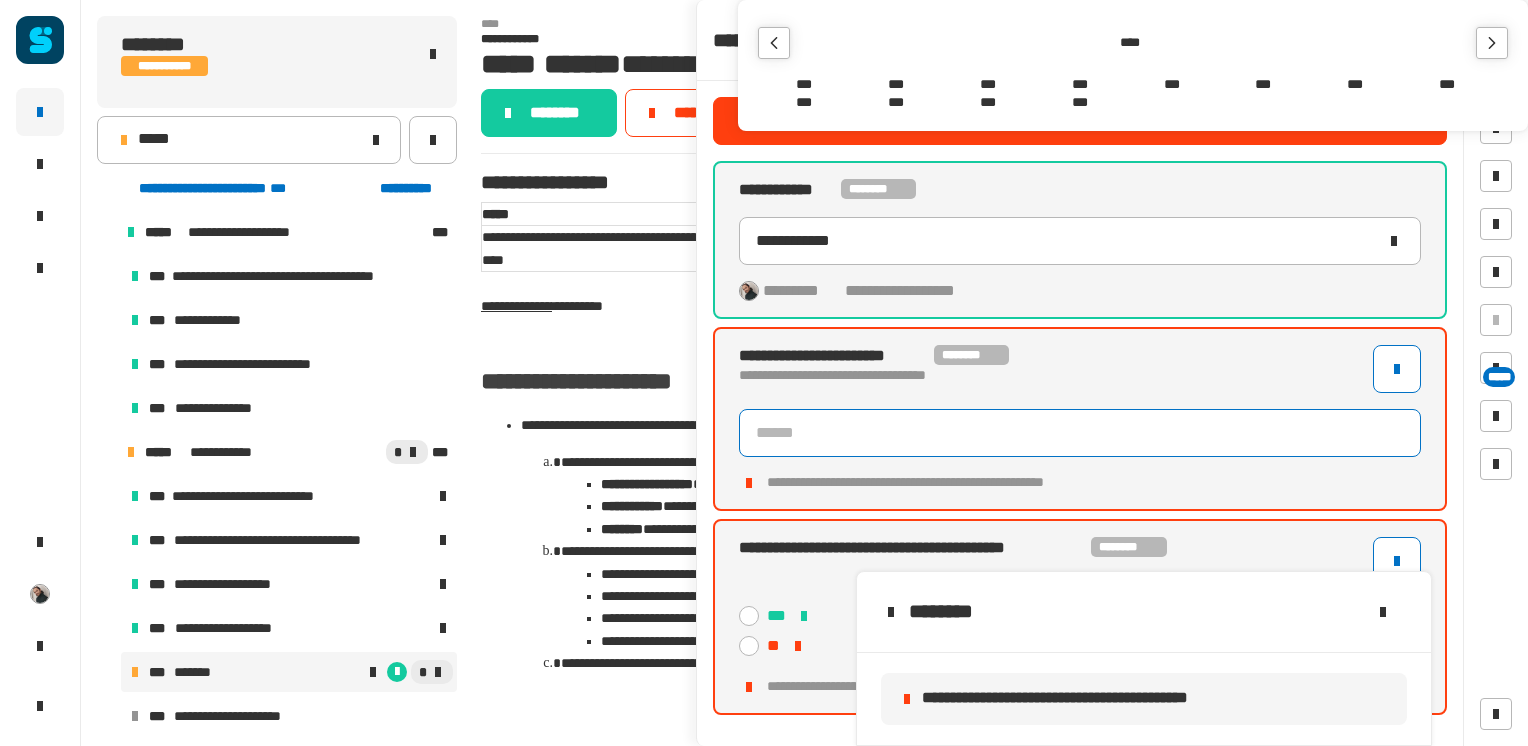 click on "***" at bounding box center [1355, 85] 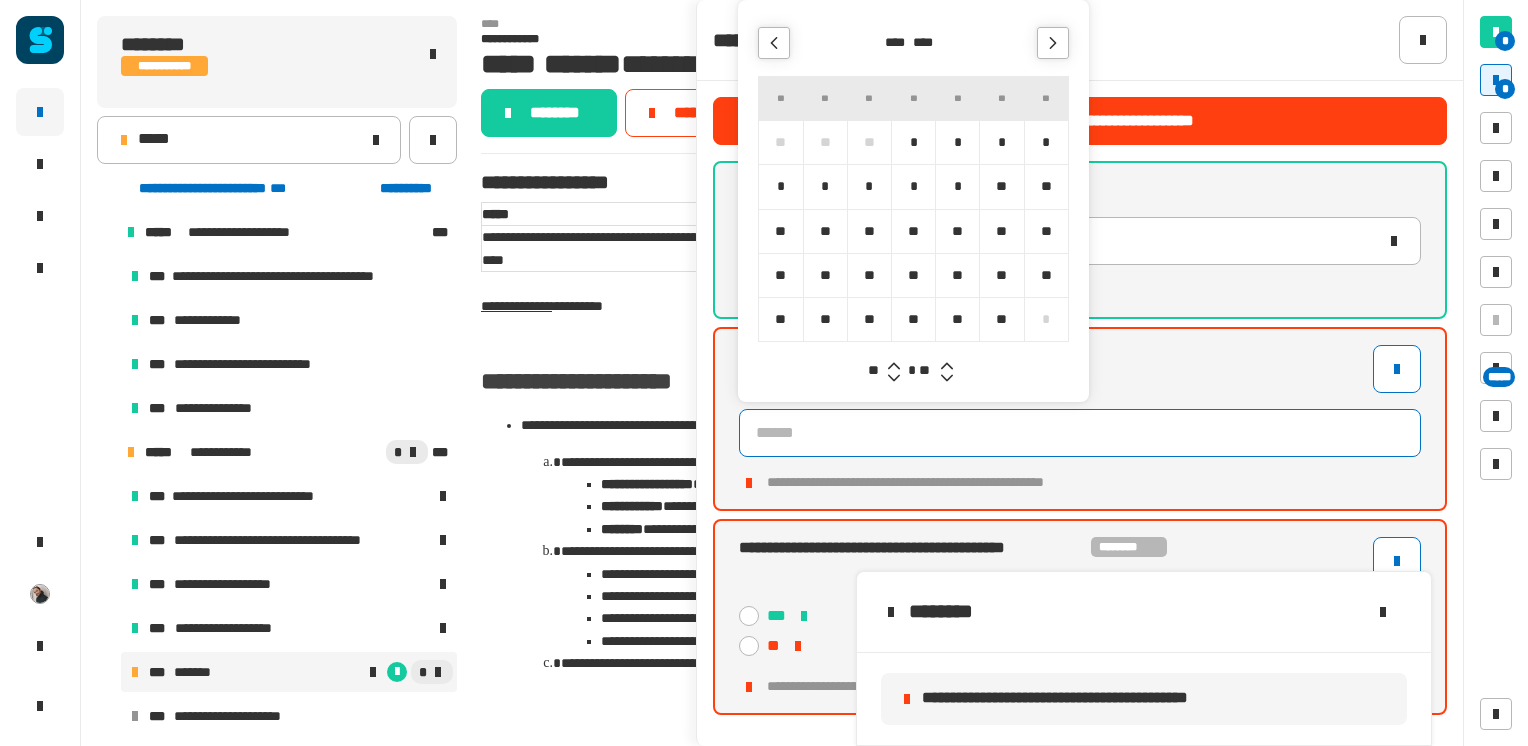 click on "*" at bounding box center [1001, 142] 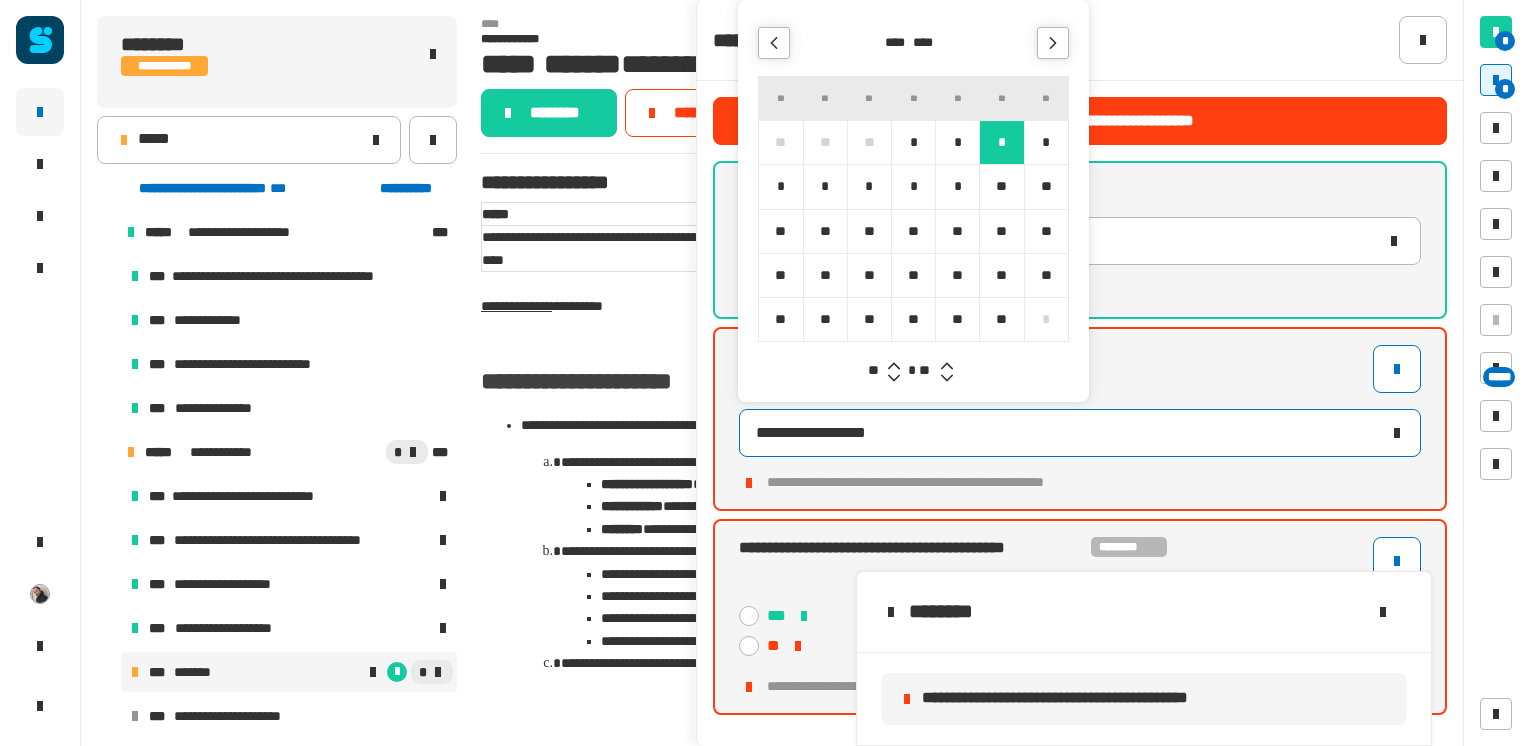 type on "**********" 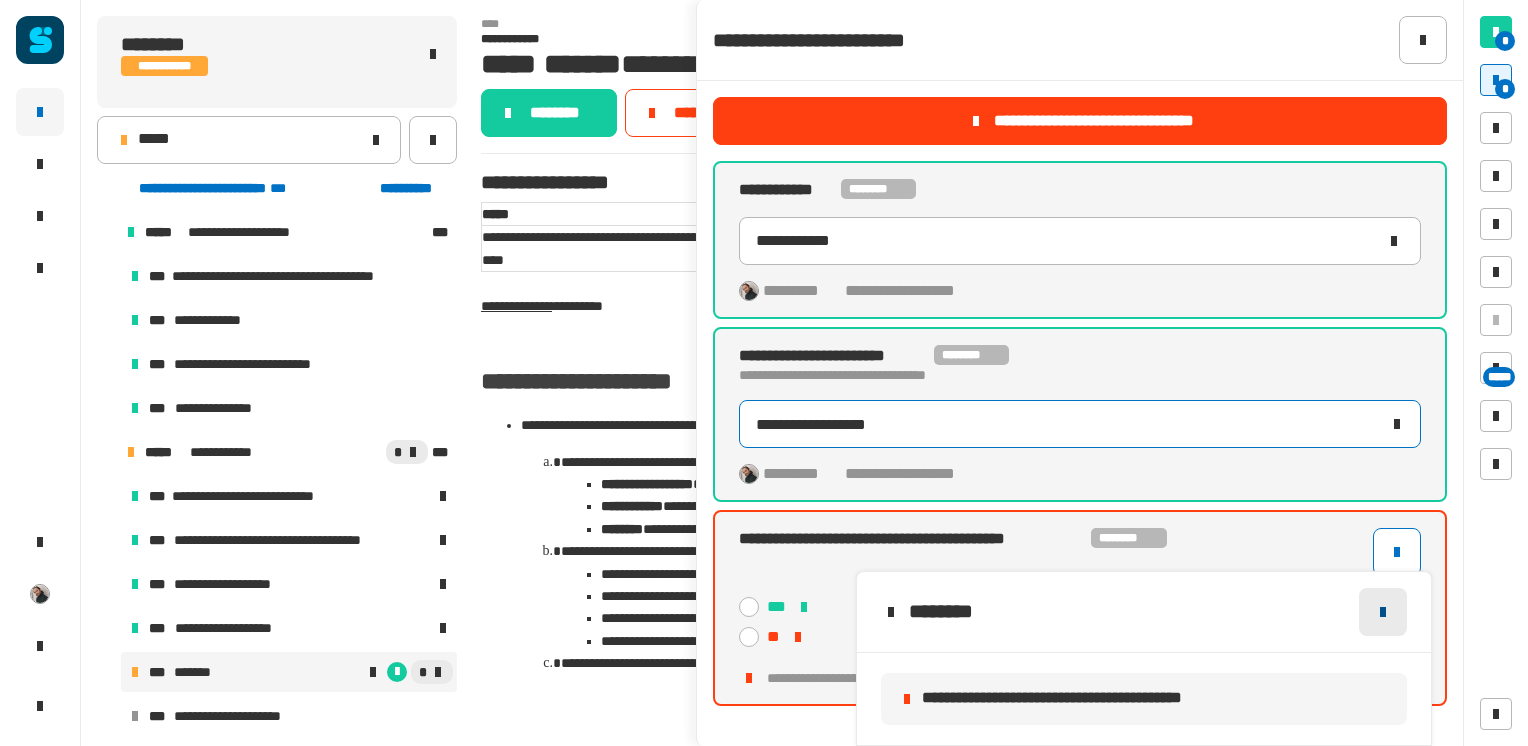 click 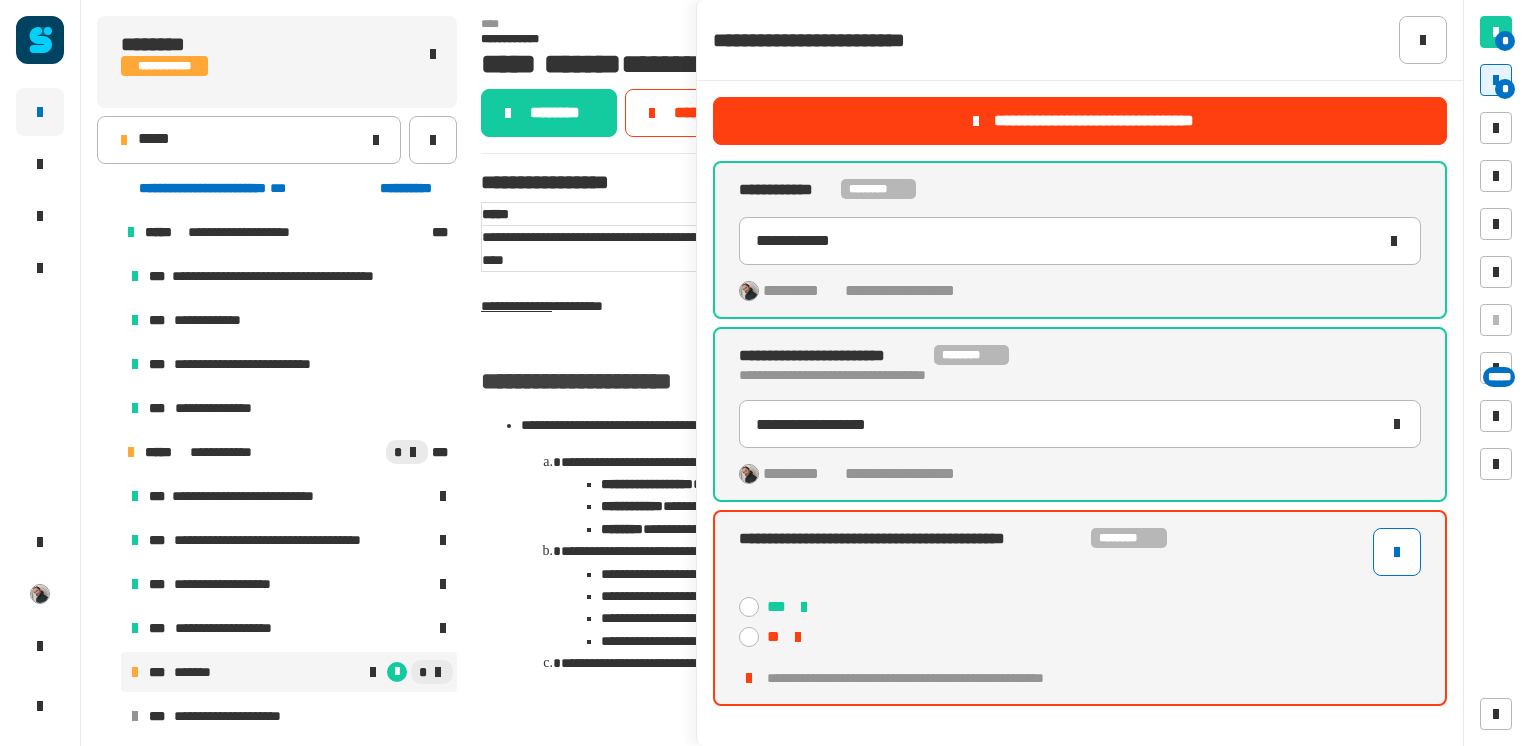 click 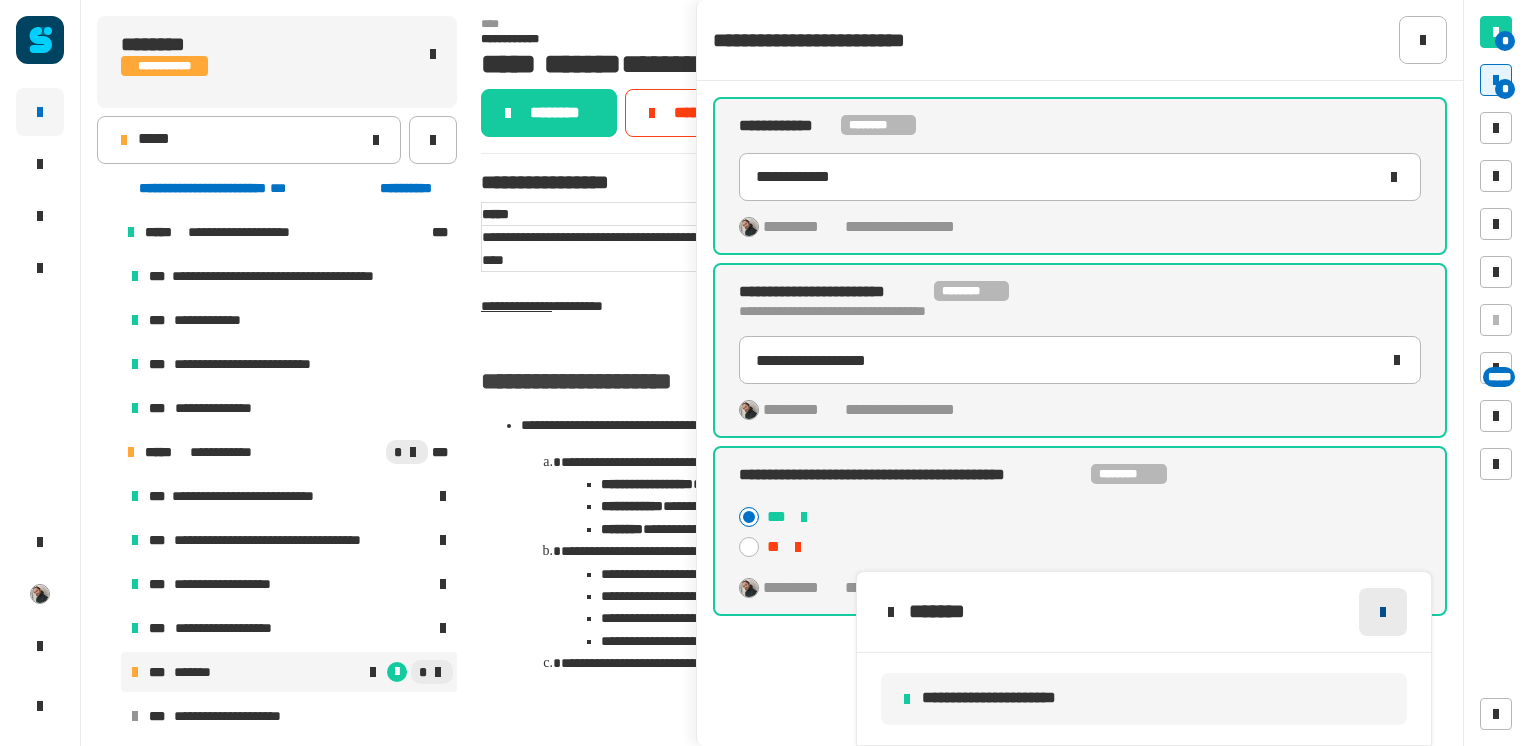 click 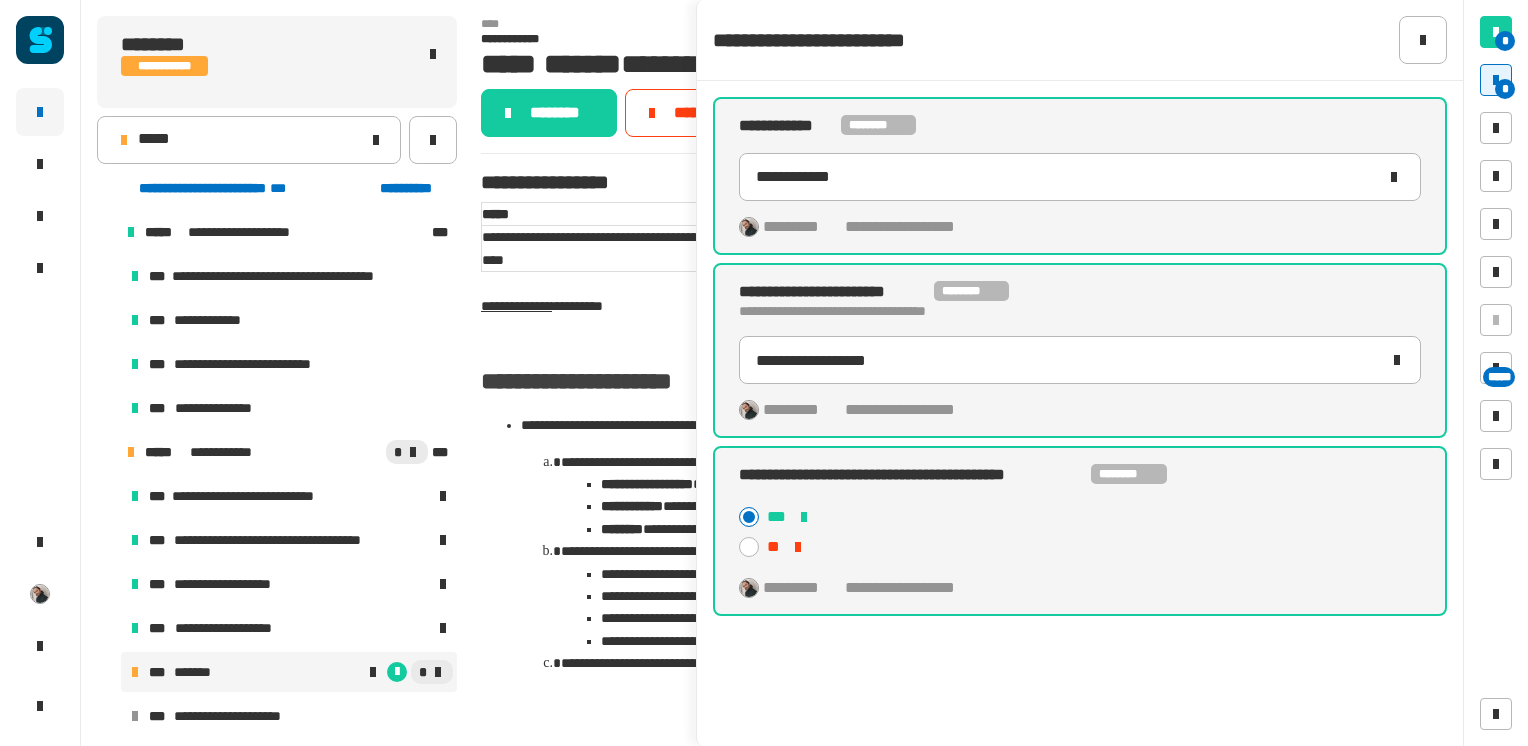 click on "*" at bounding box center [1496, 80] 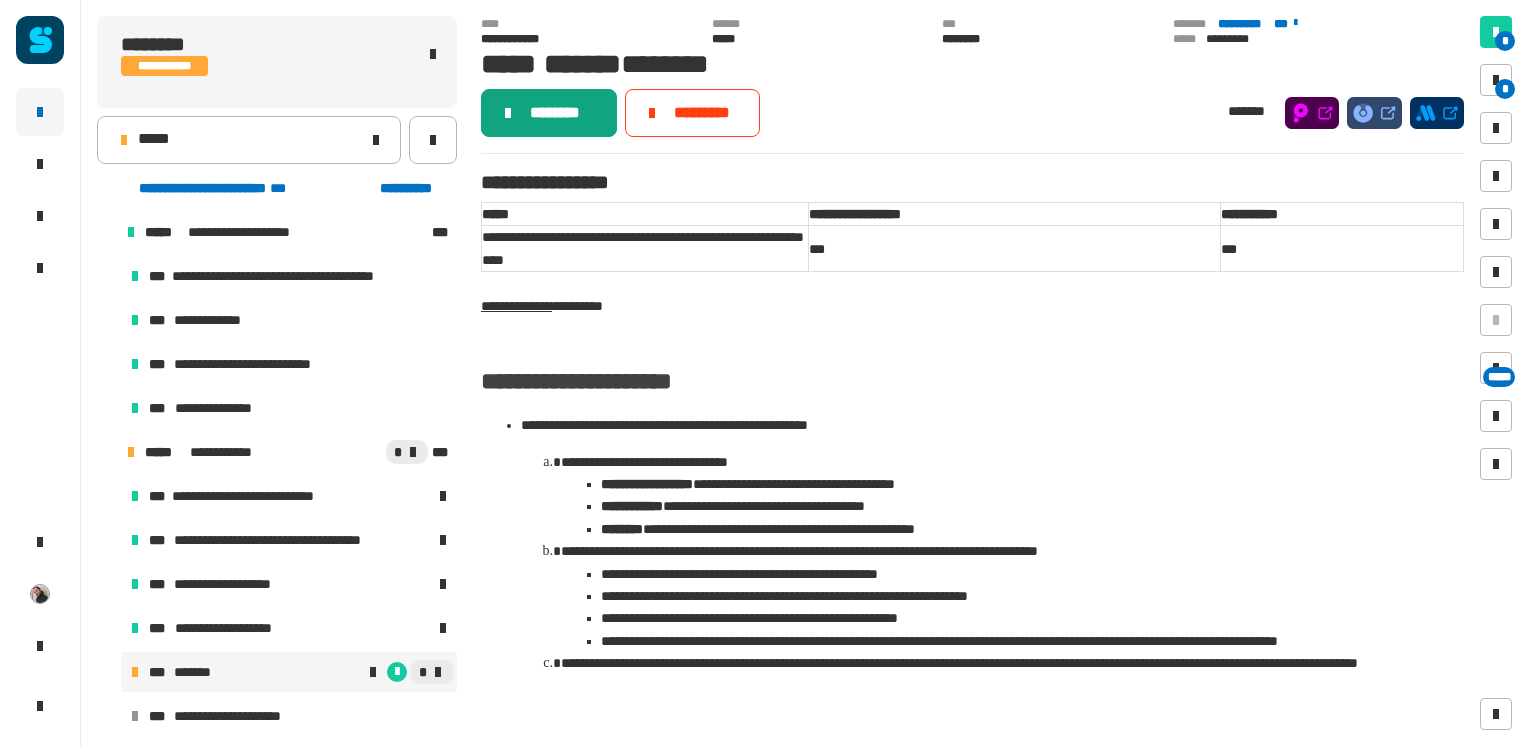 click on "********" 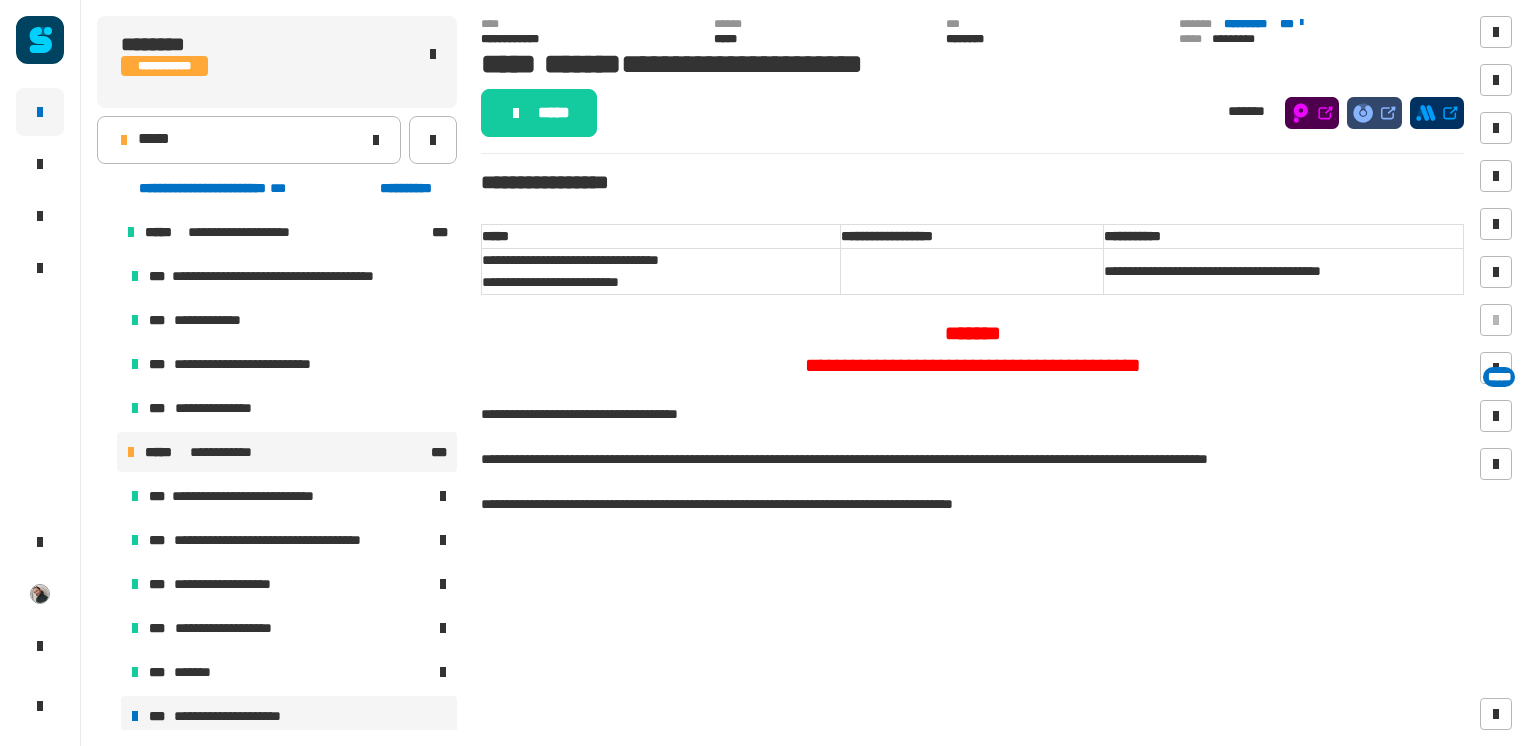 scroll, scrollTop: 93, scrollLeft: 0, axis: vertical 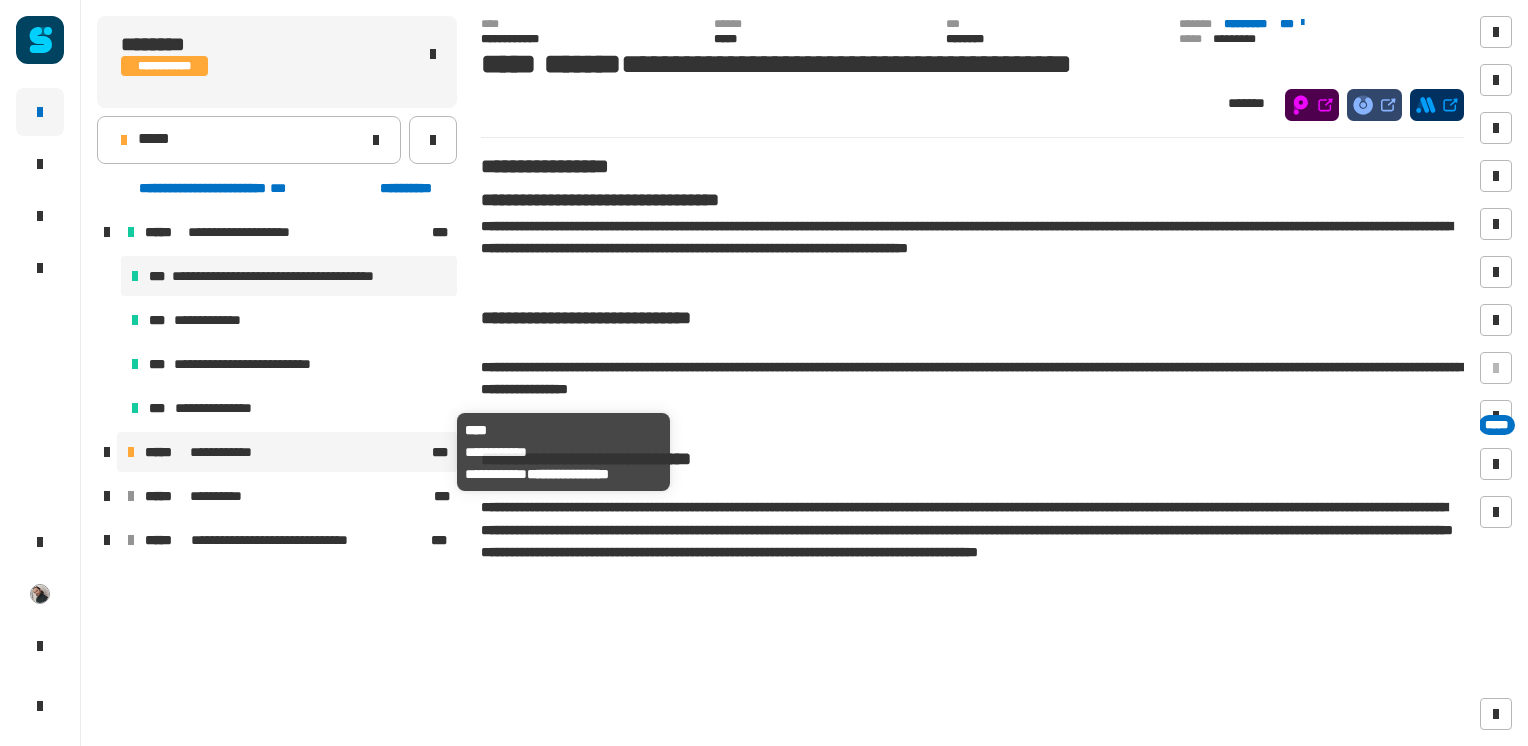 click on "**********" at bounding box center (286, 452) 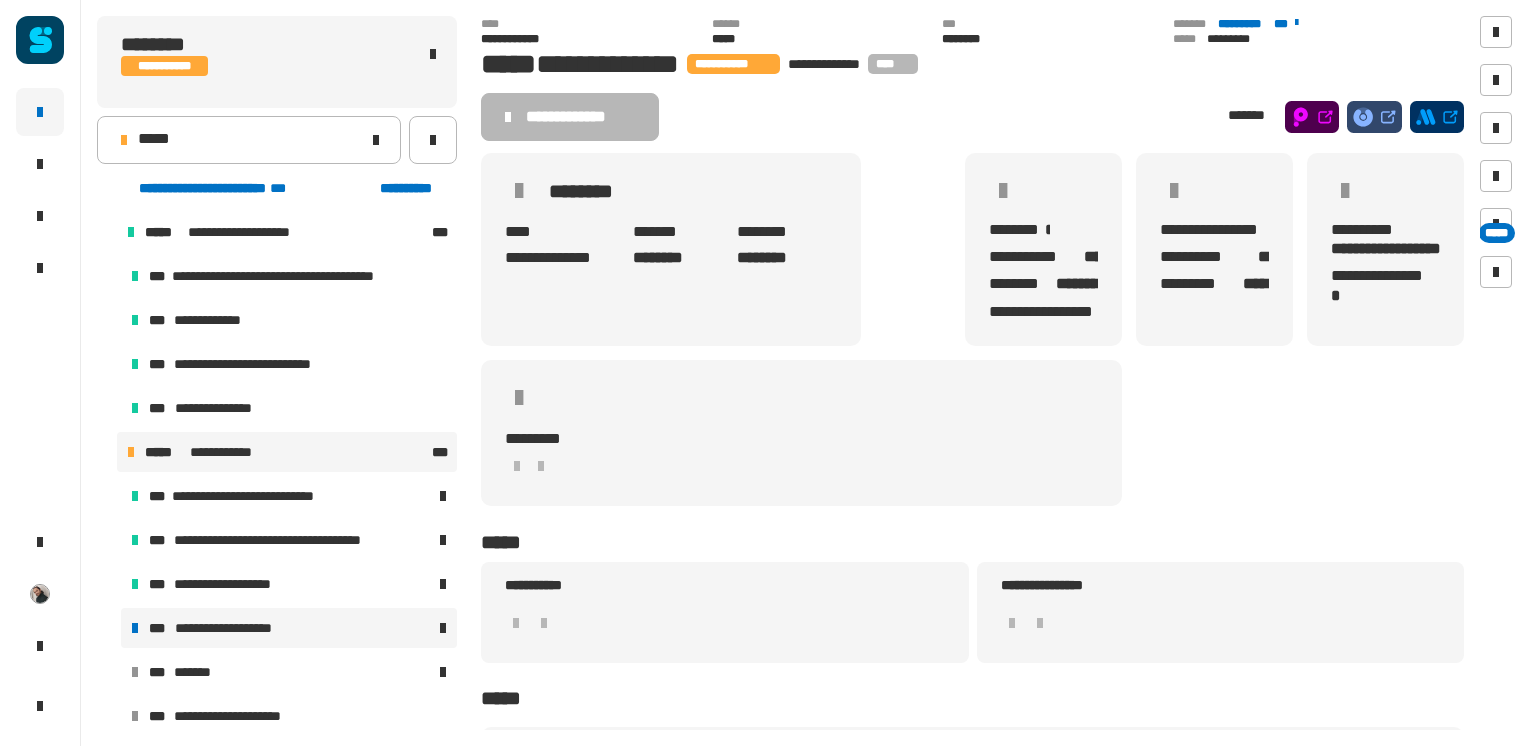 click at bounding box center (368, 628) 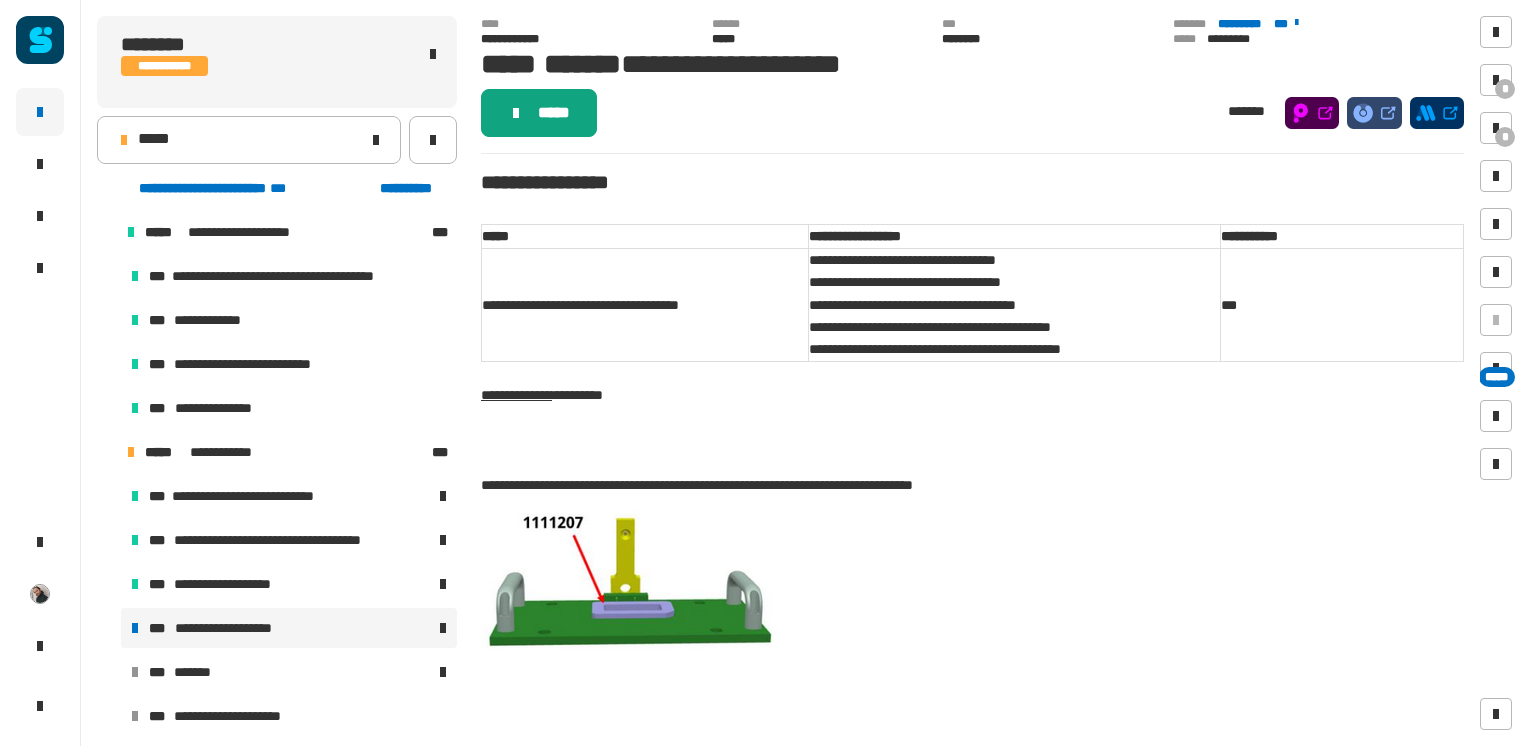 click on "*****" 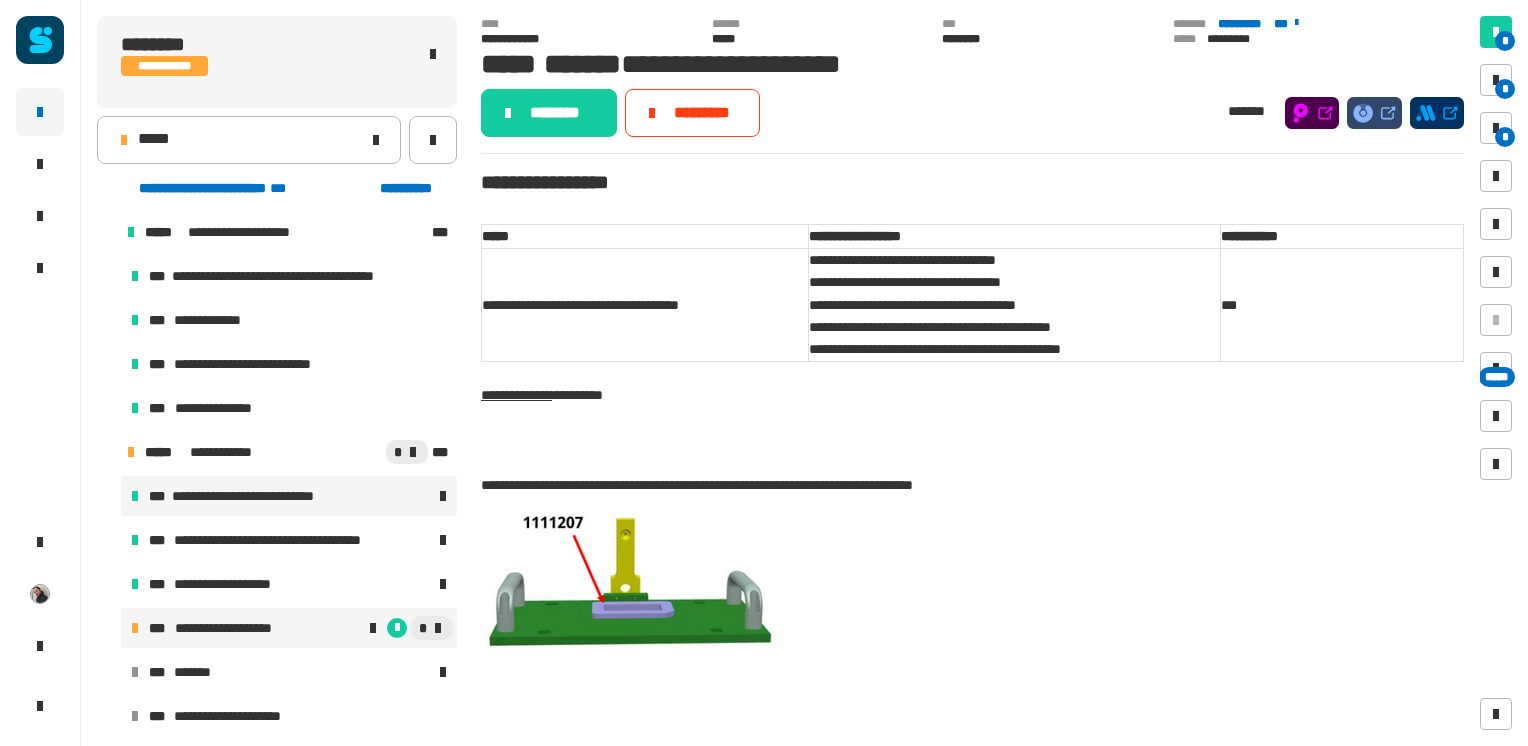 click on "**********" at bounding box center (253, 496) 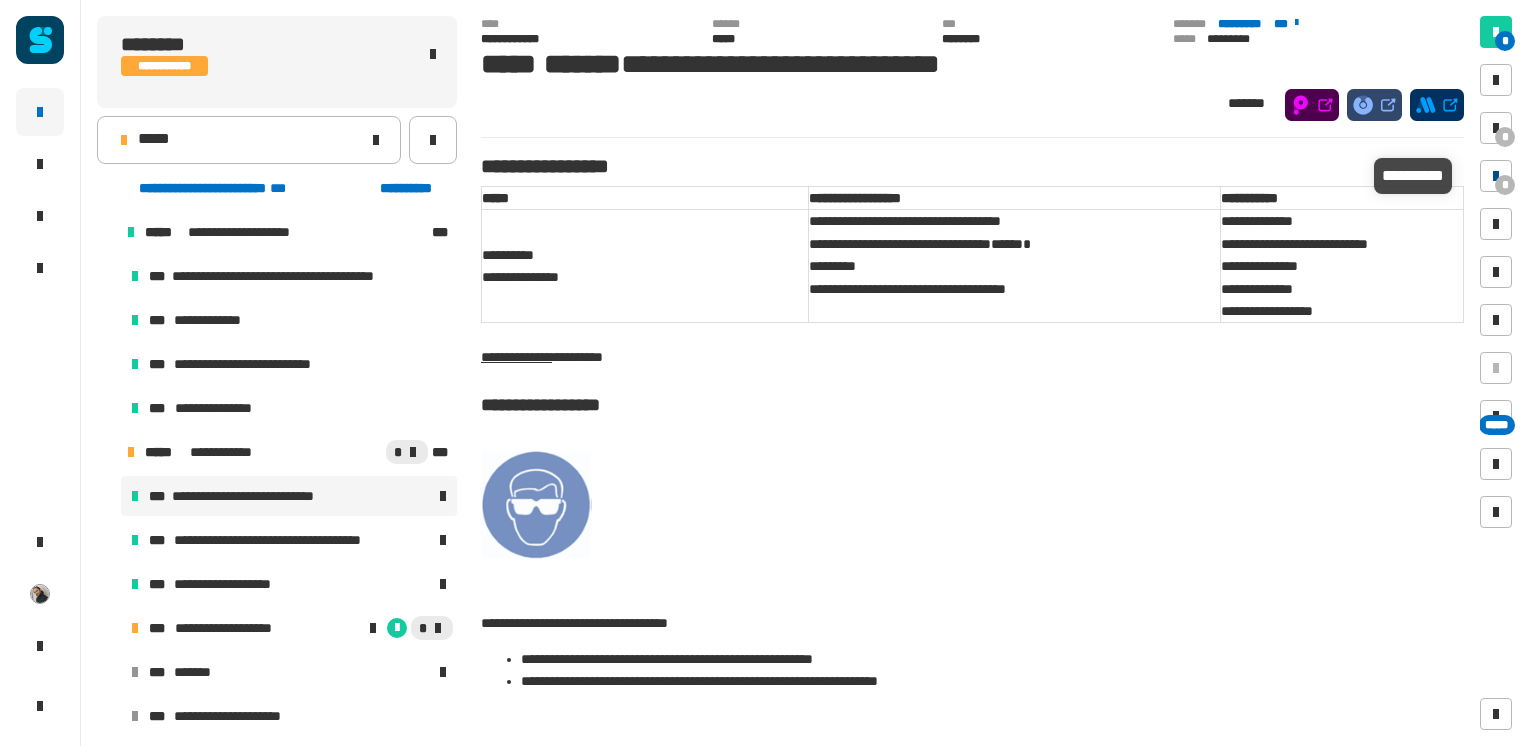 click on "*" at bounding box center (1496, 176) 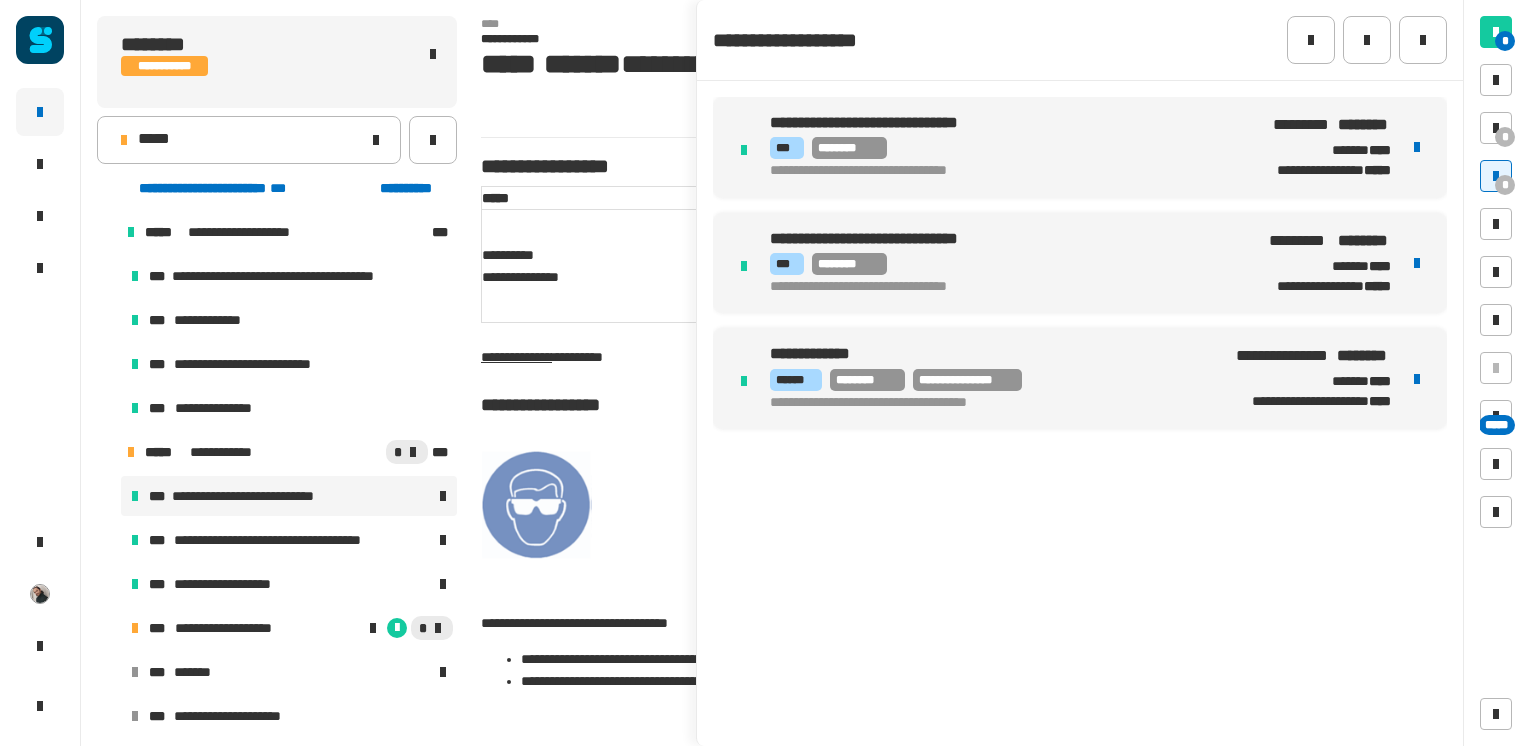 click on "**********" at bounding box center (989, 404) 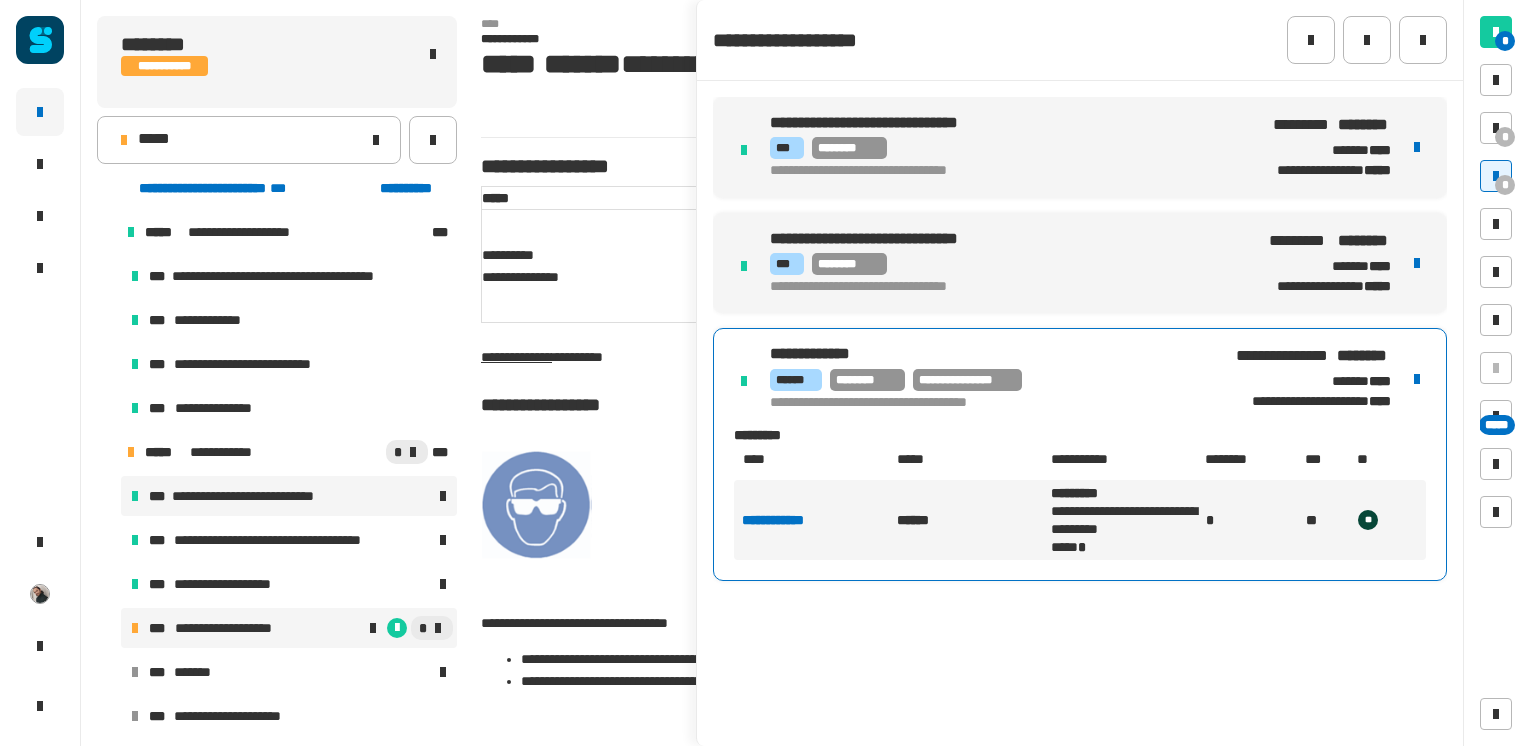 click on "**********" at bounding box center (227, 628) 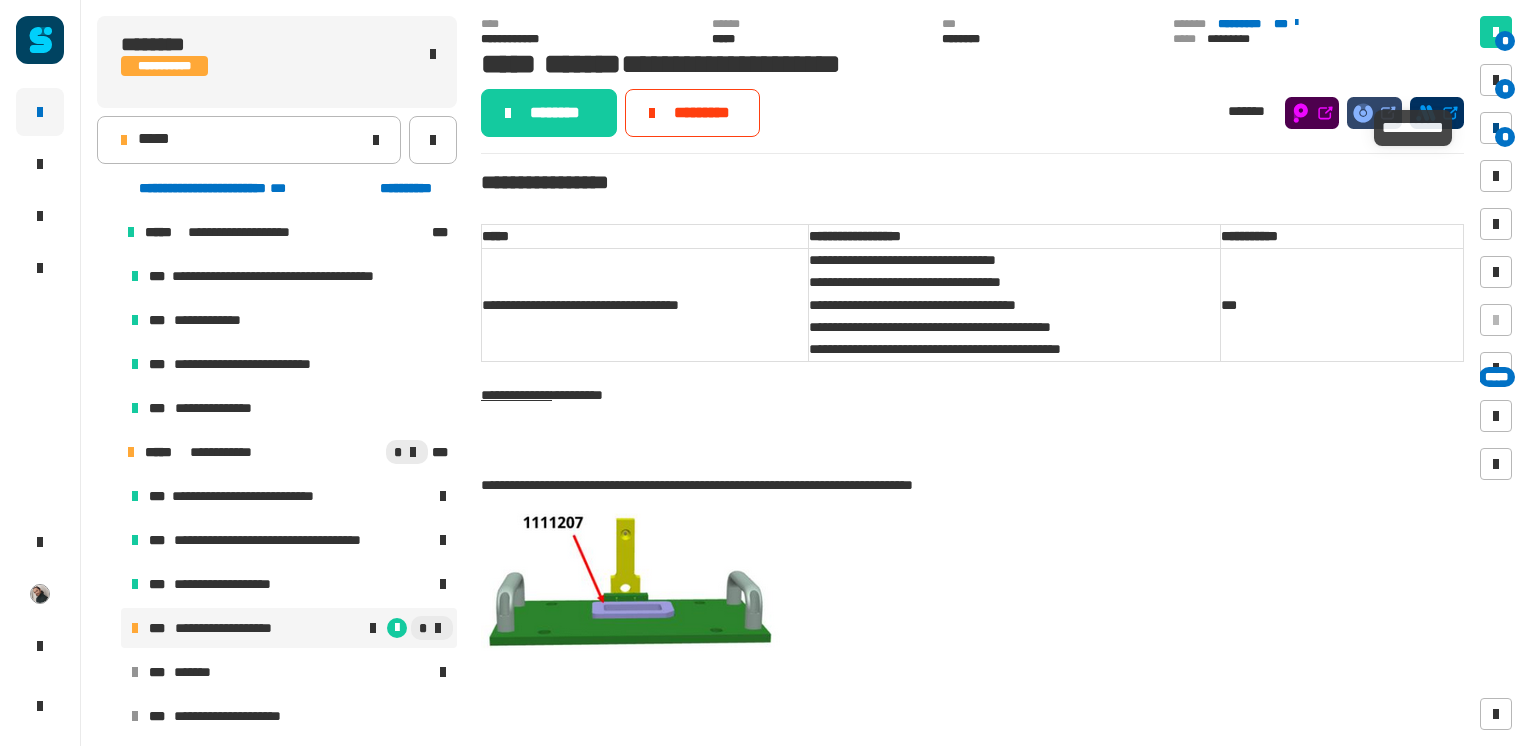 click on "*" at bounding box center (1505, 137) 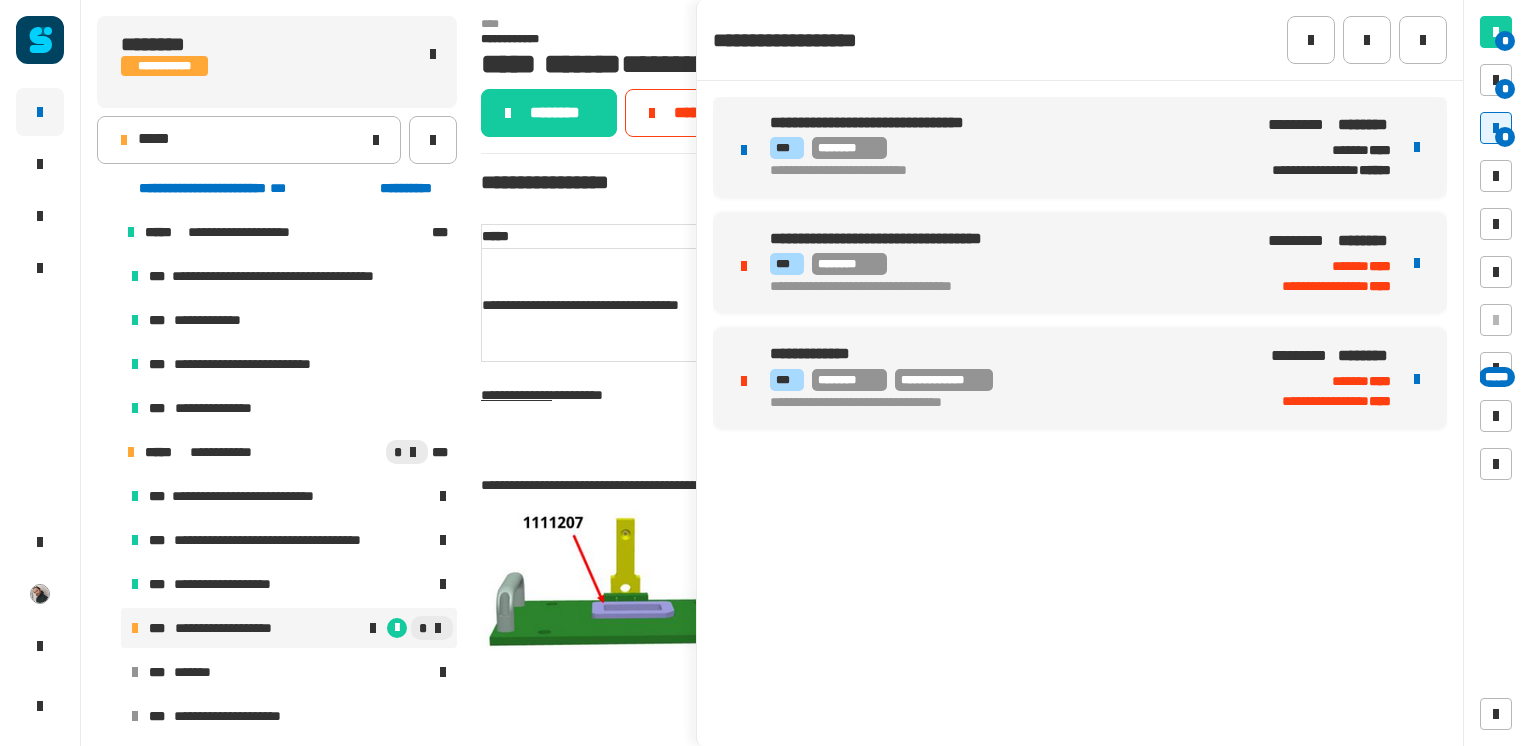 click on "**********" at bounding box center (1005, 380) 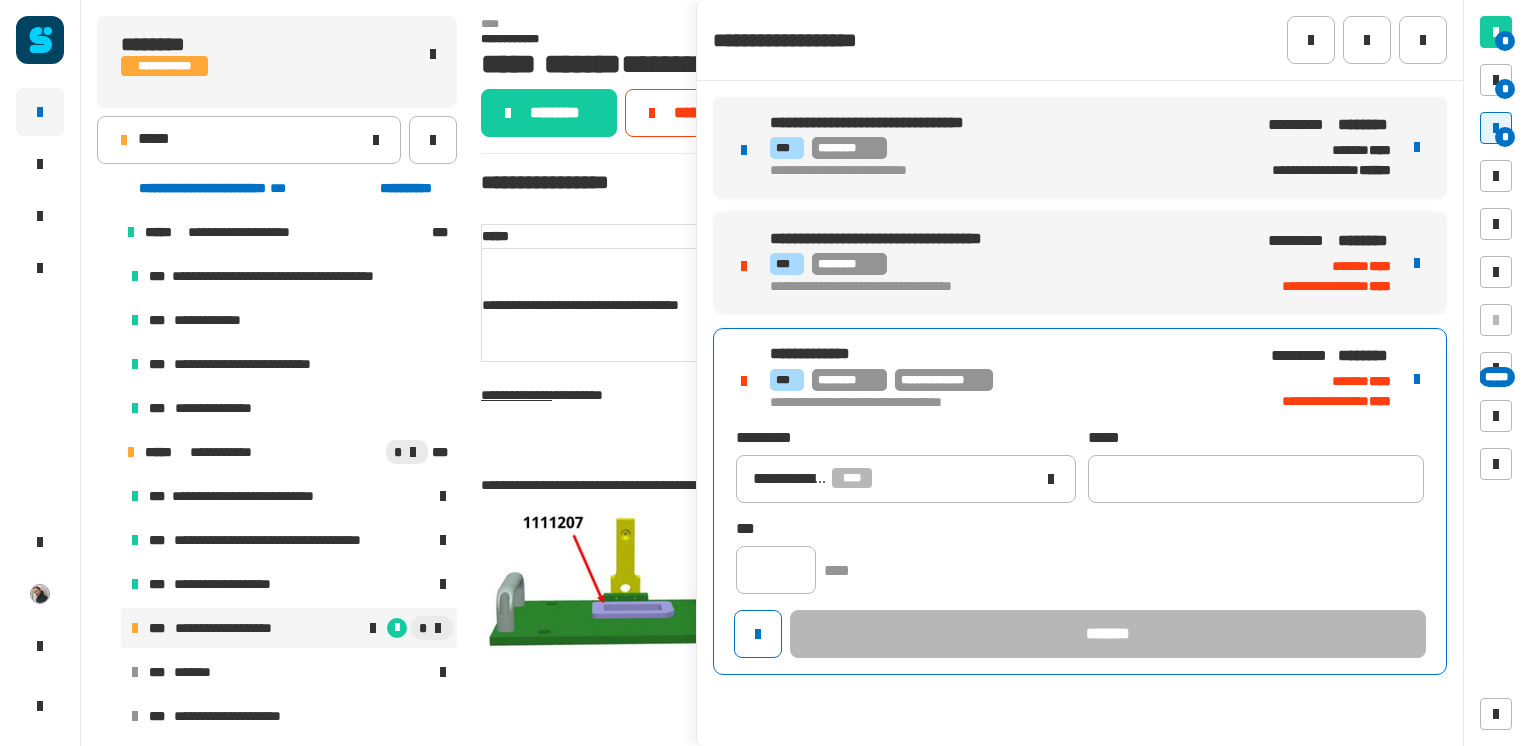 click on "**********" 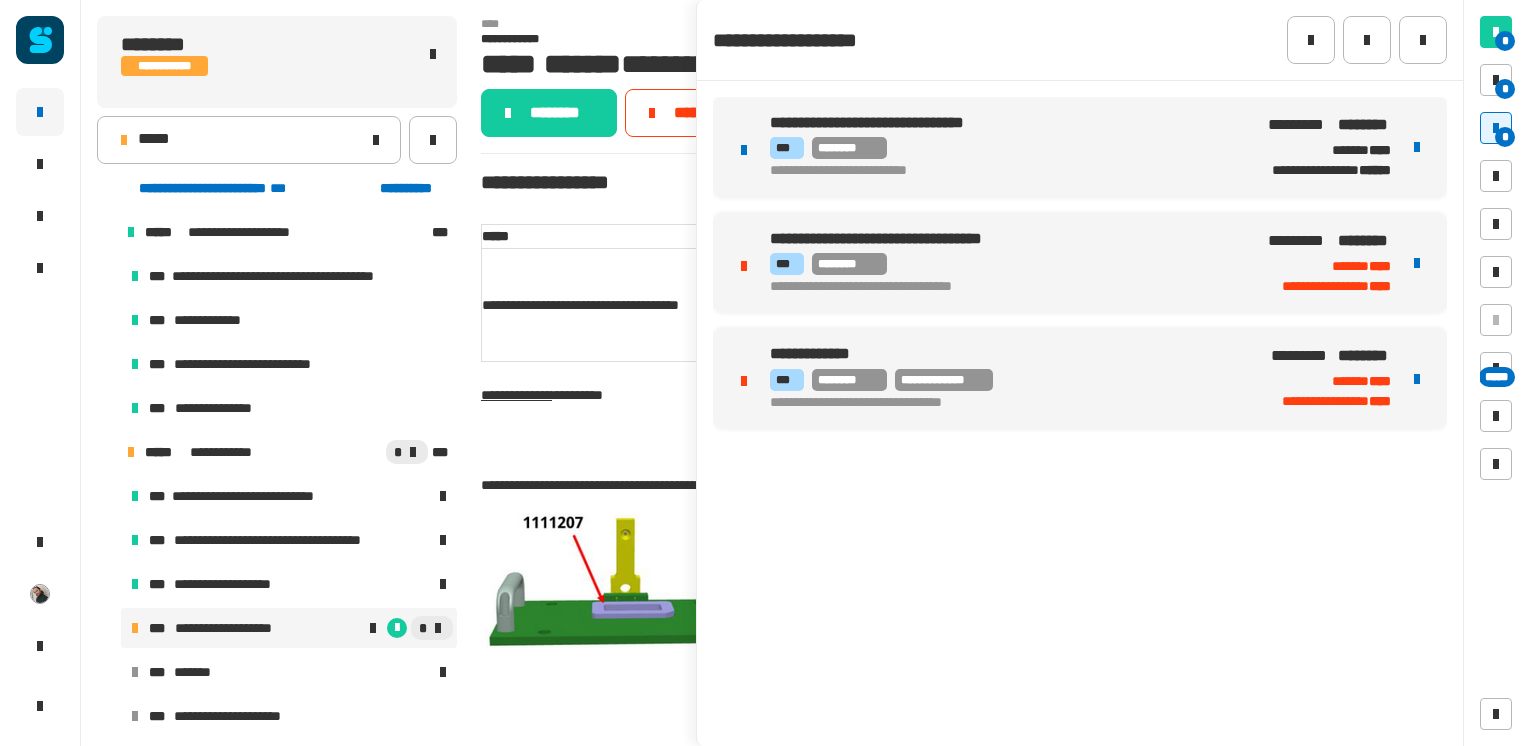 click on "**********" at bounding box center (1080, 378) 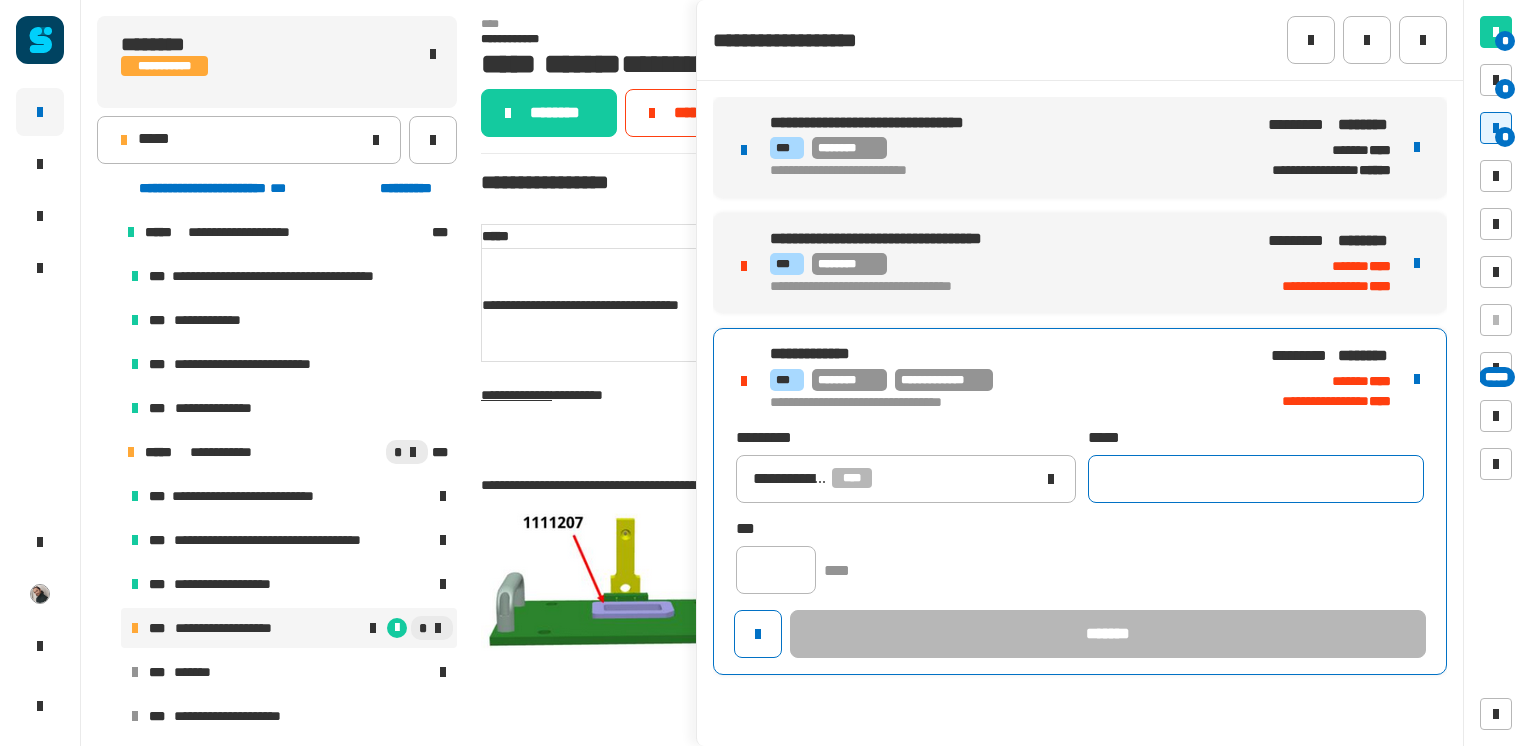 click 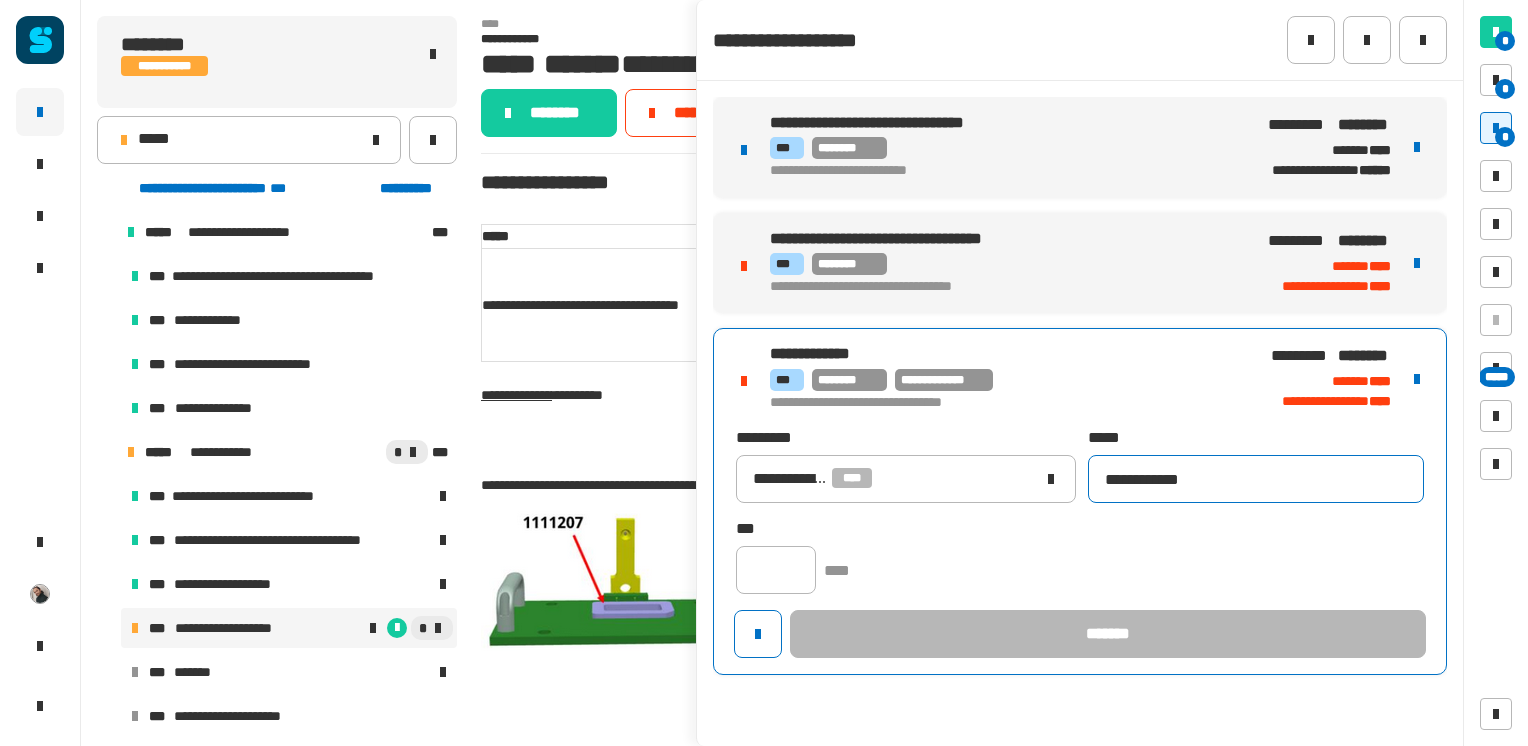 type on "**********" 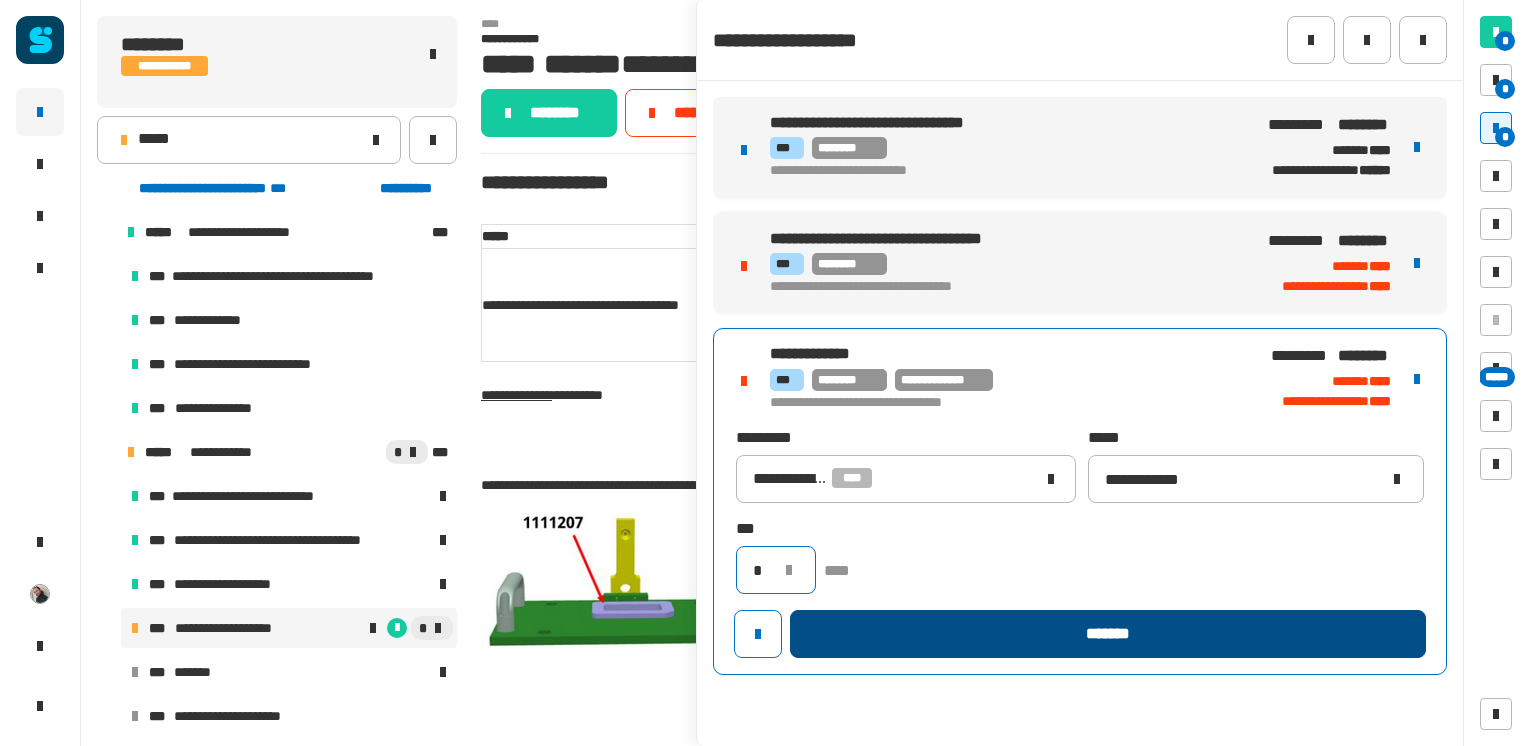 type on "*" 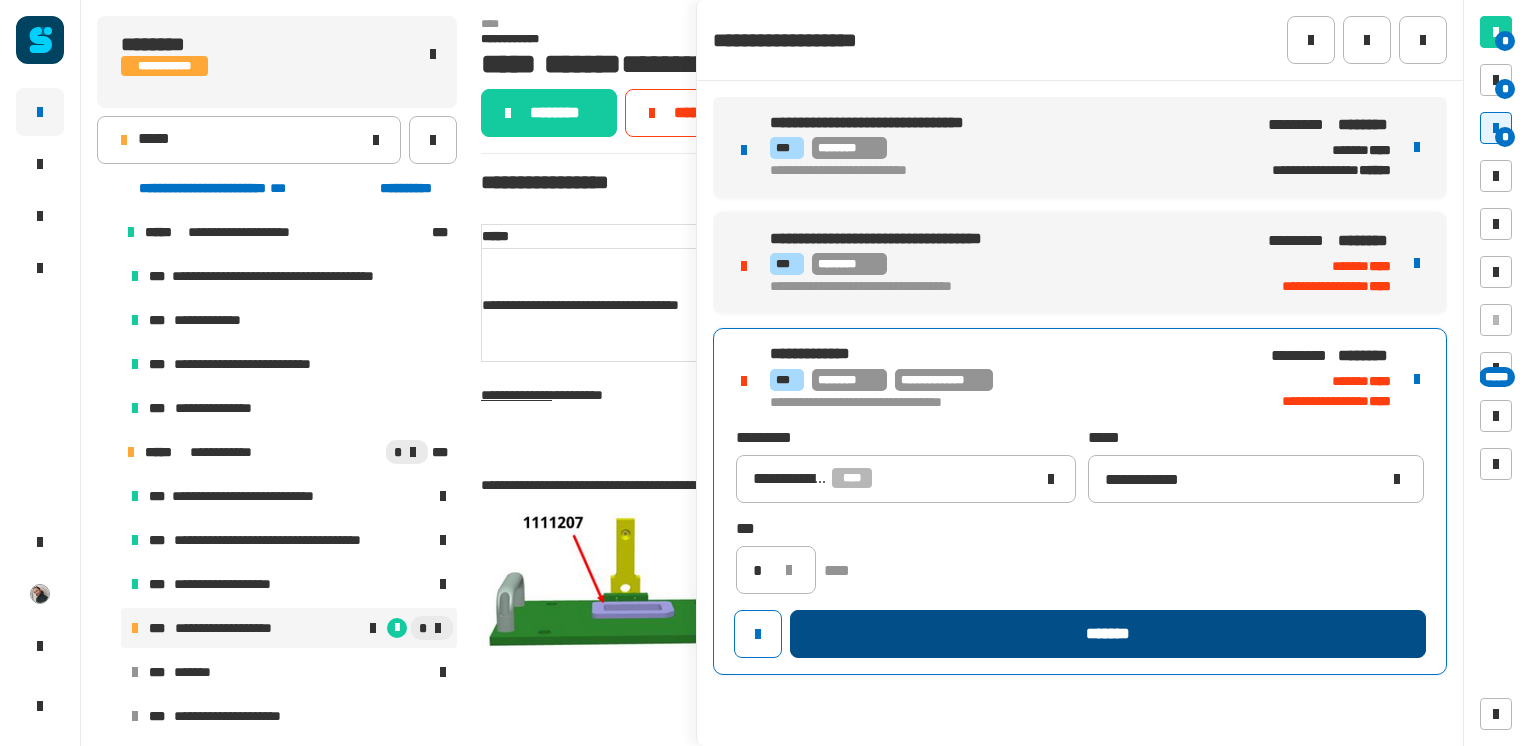click on "*******" 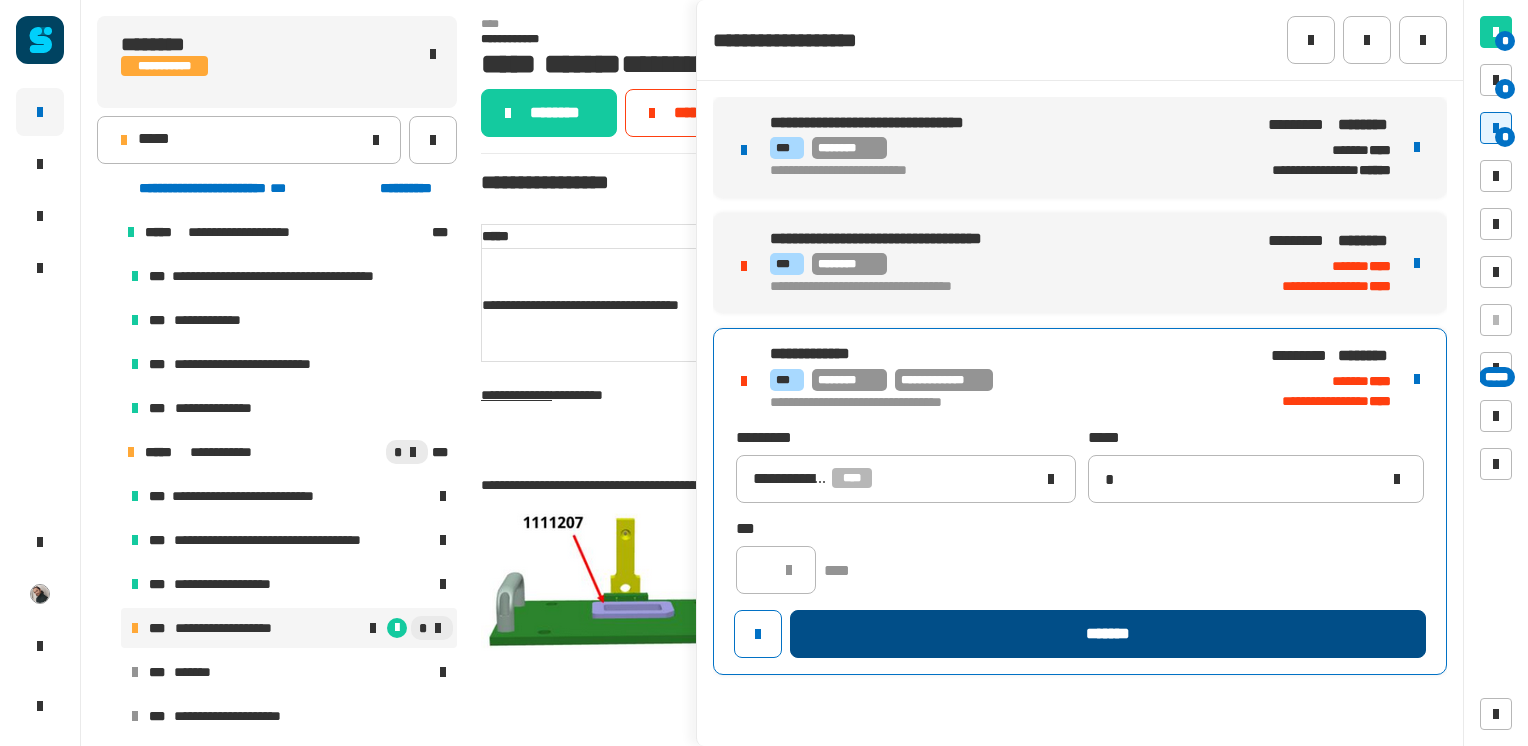 type 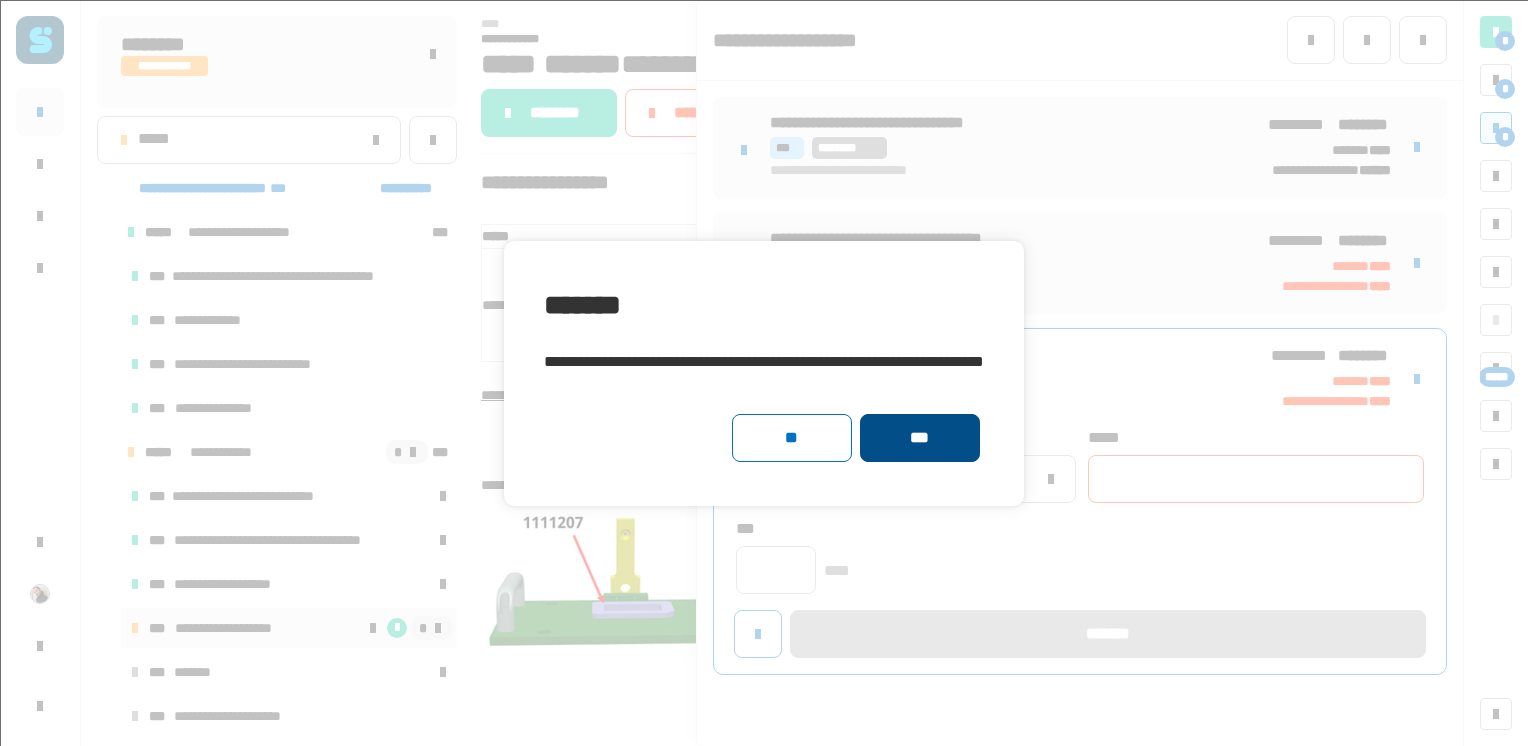 click on "***" 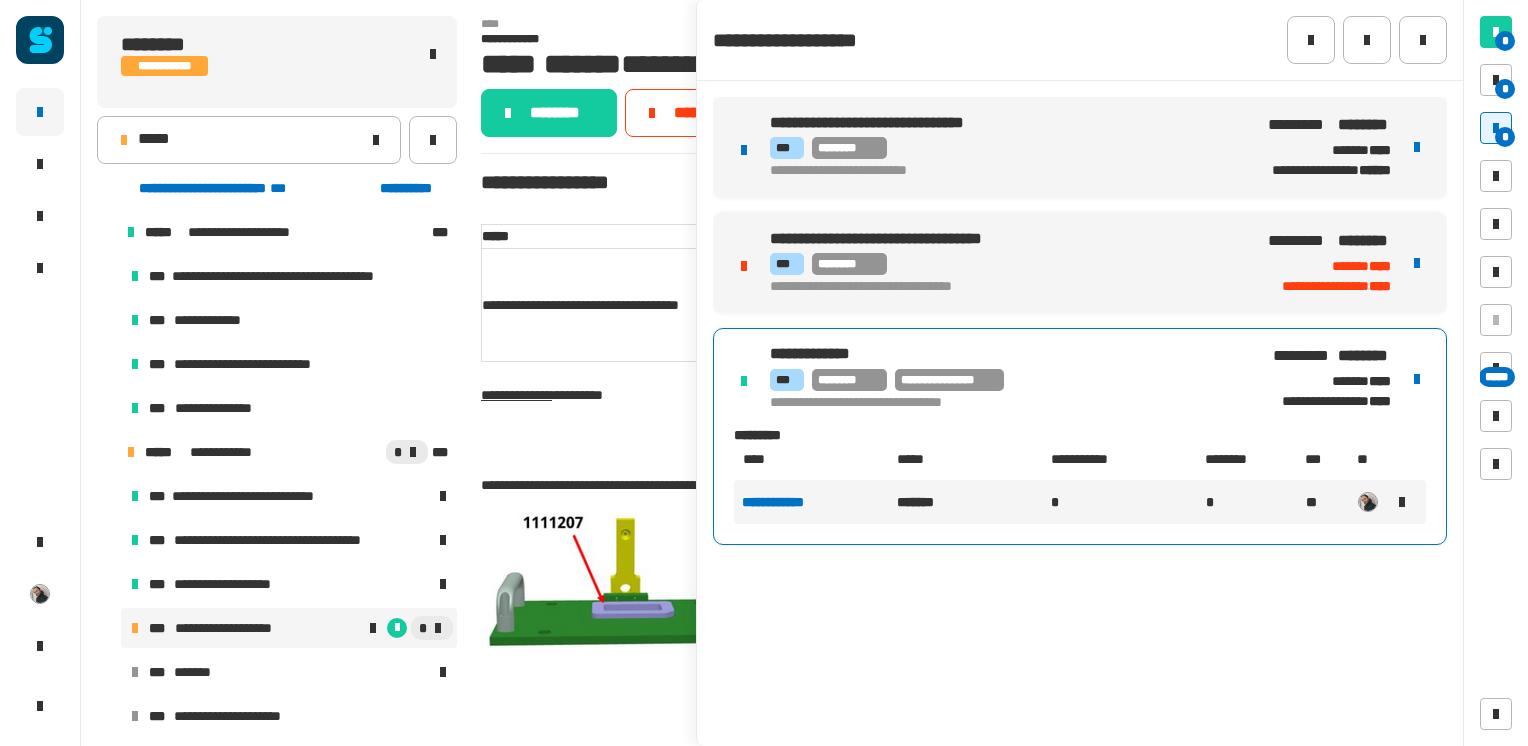 click on "*** ********" at bounding box center [1005, 264] 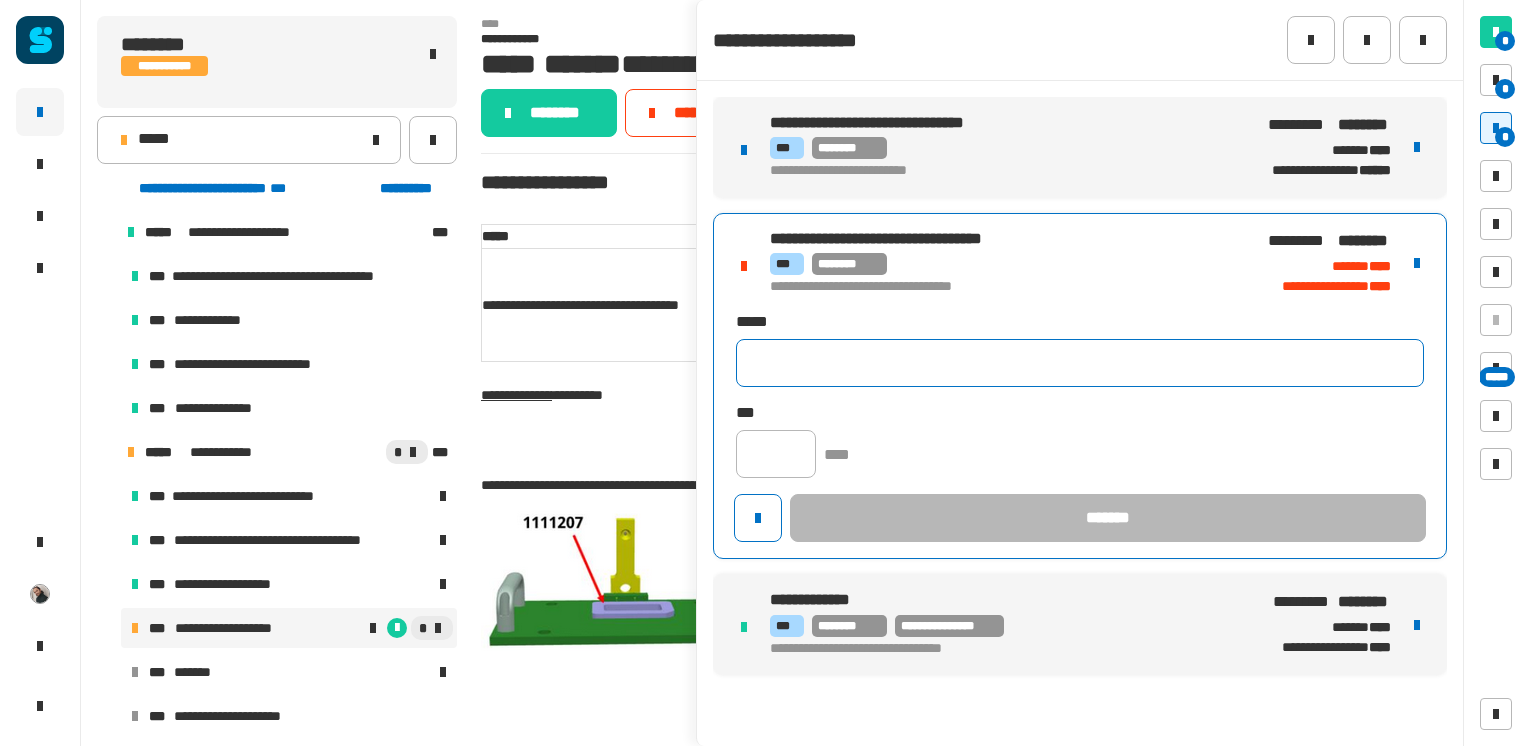 click 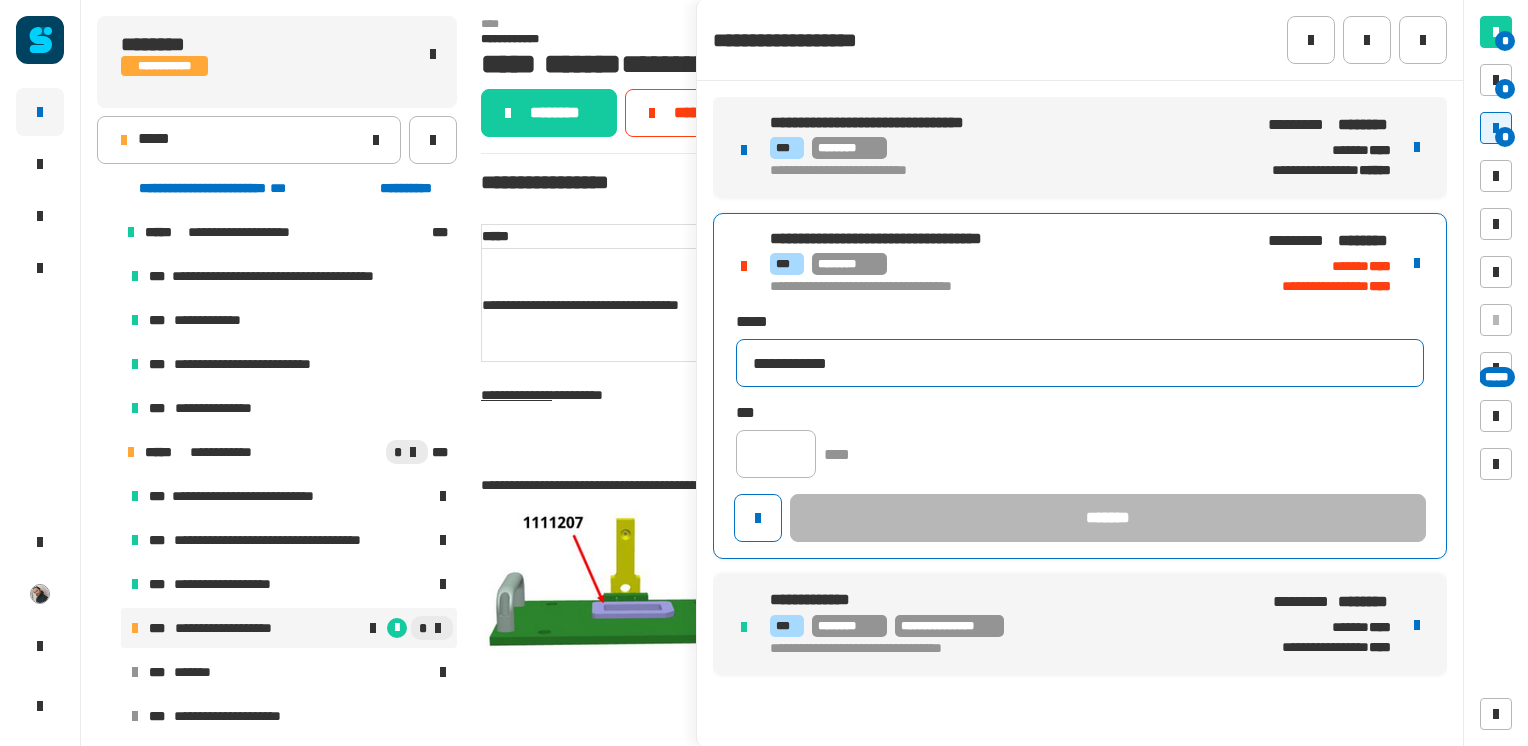 type on "**********" 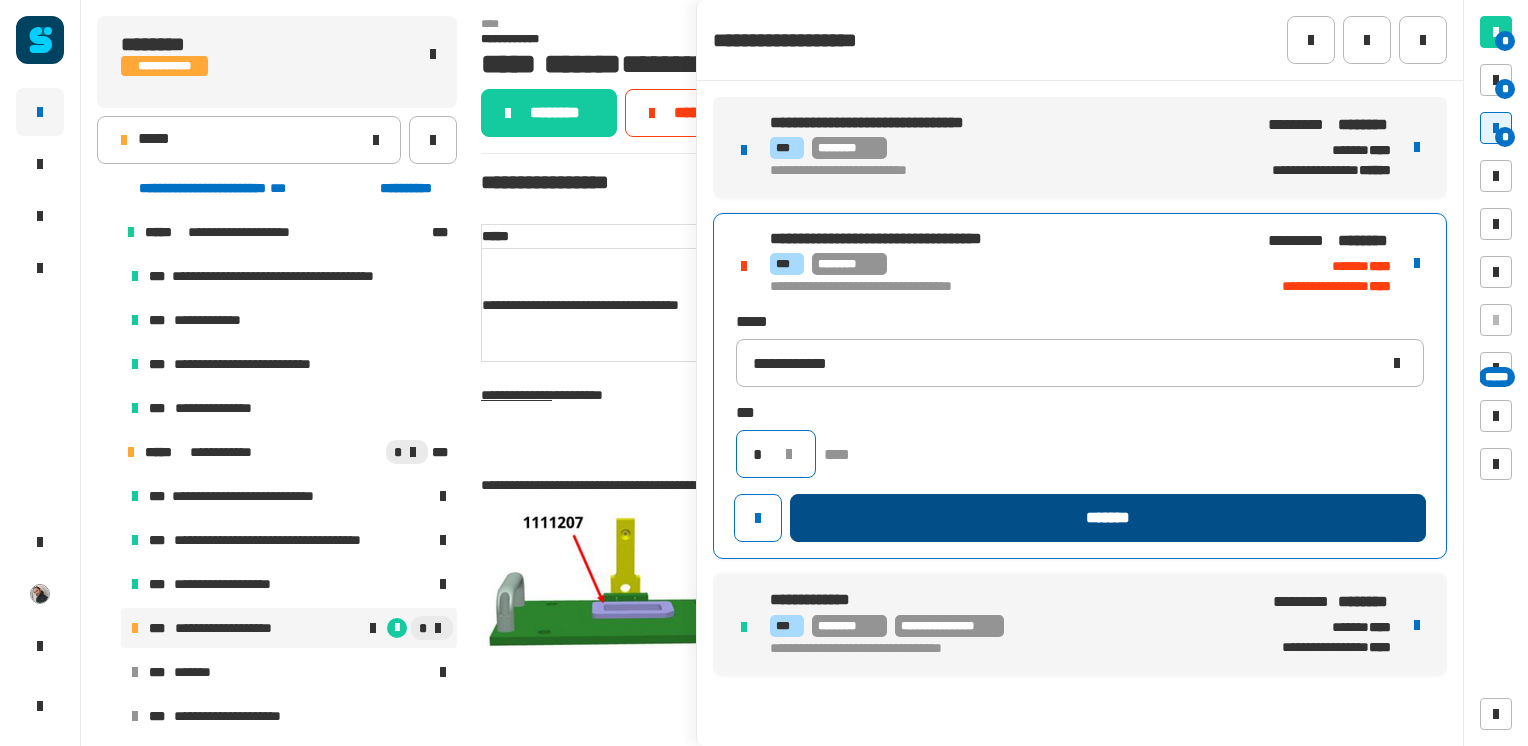 type on "*" 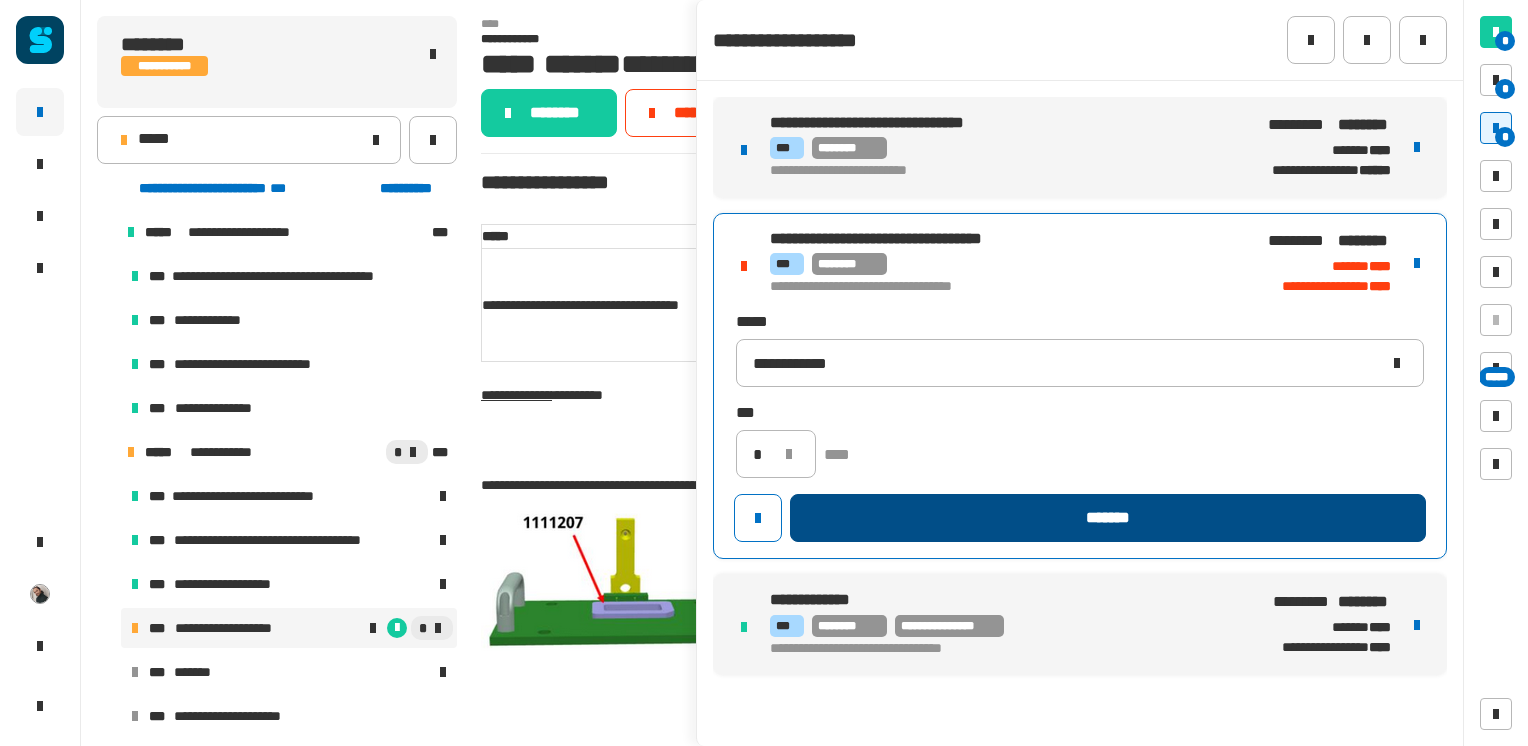 click on "*******" 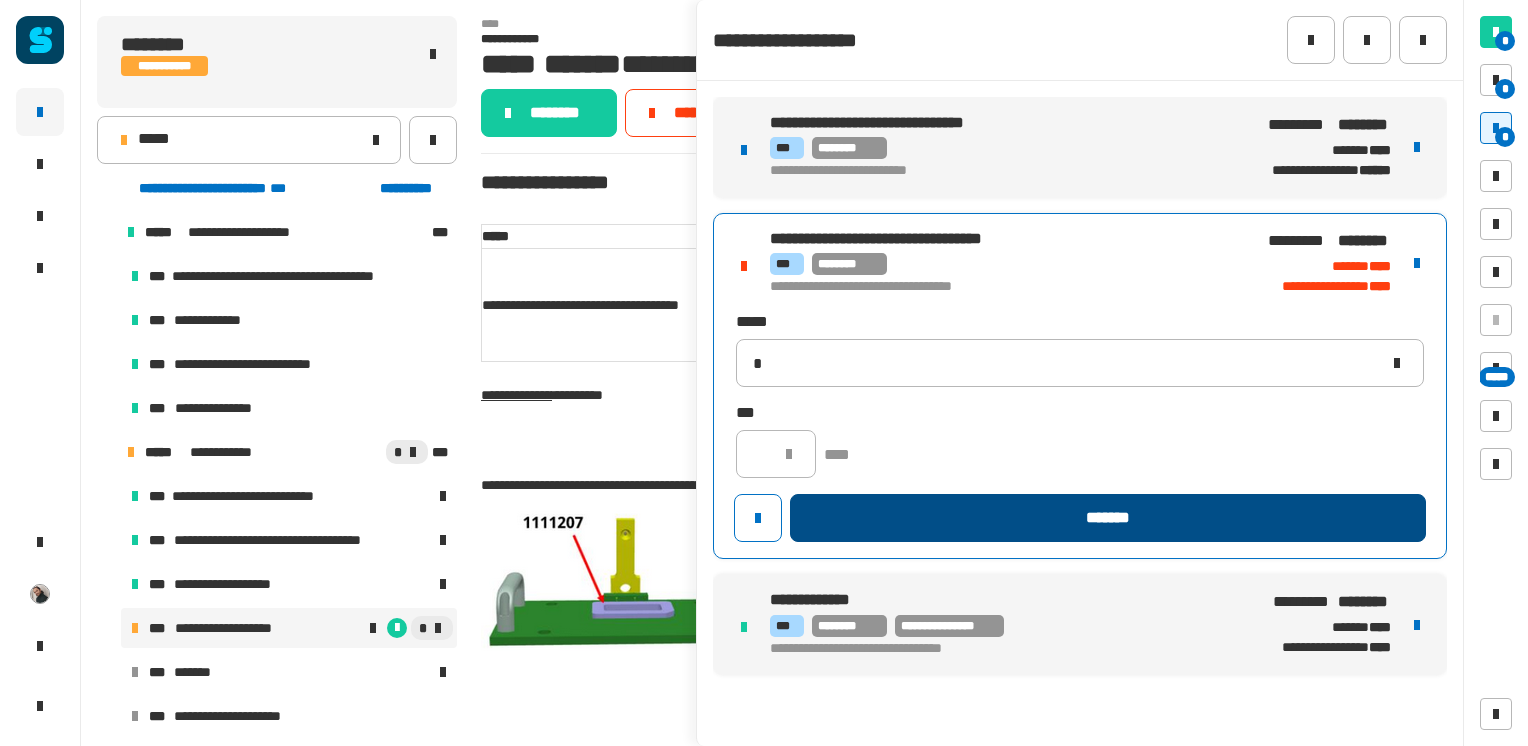 type 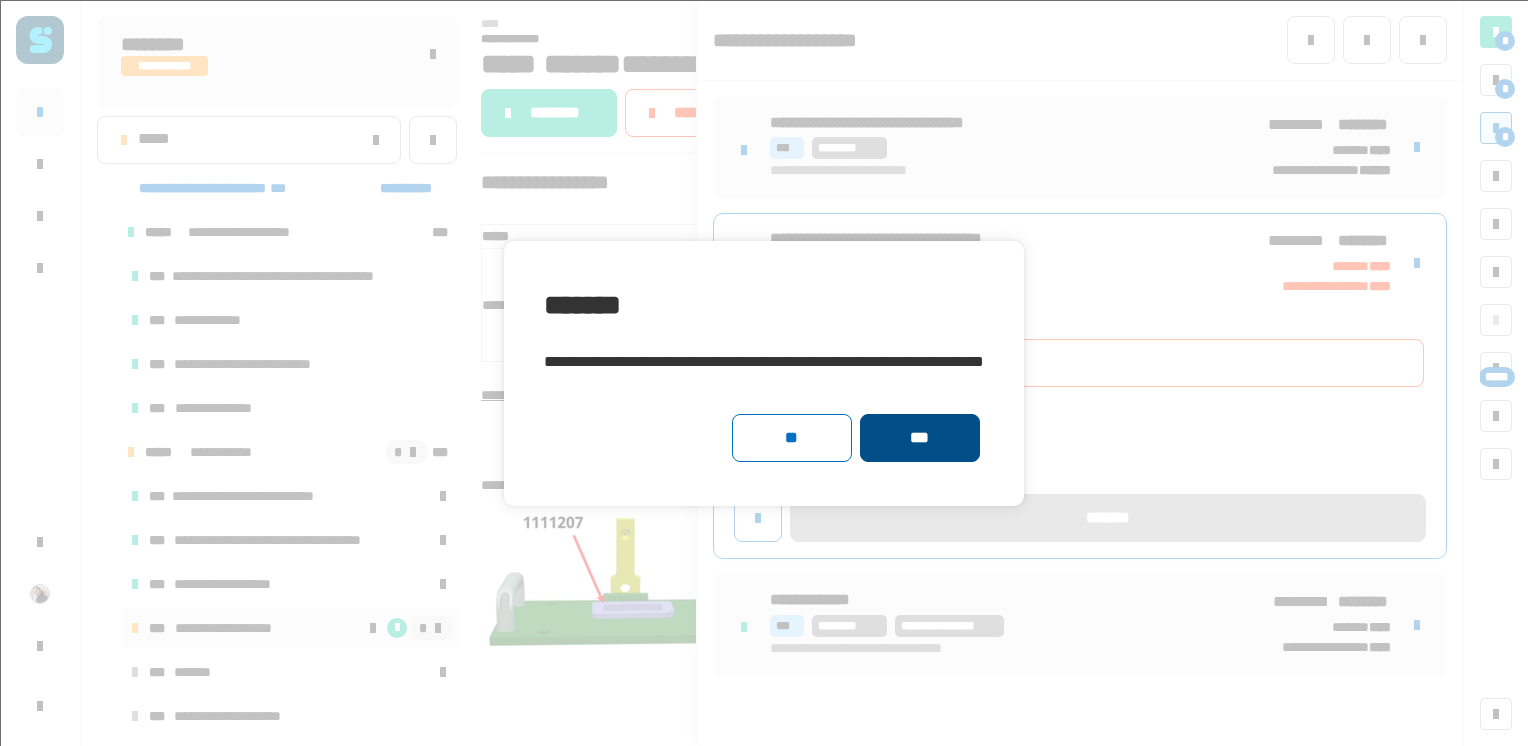 click on "***" 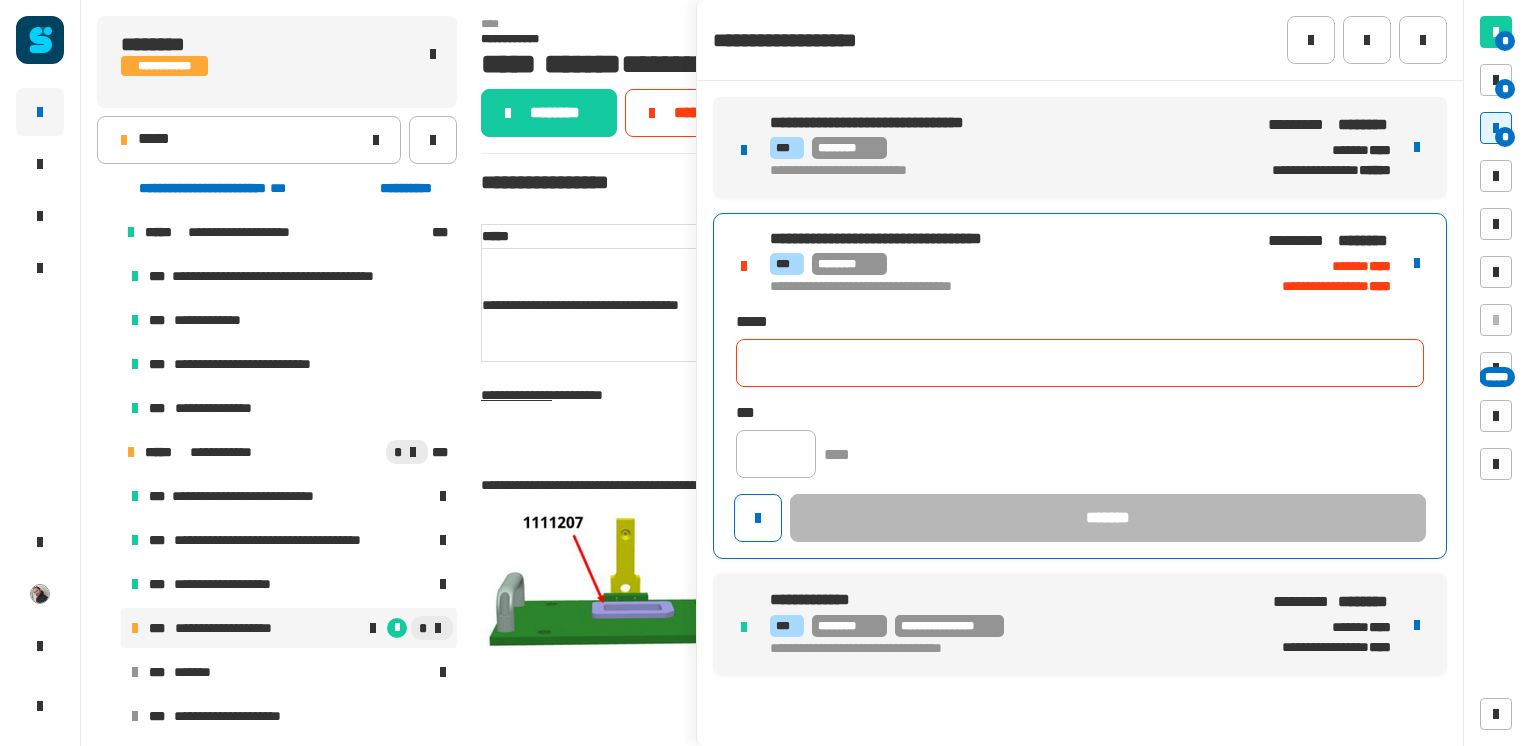 click on "**********" at bounding box center (998, 172) 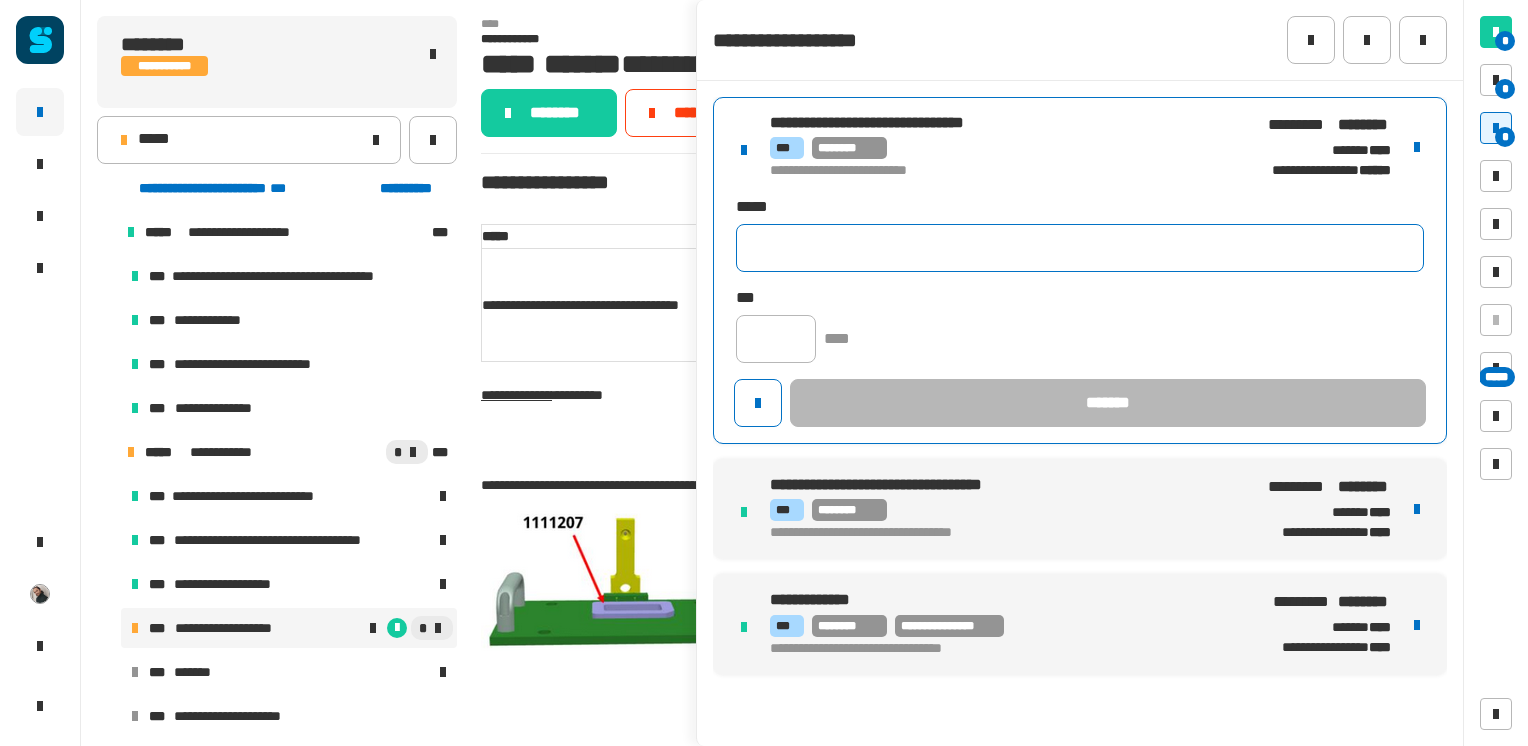 click 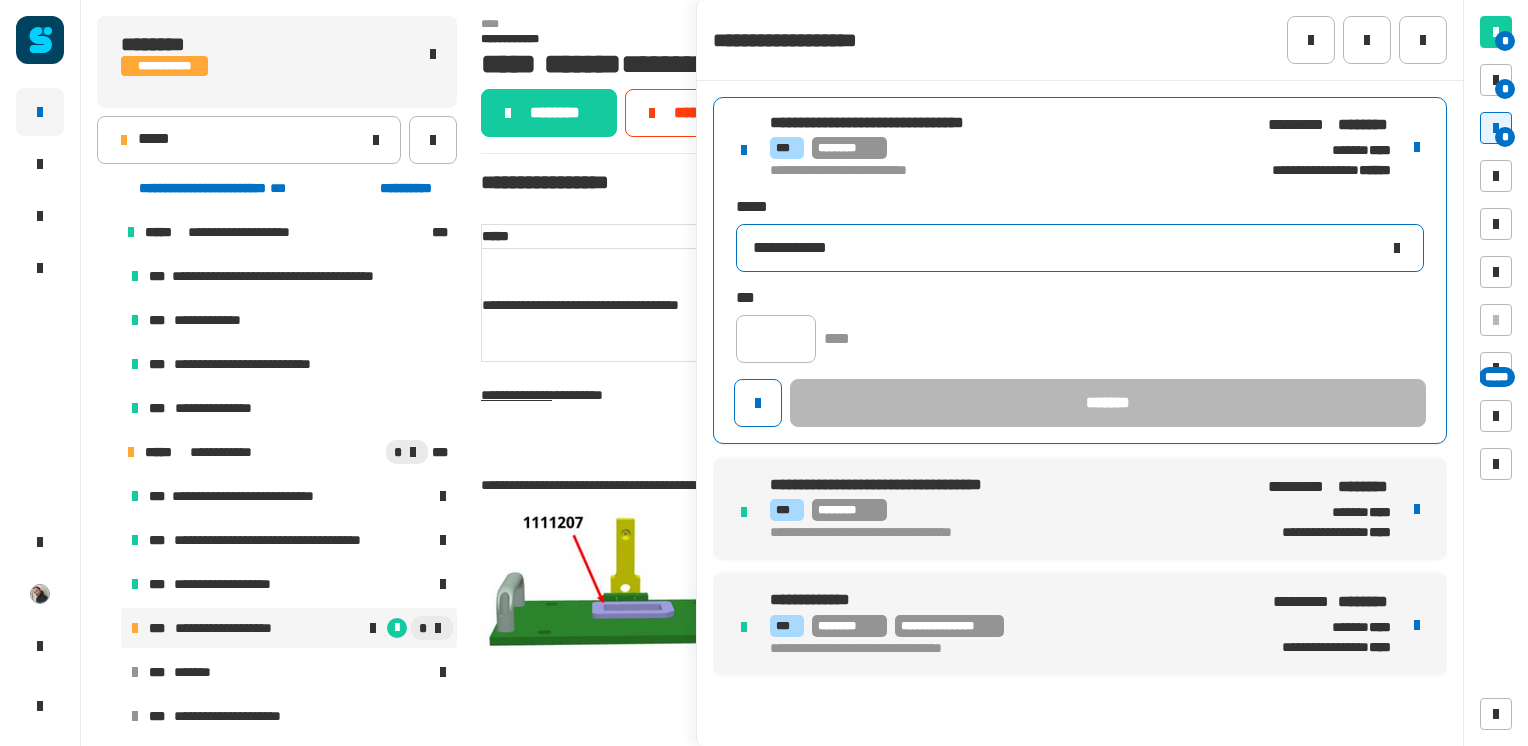 type on "**********" 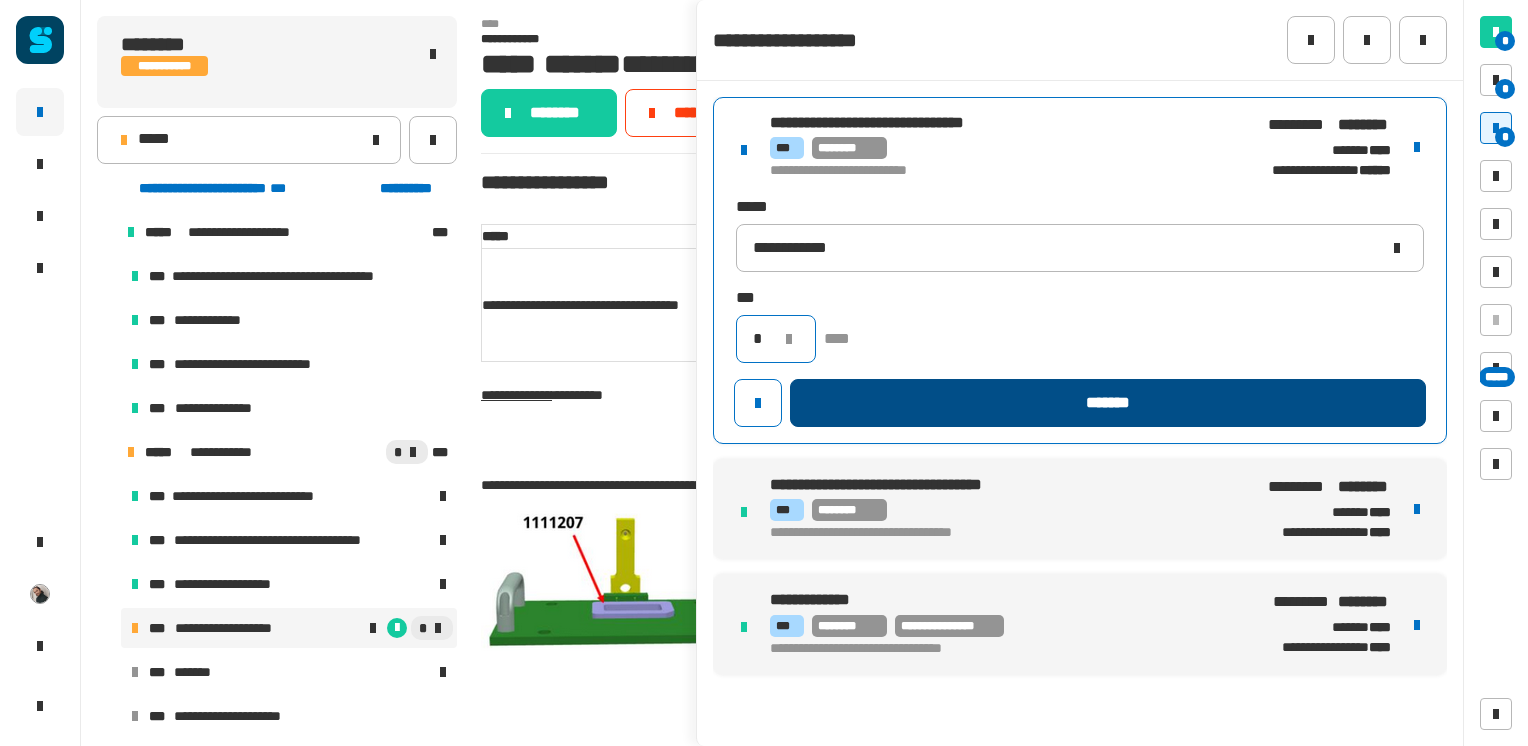 type on "*" 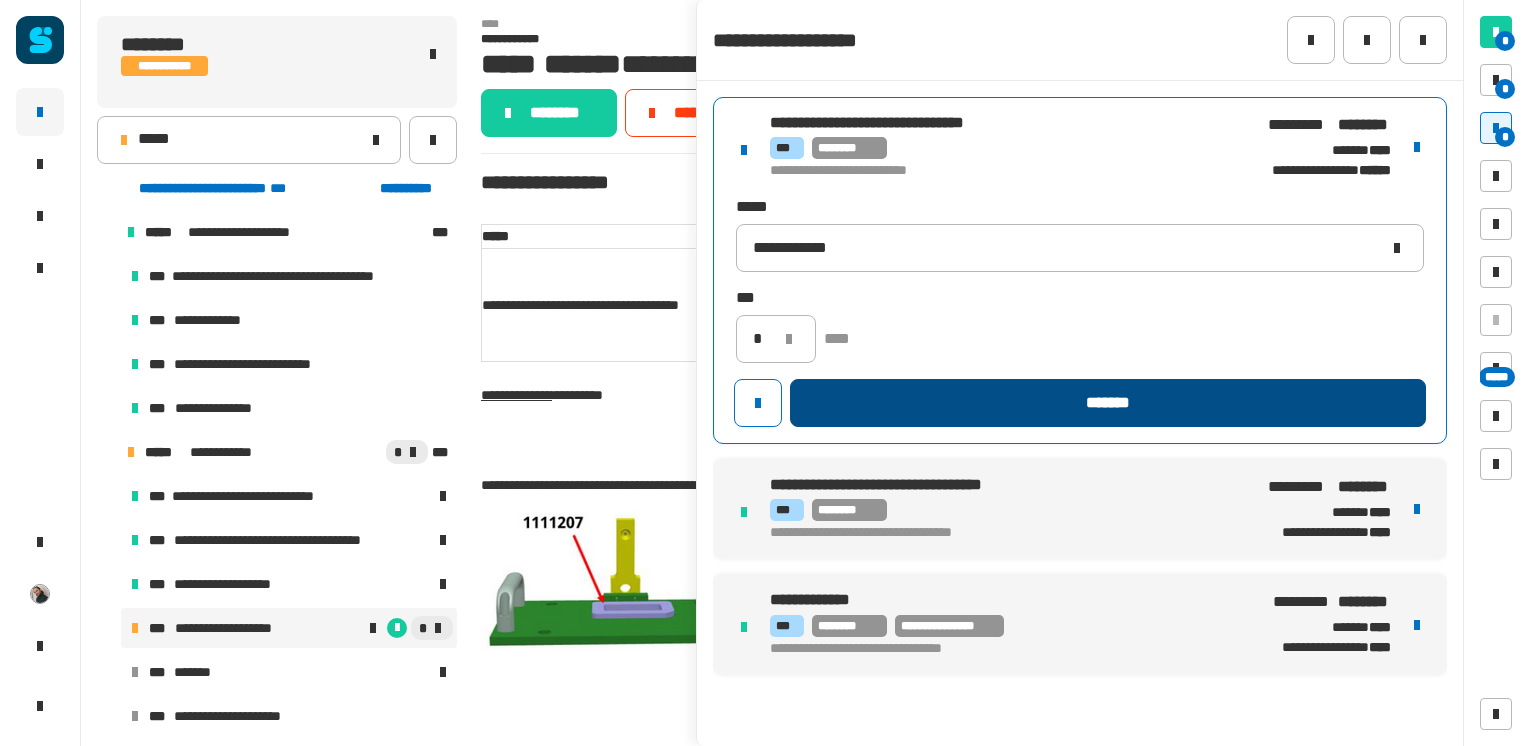 click on "*******" 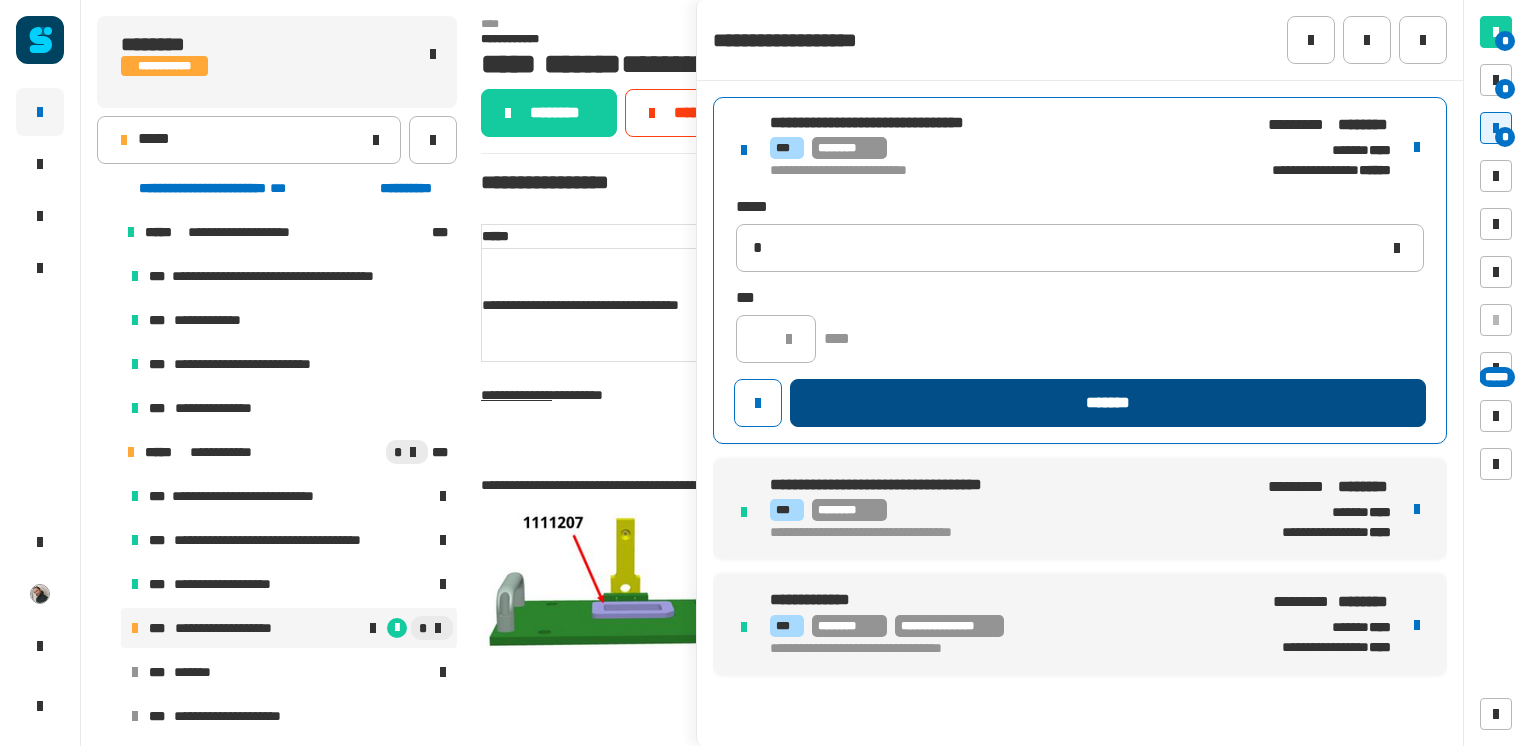 type 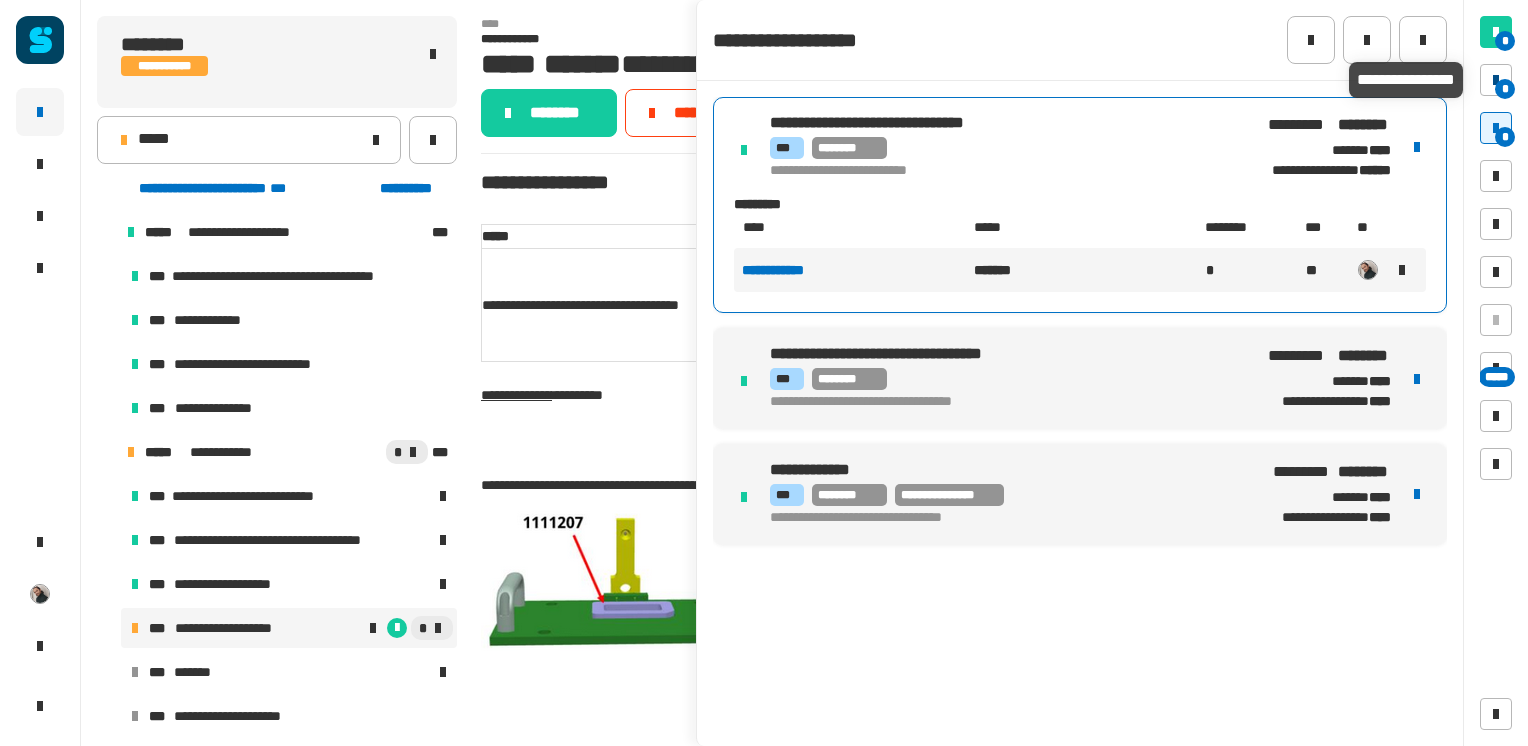 click at bounding box center (1496, 80) 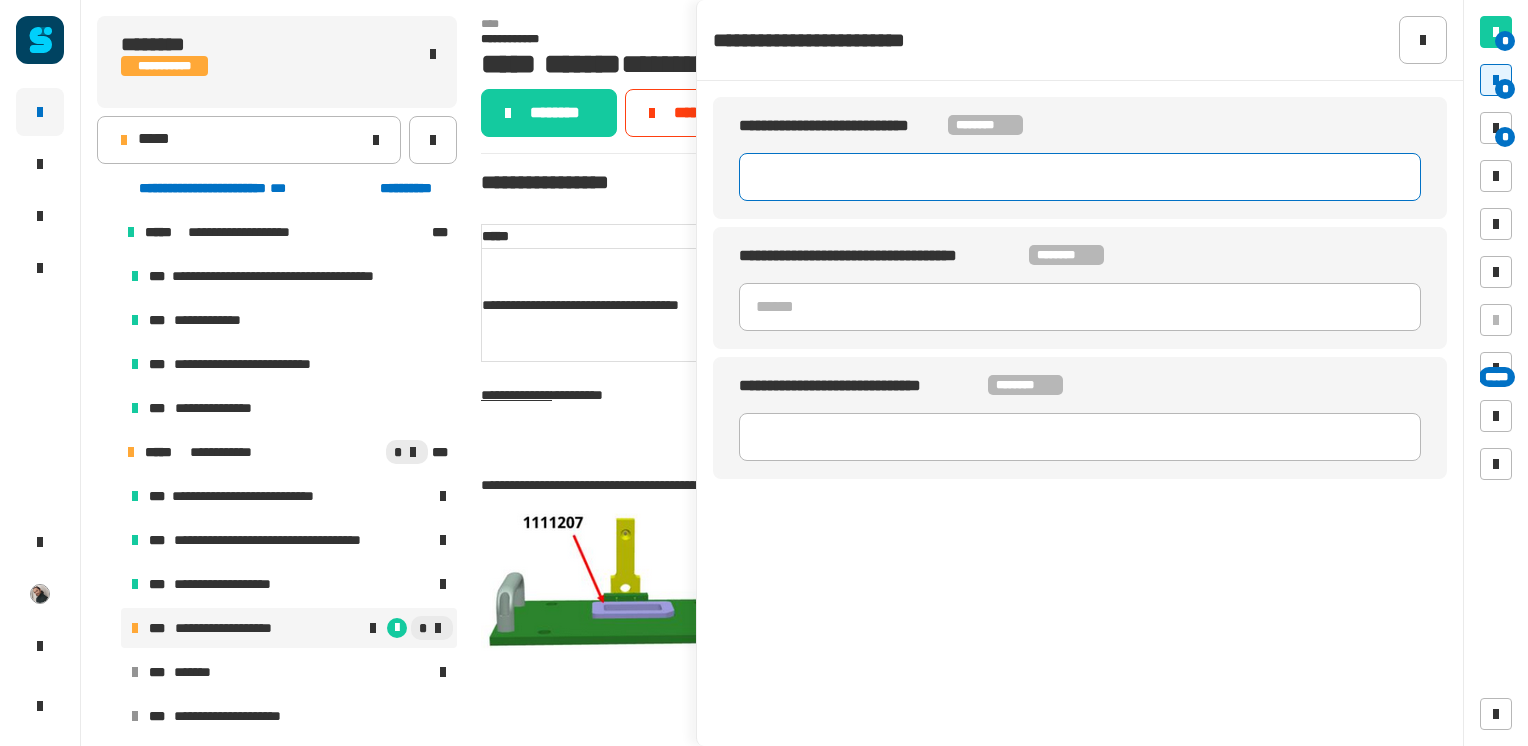 click 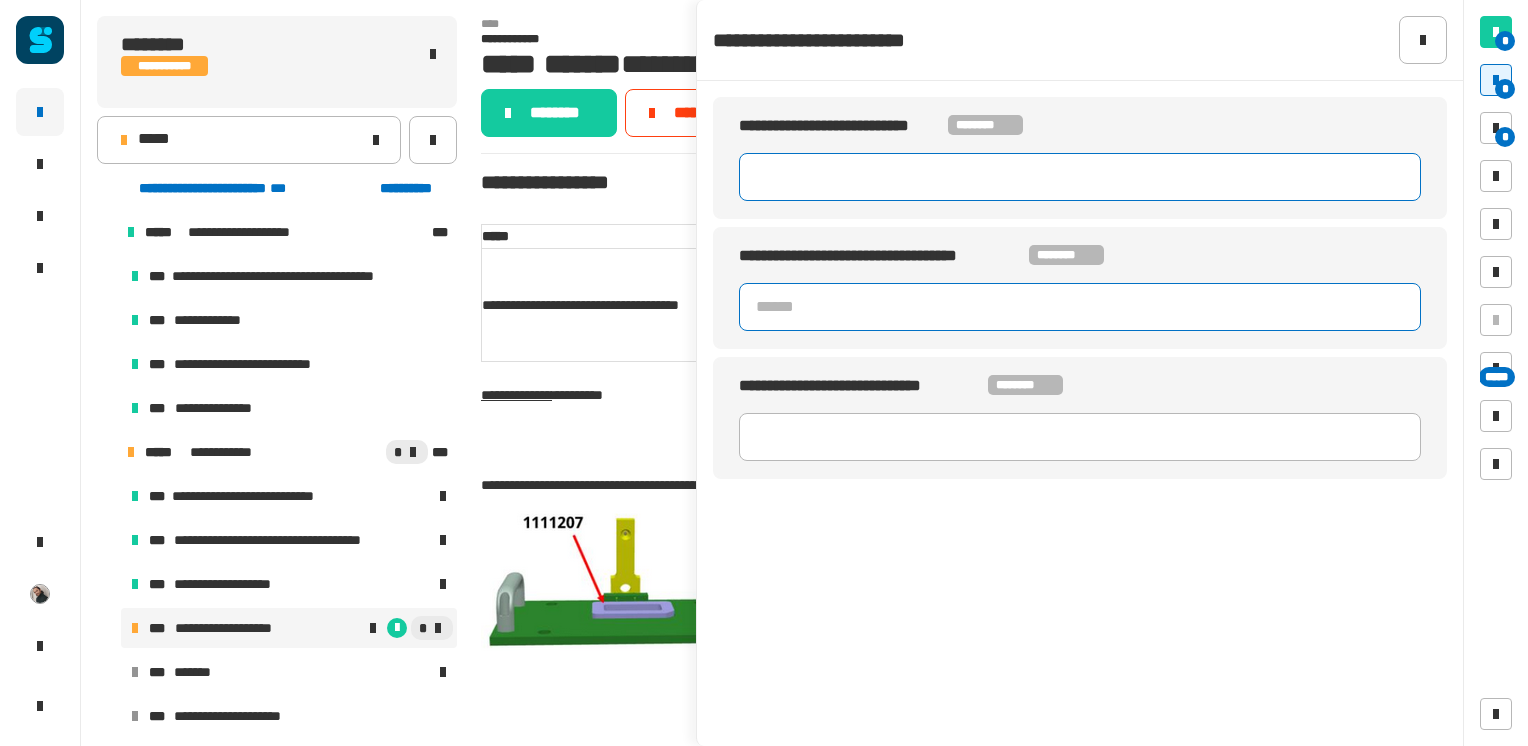 paste on "********" 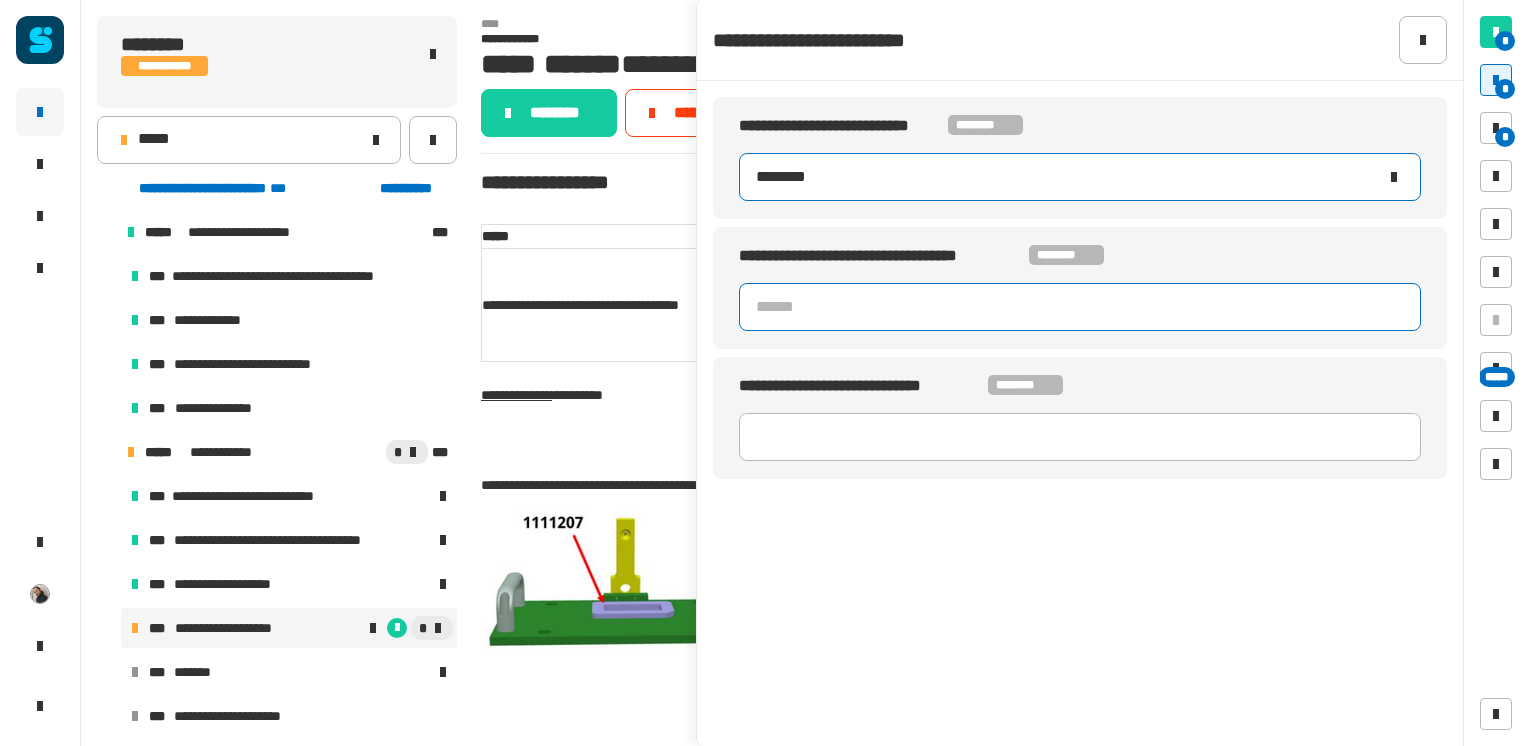 type on "********" 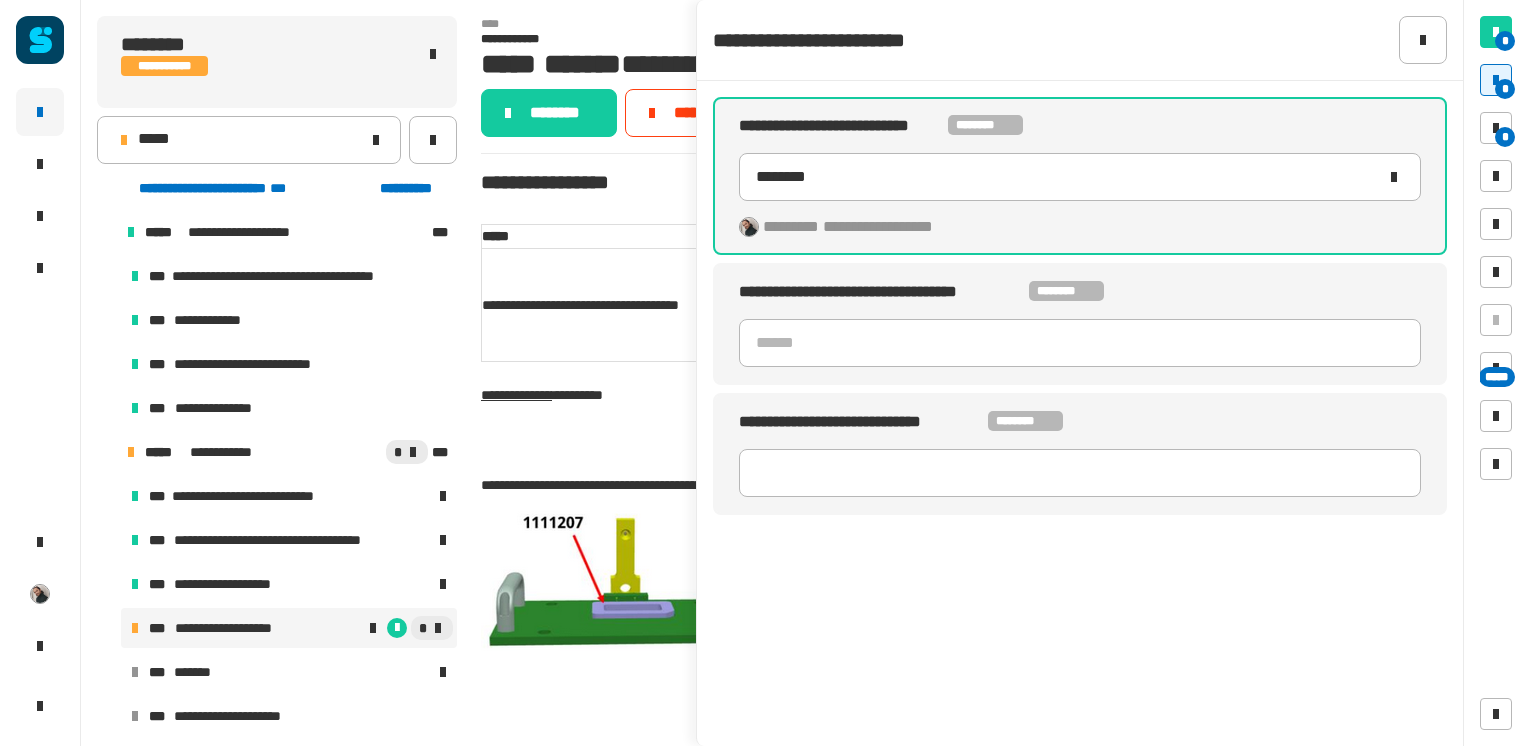 click on "**********" 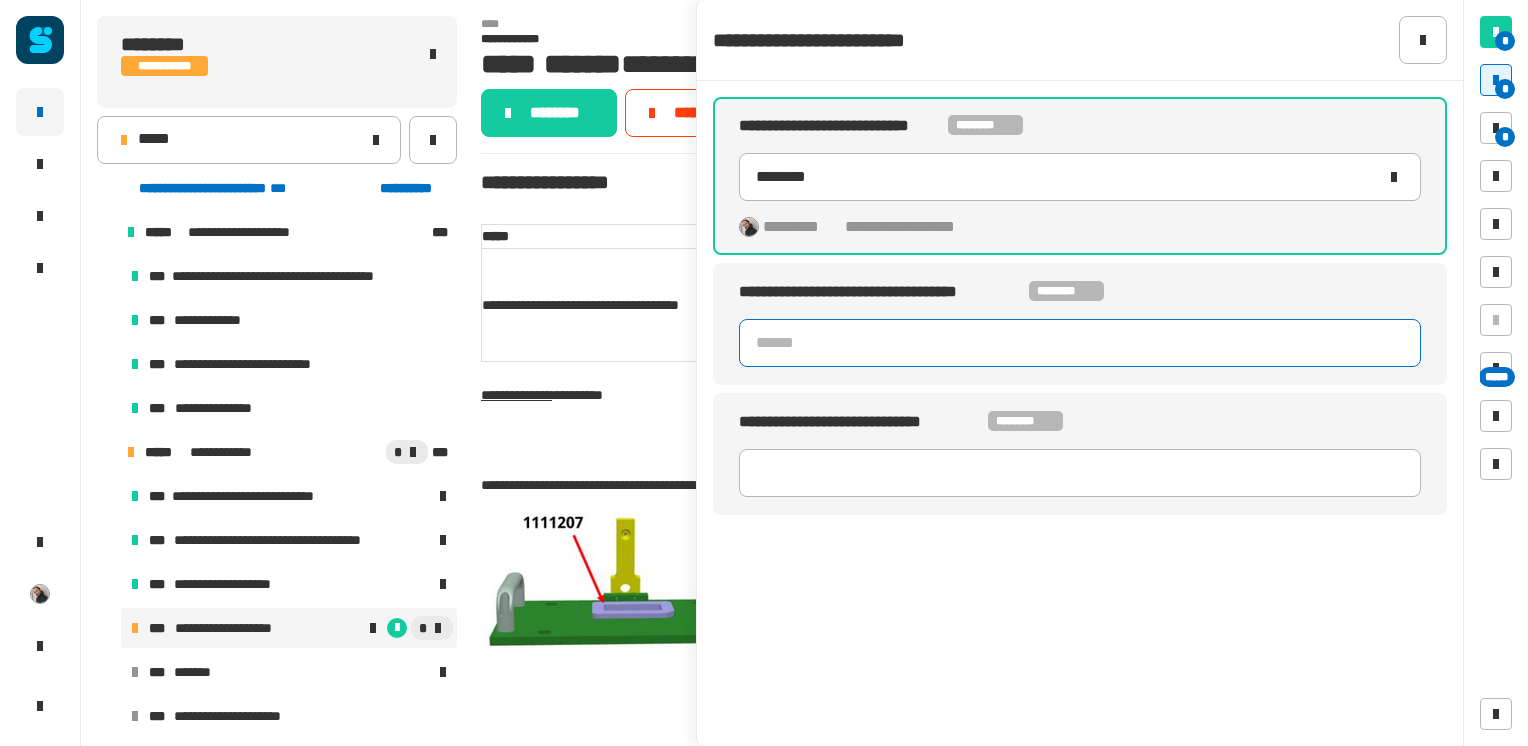 click 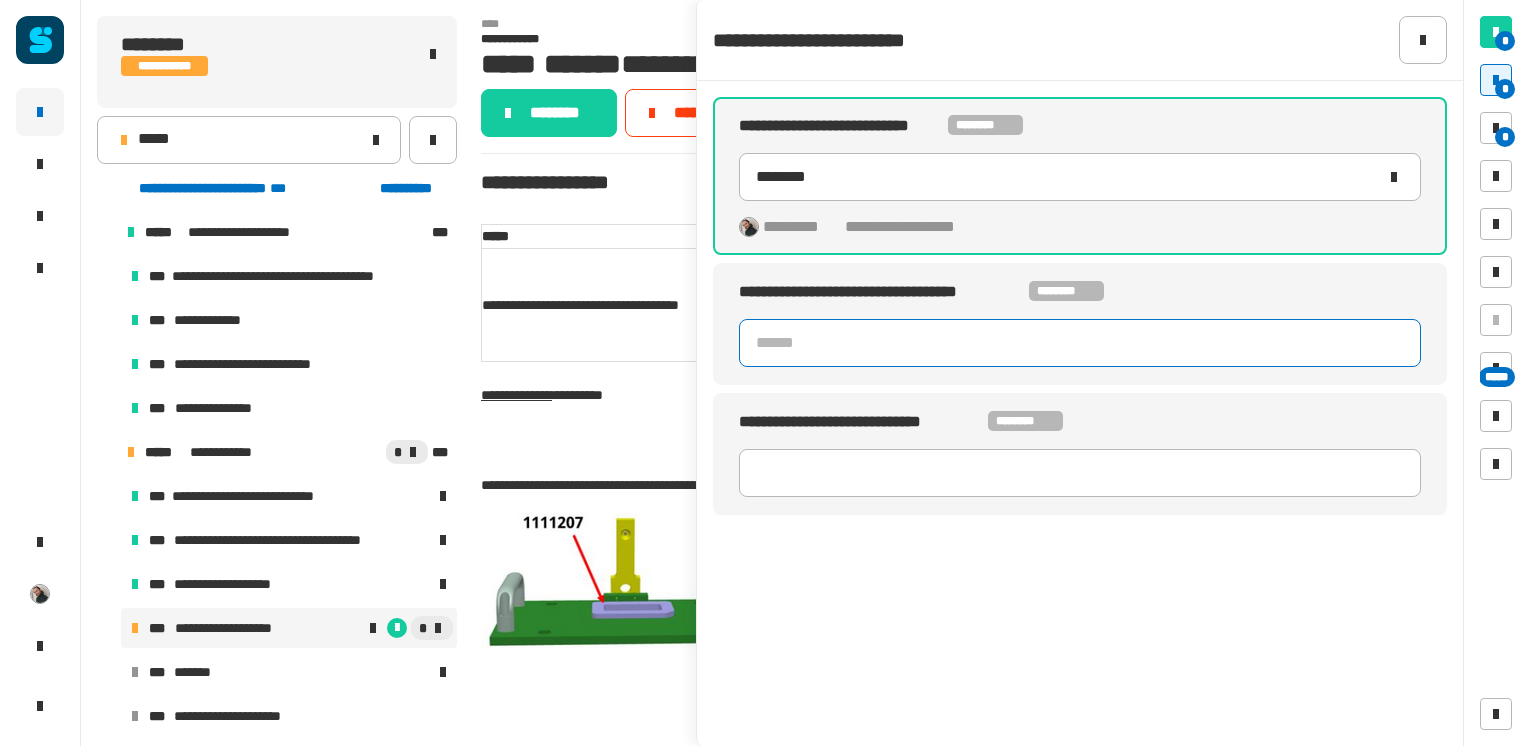 click 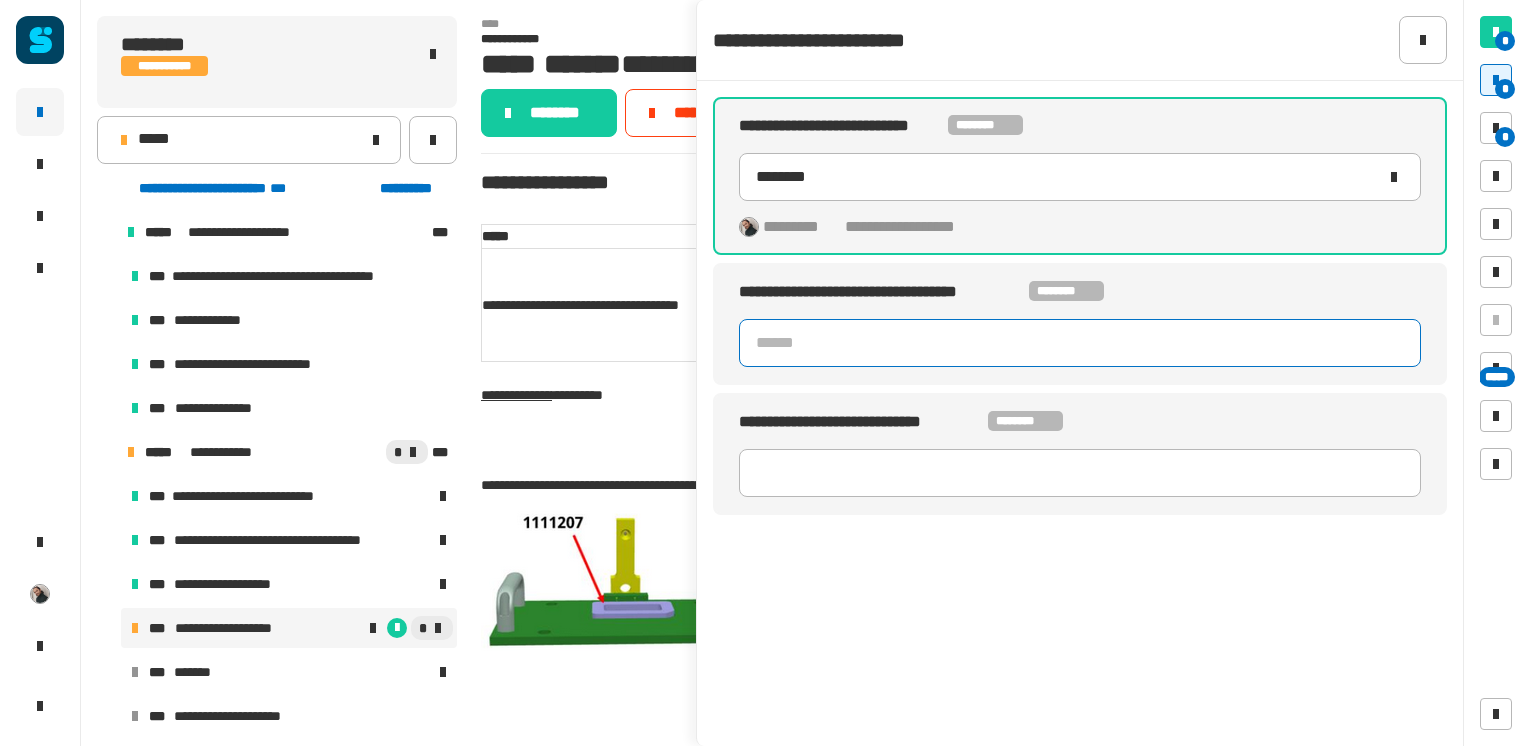 drag, startPoint x: 1156, startPoint y: 342, endPoint x: 1100, endPoint y: 350, distance: 56.568542 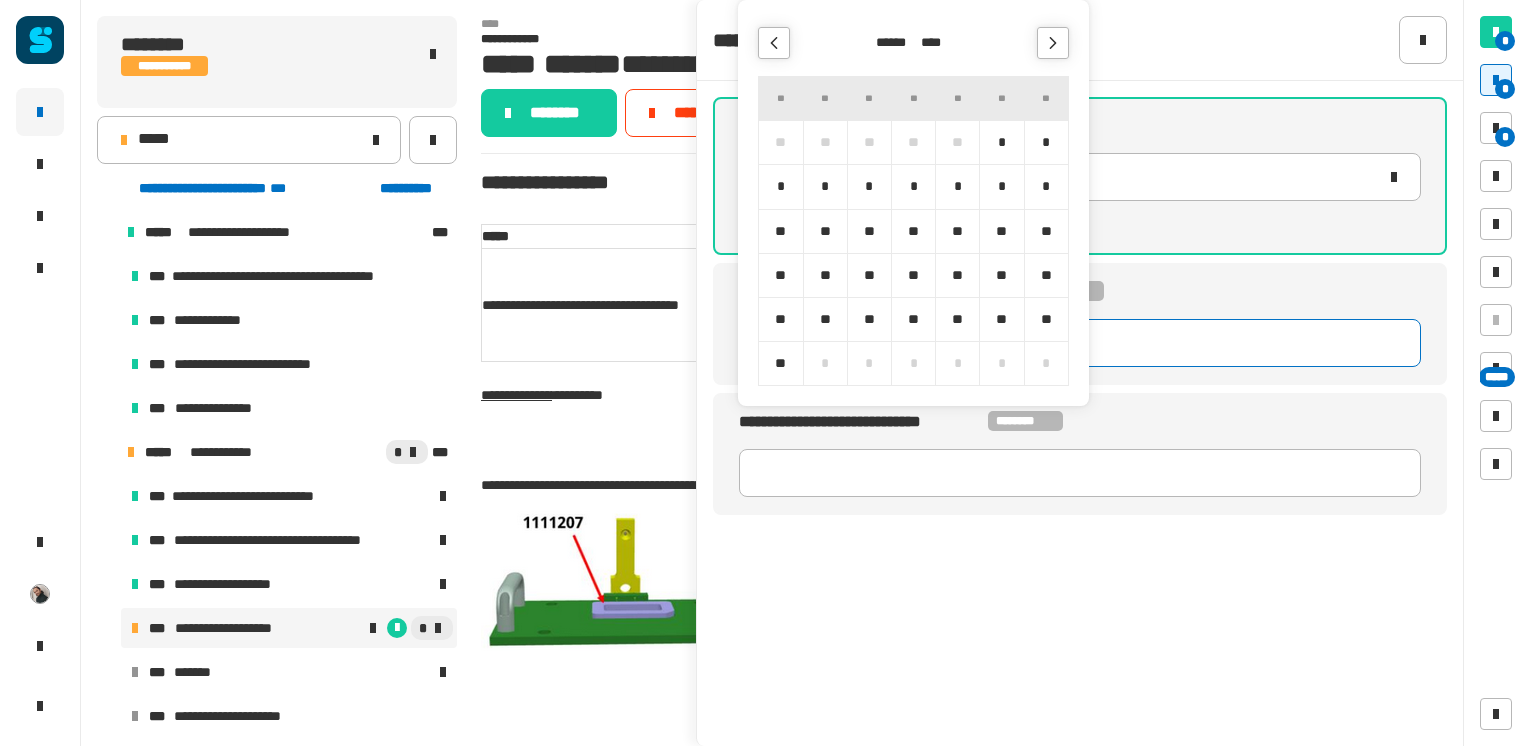 drag, startPoint x: 1134, startPoint y: 350, endPoint x: 1137, endPoint y: 340, distance: 10.440307 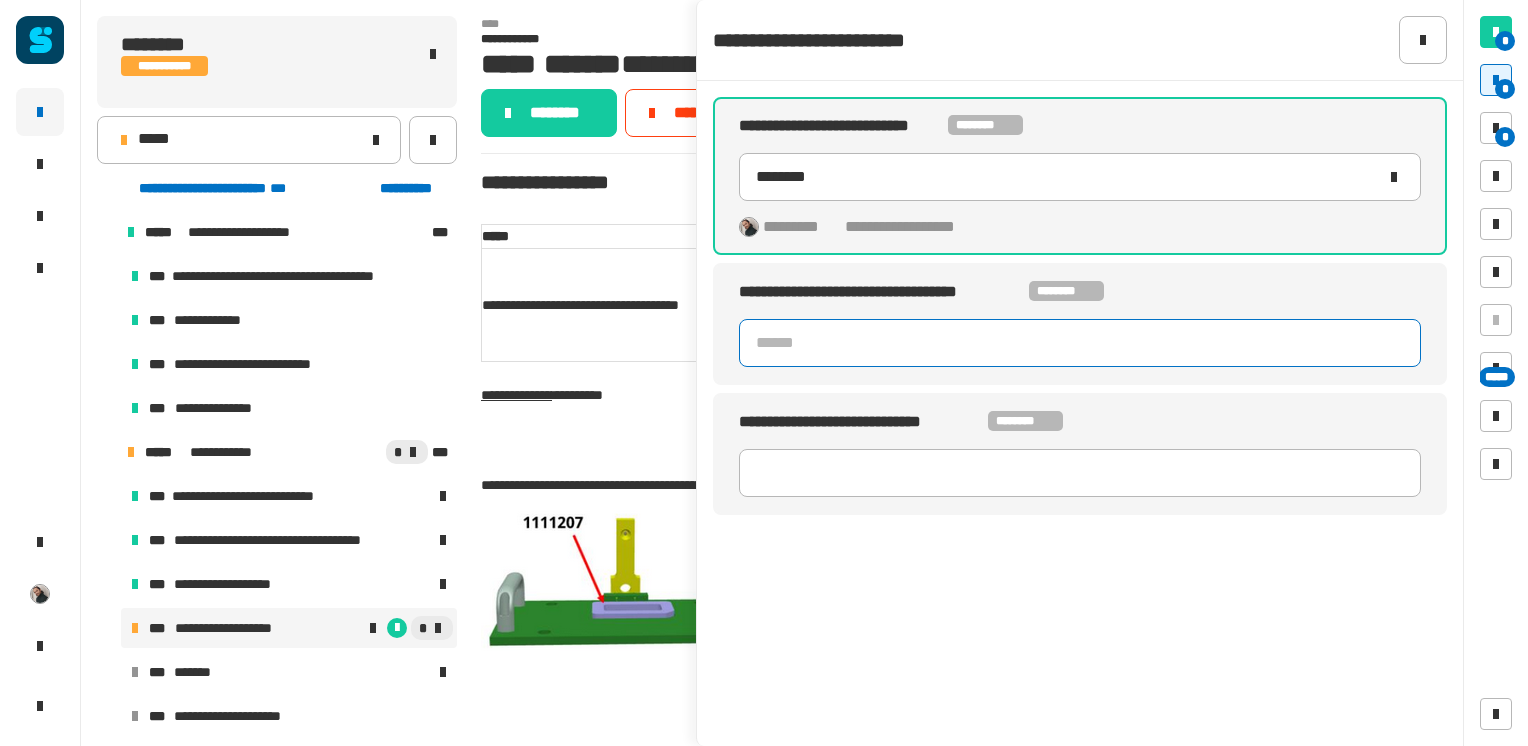 click 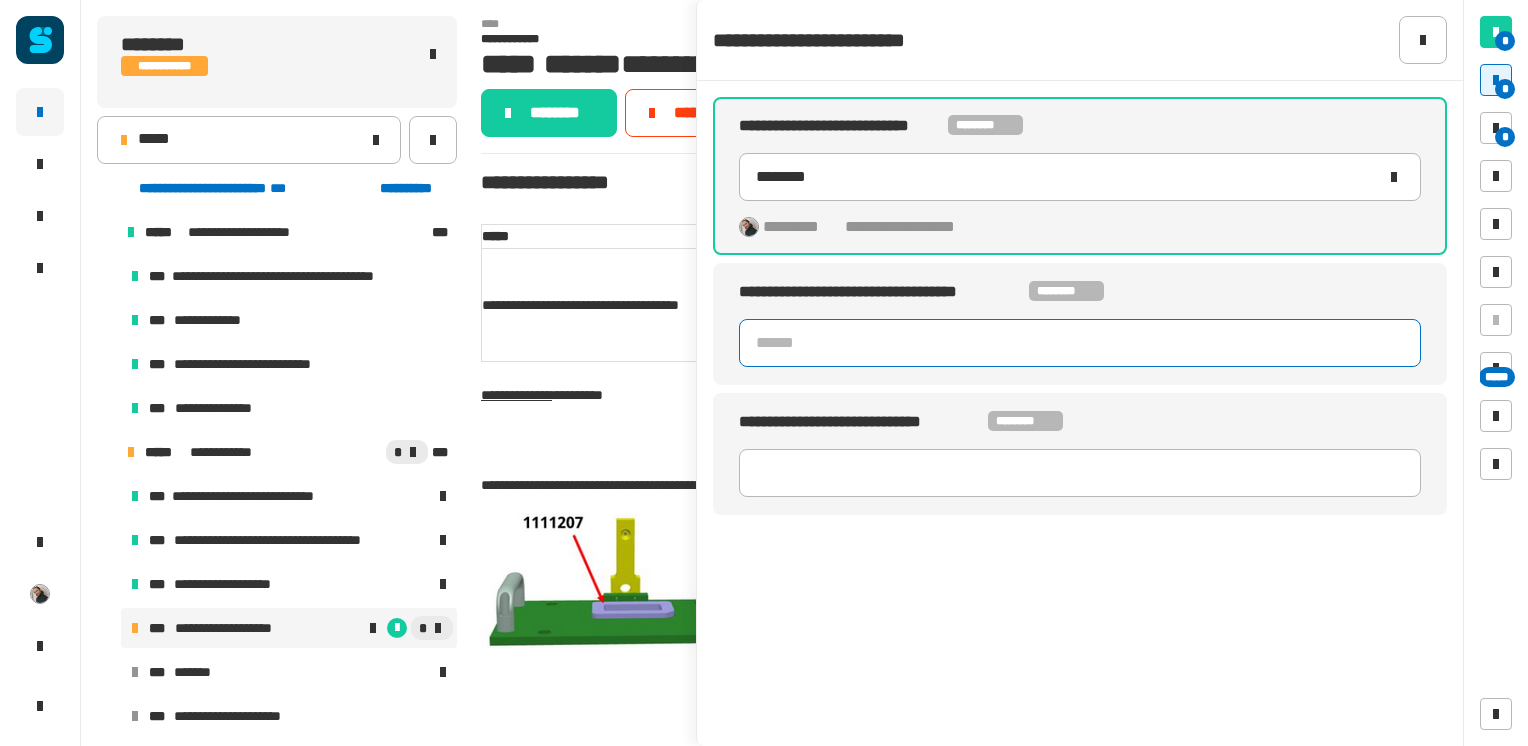 click 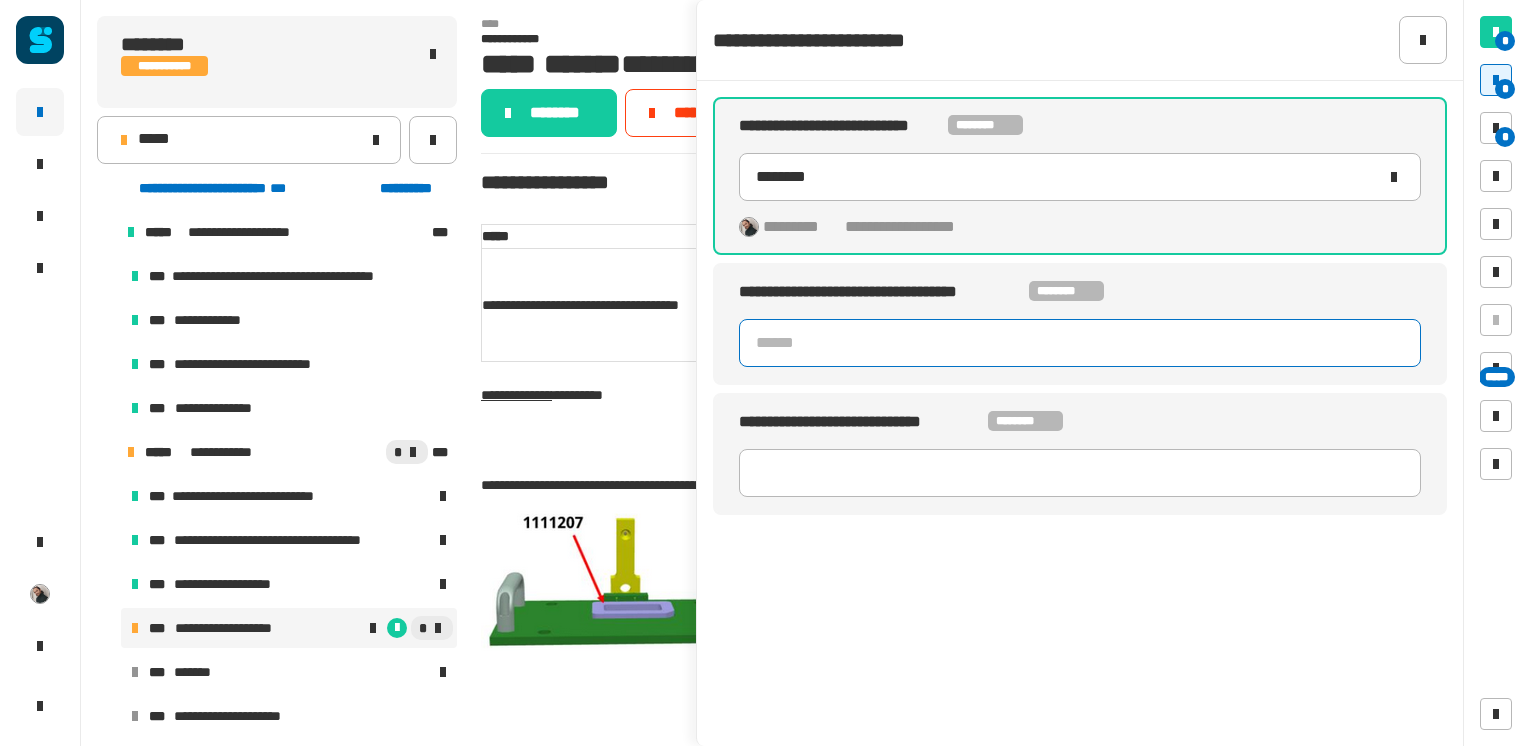 click 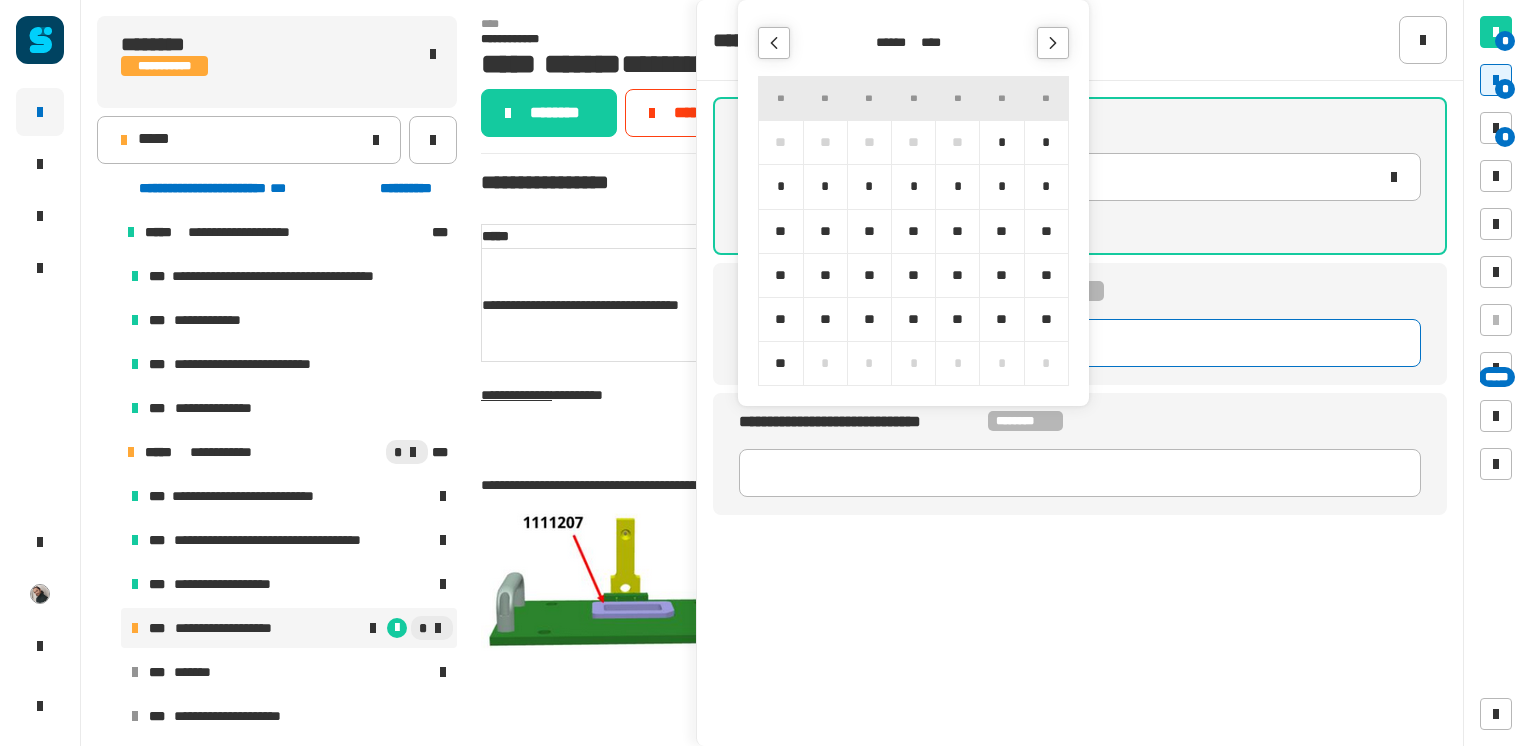 click 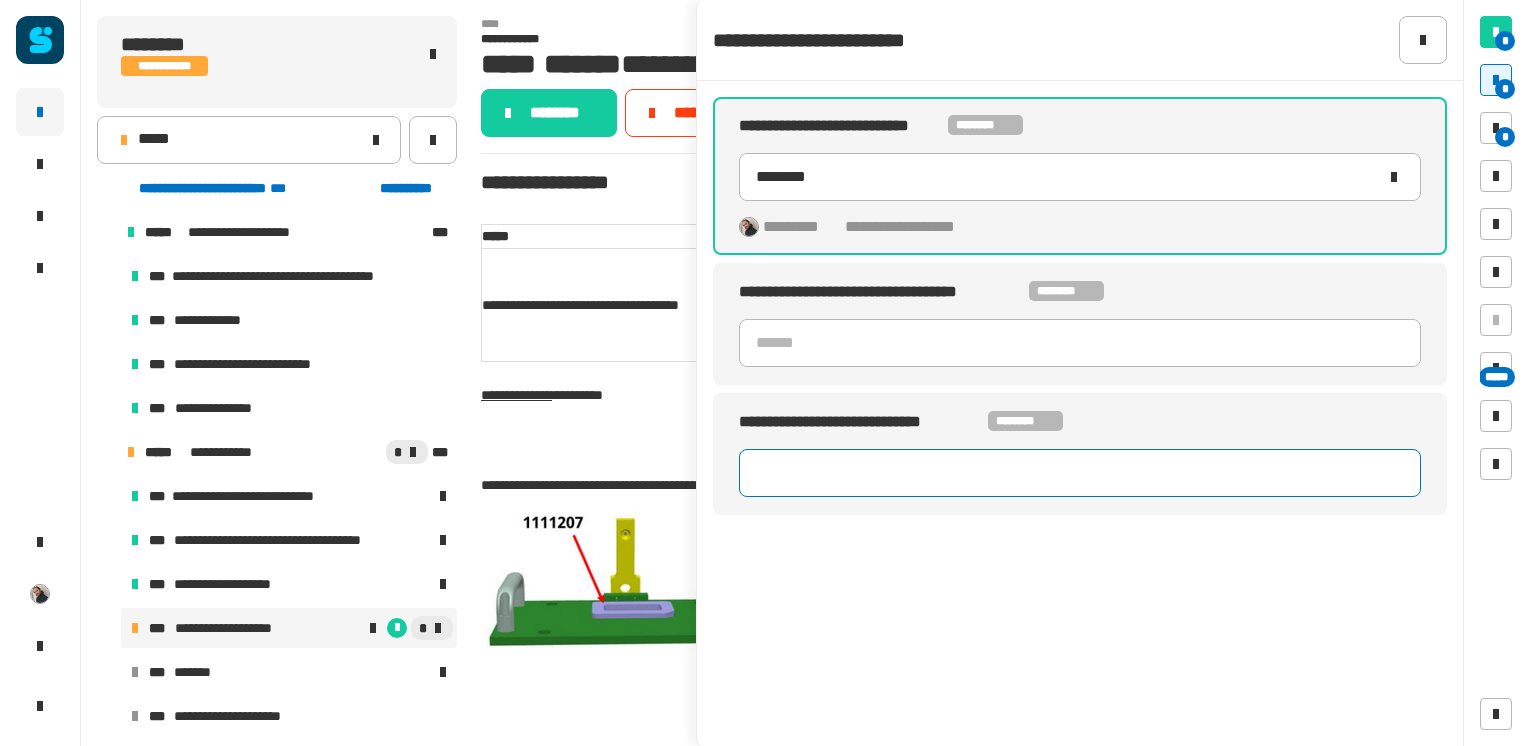 click 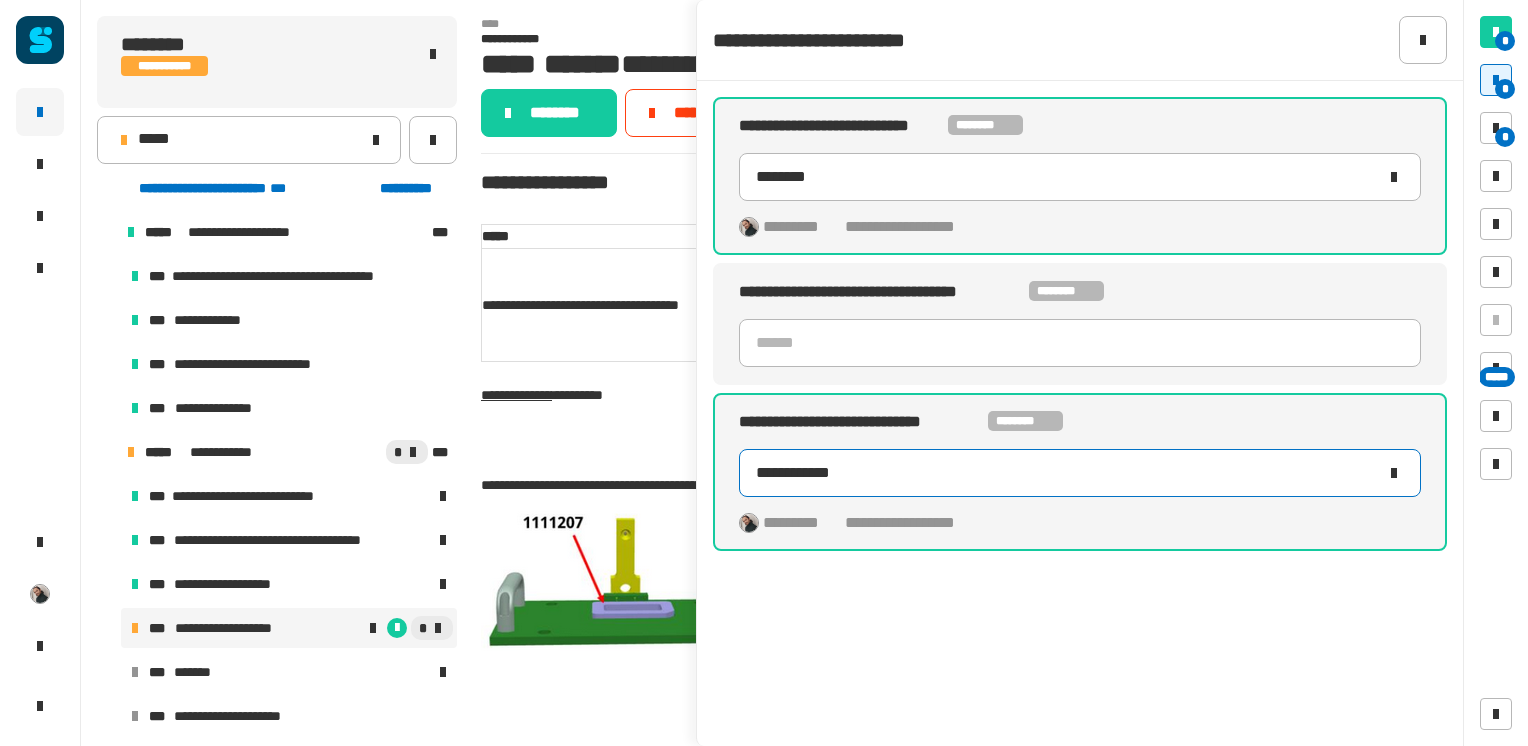type on "**********" 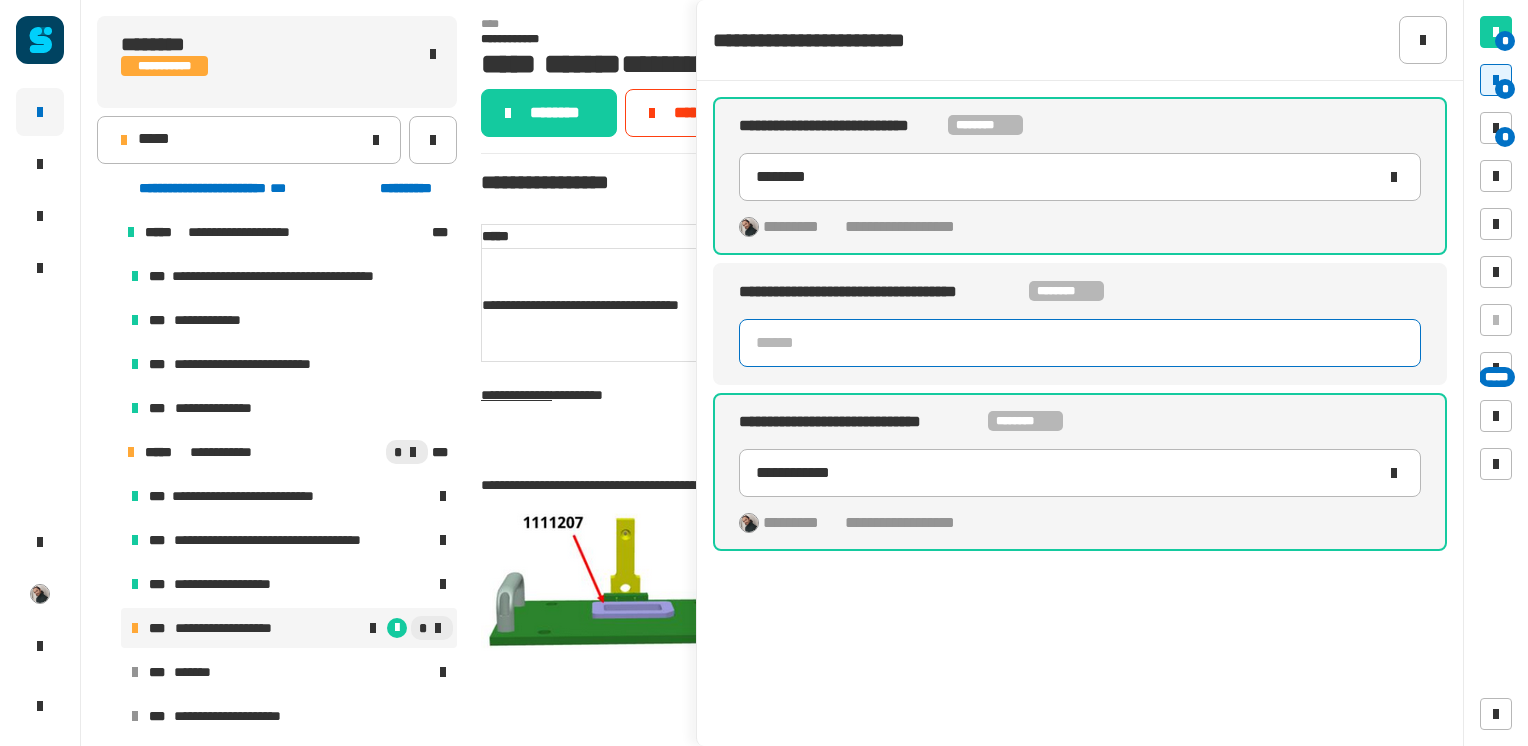 click 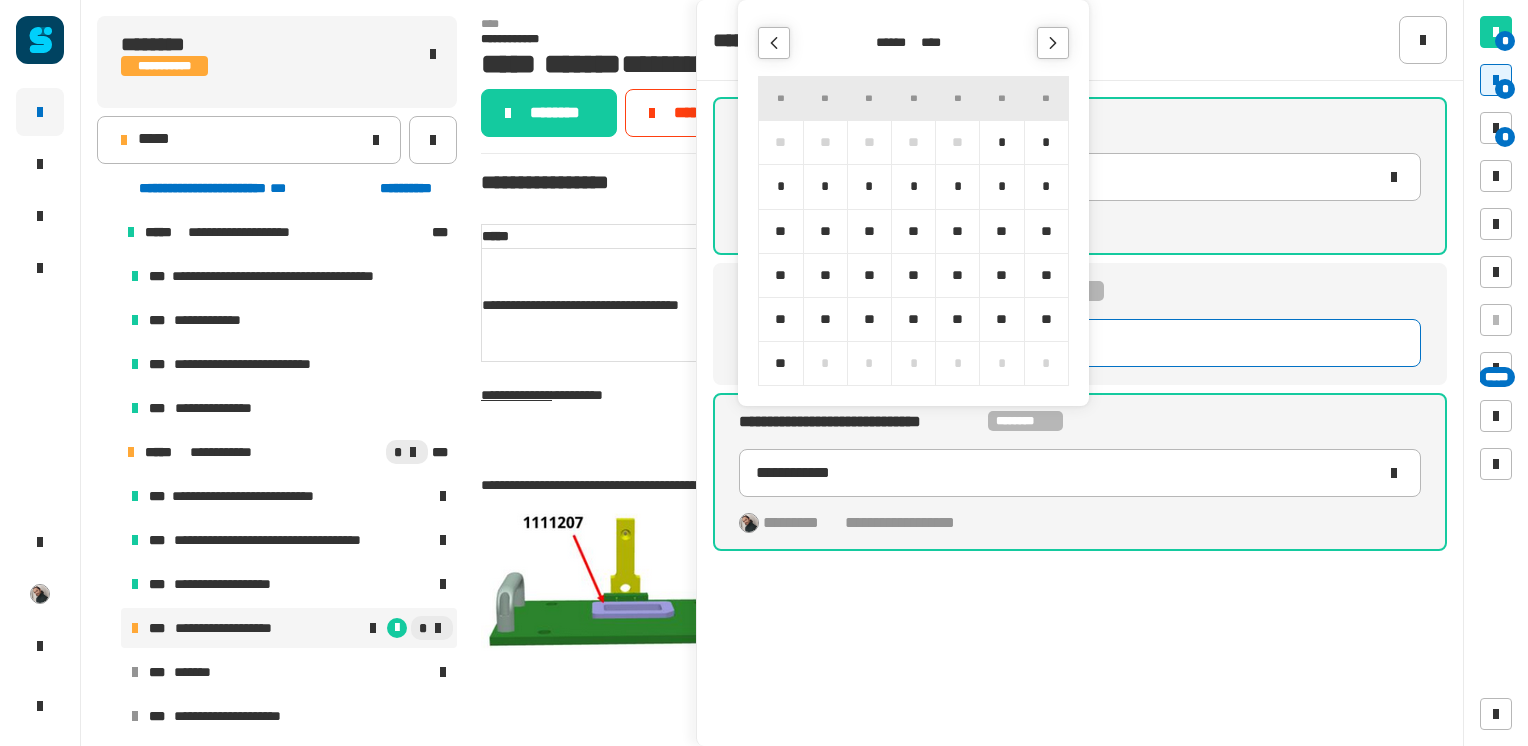 click on "****" at bounding box center (936, 43) 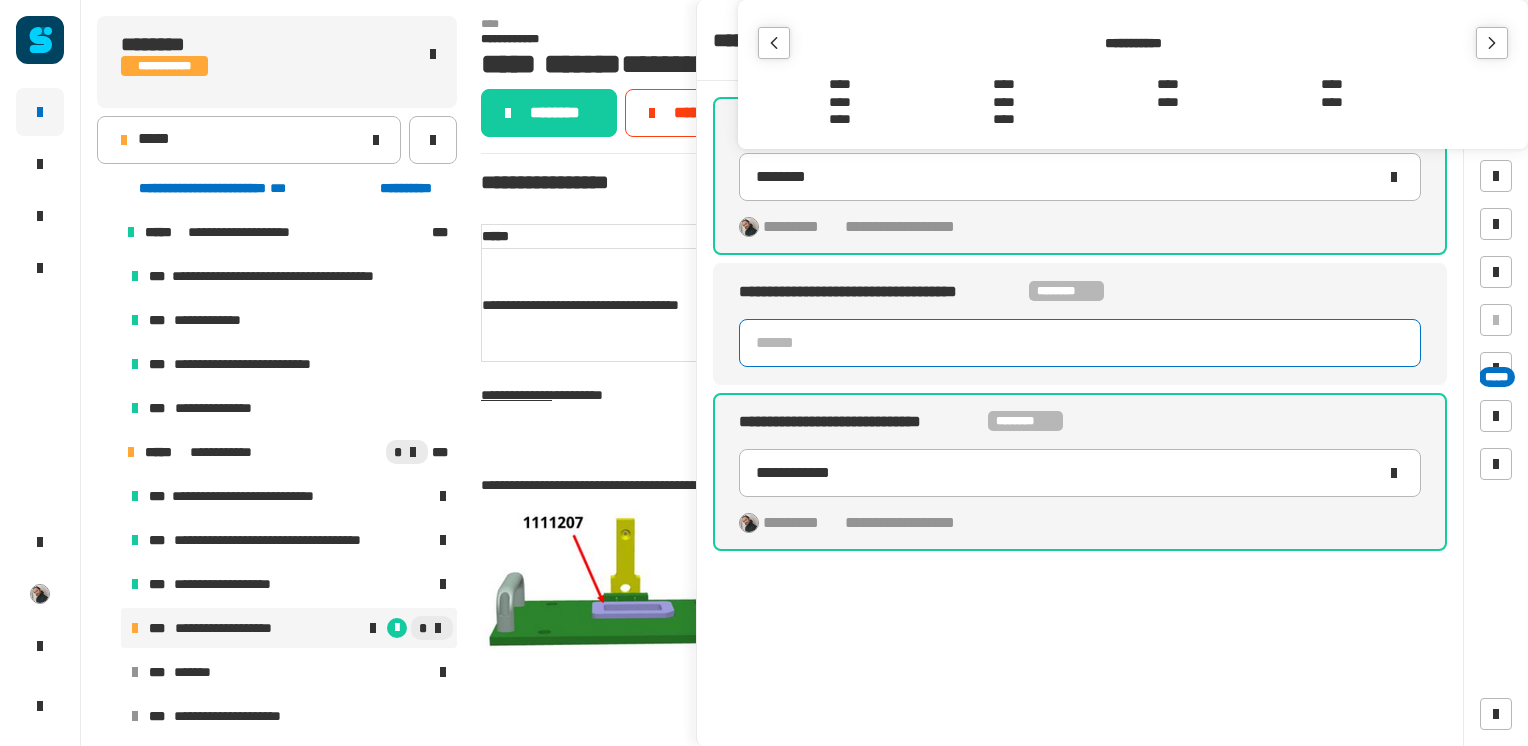 click at bounding box center (1492, 43) 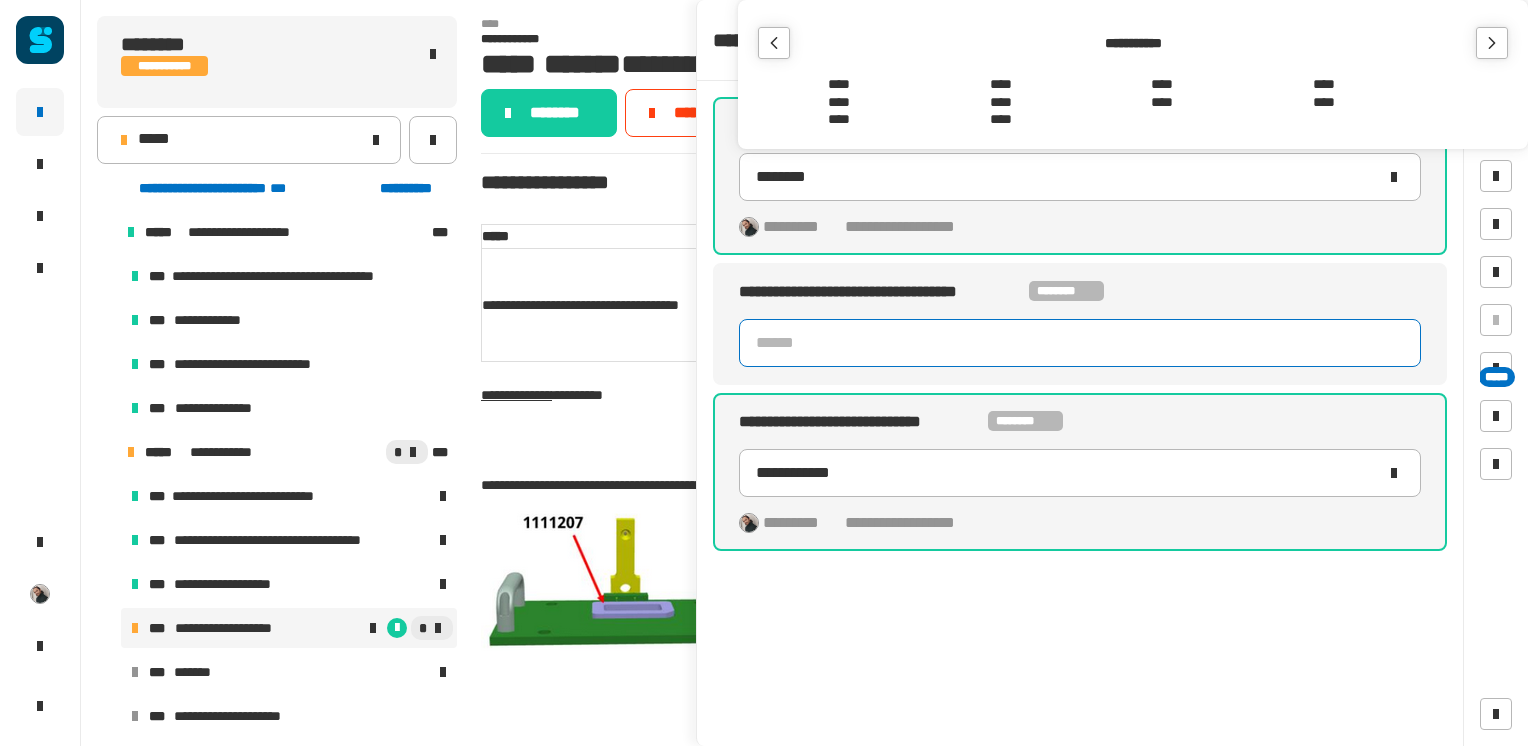 click 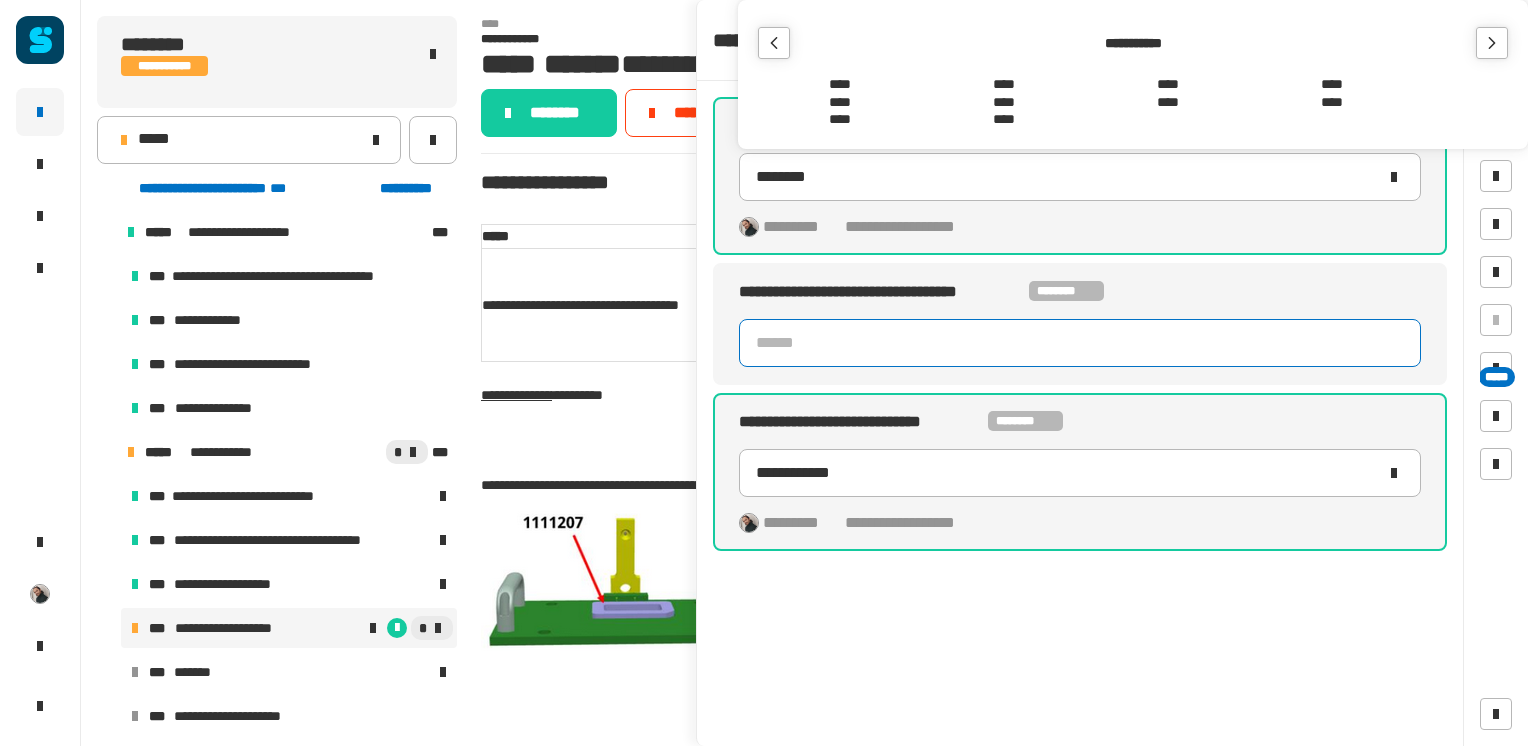 click on "****" at bounding box center (1168, 103) 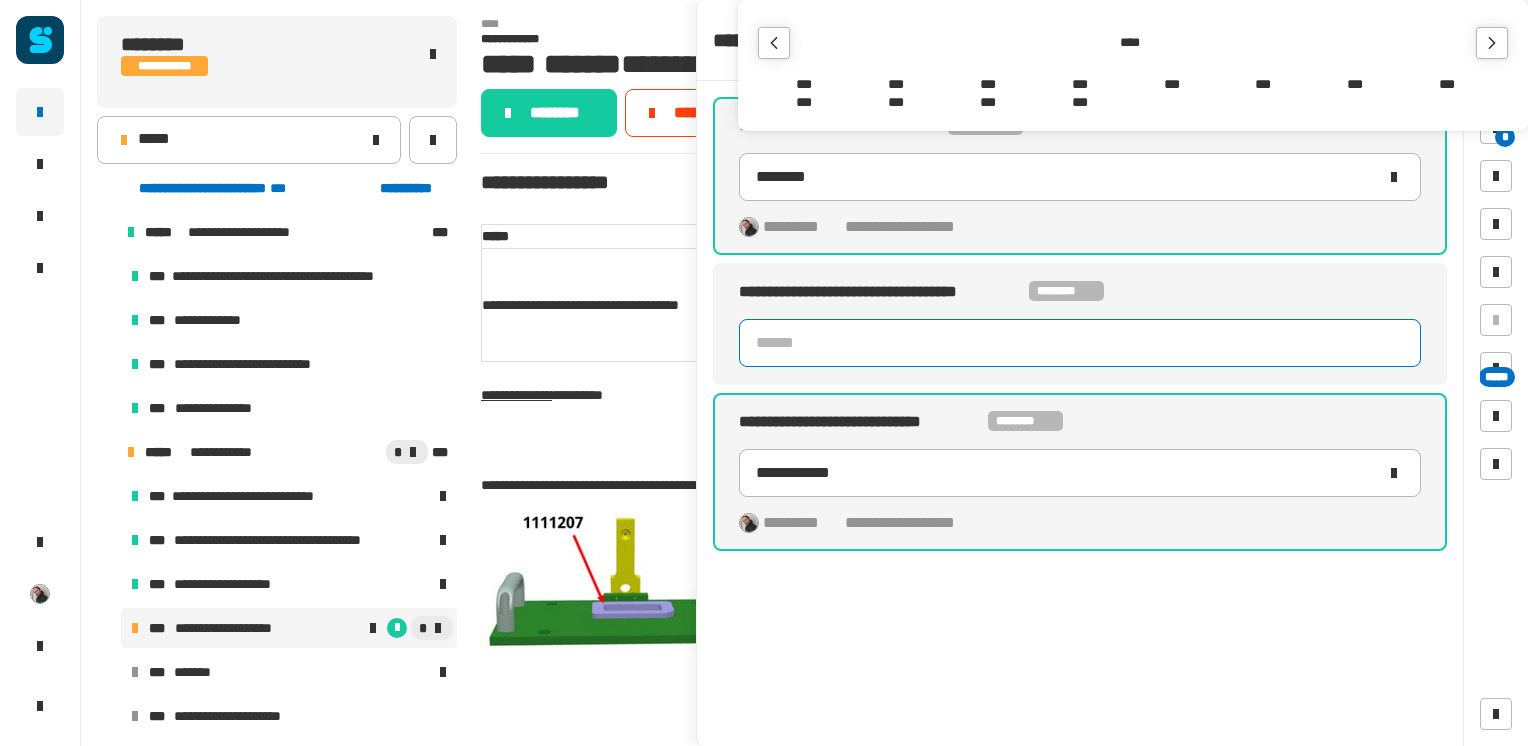 click on "***" at bounding box center (1355, 85) 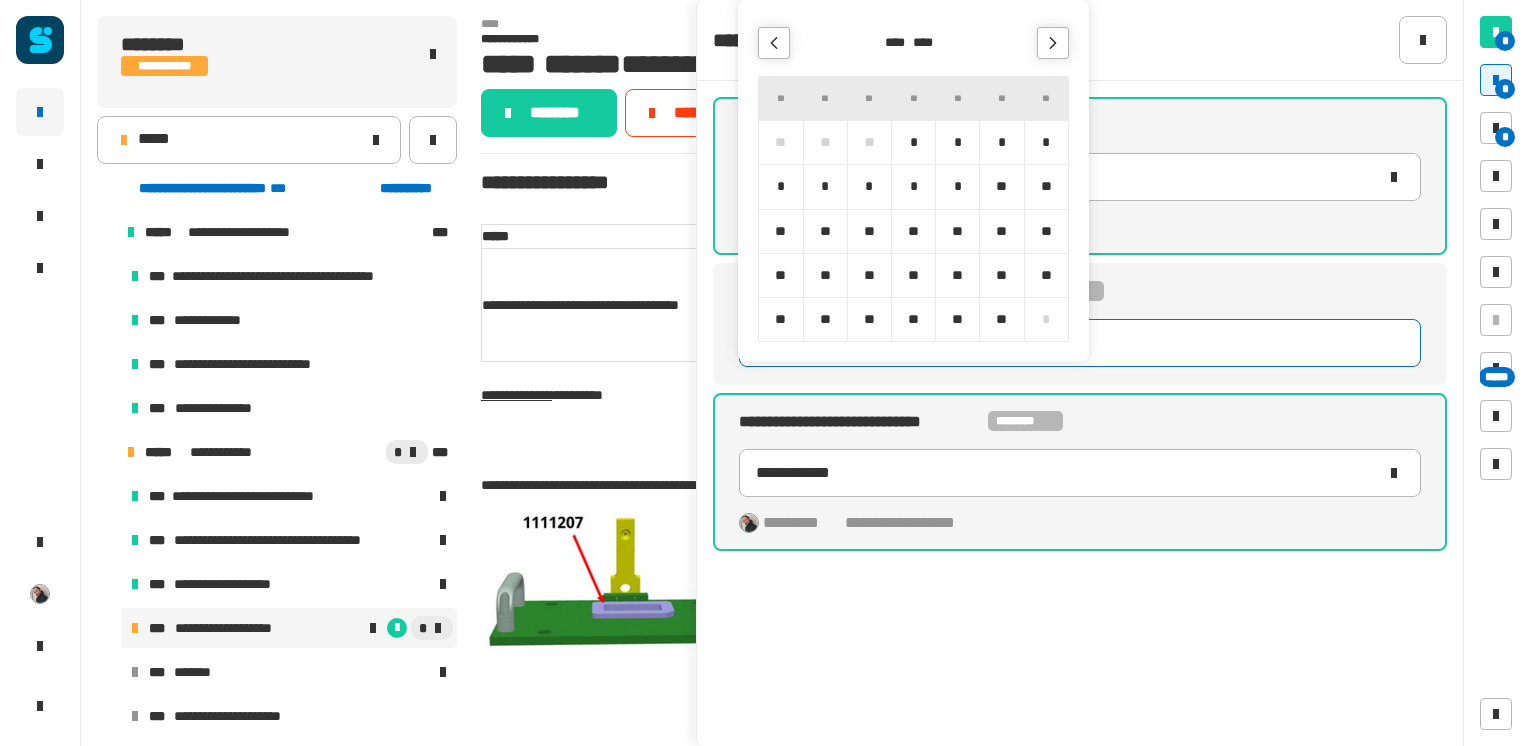click on "*" at bounding box center (1001, 142) 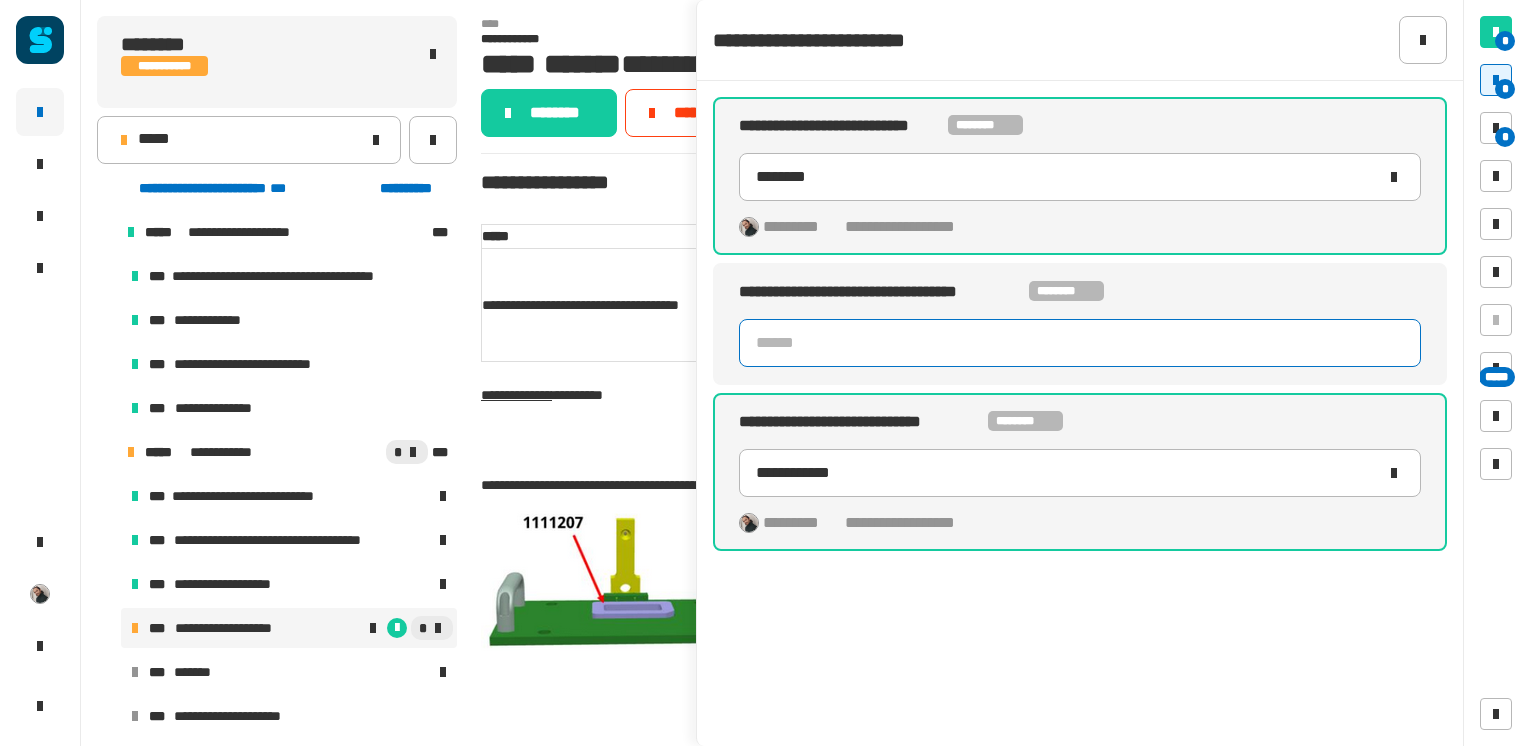 type on "**********" 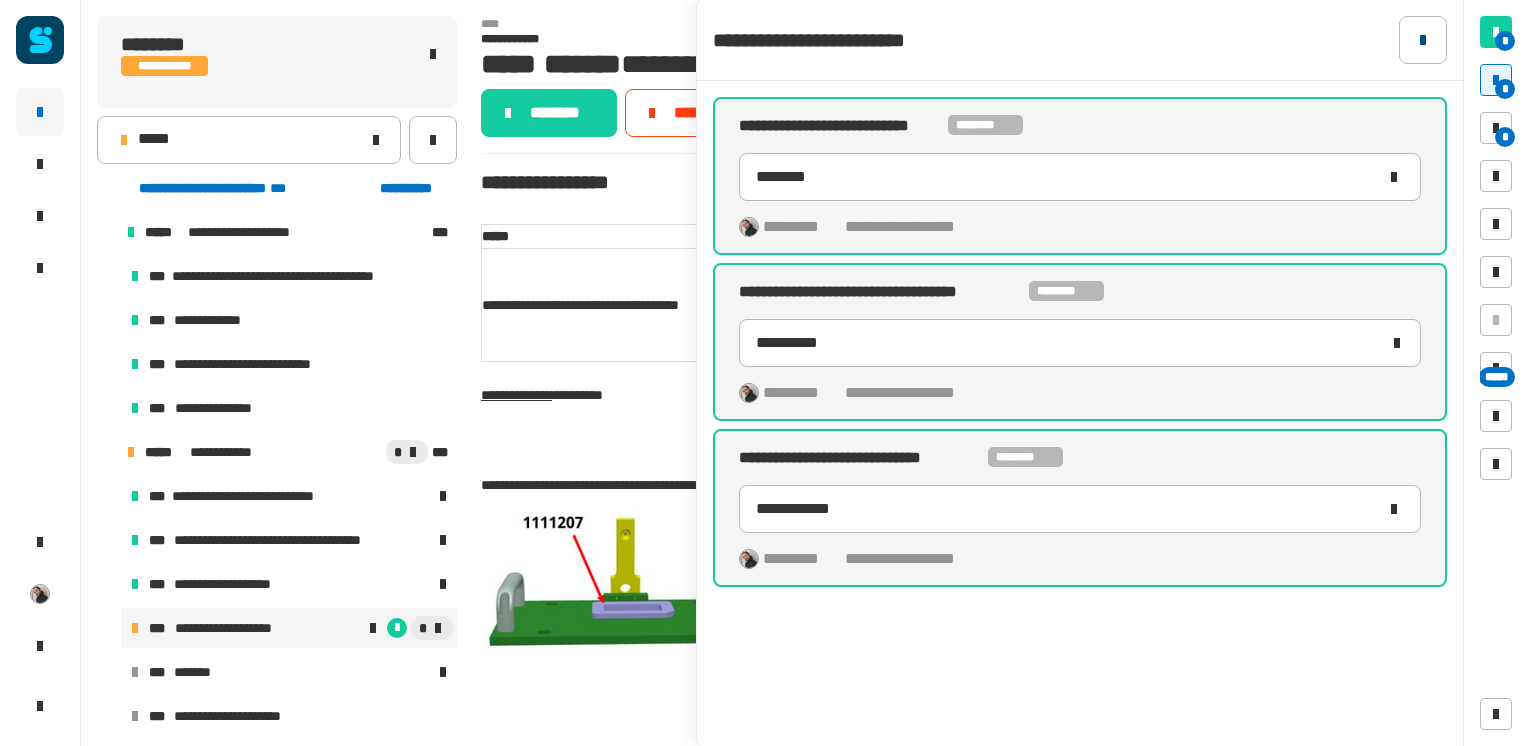click 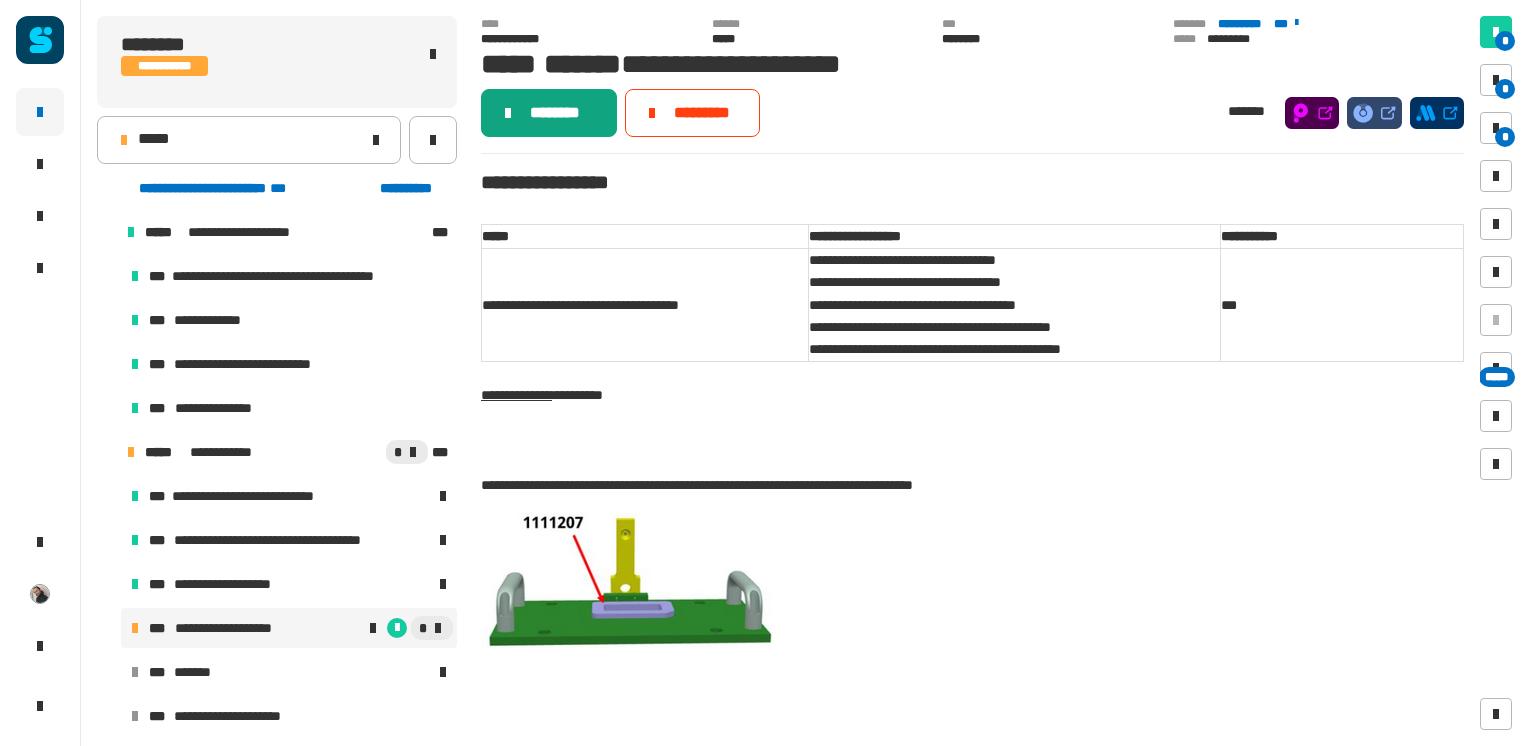 click on "********" 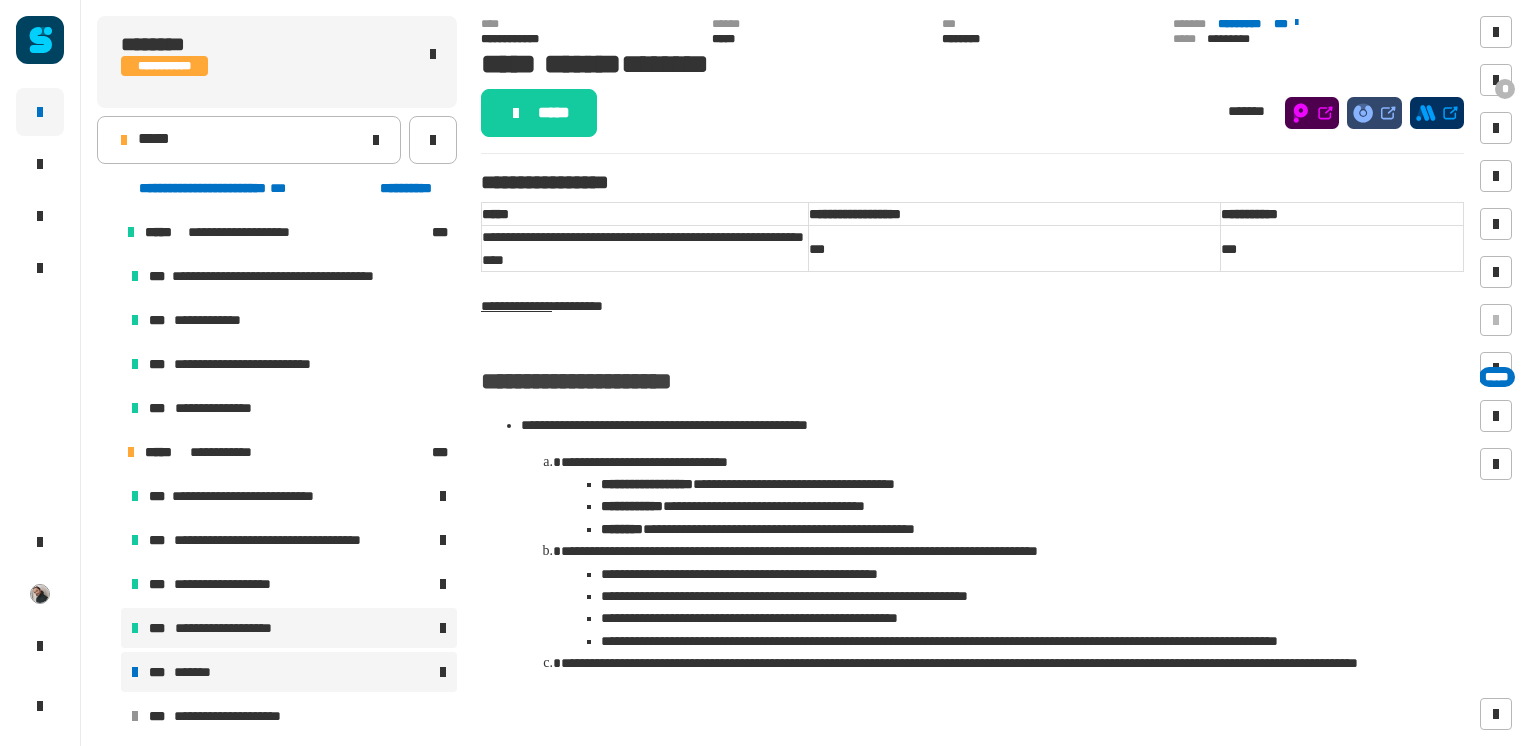 click on "**********" at bounding box center [227, 628] 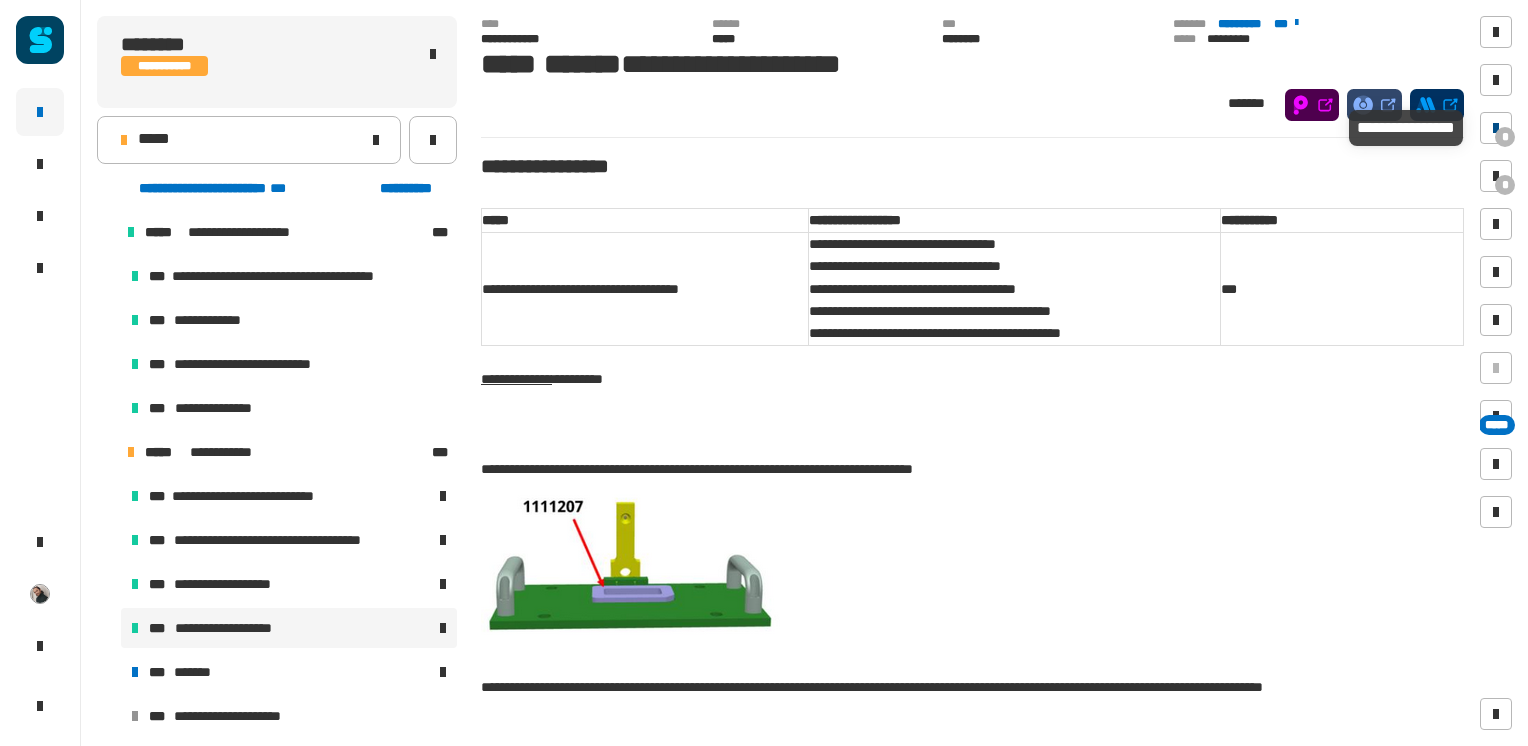 click on "*" at bounding box center [1505, 137] 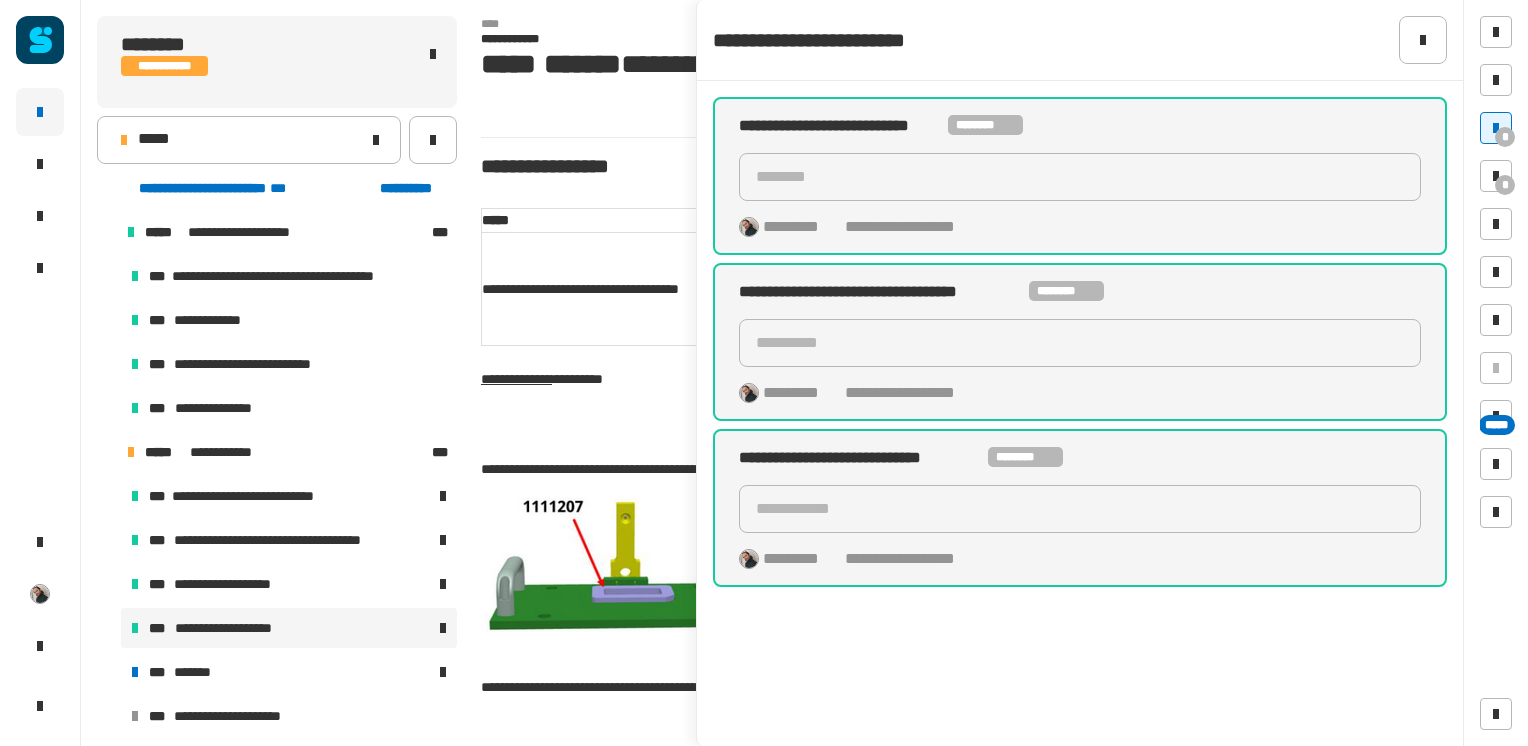 click on "**********" 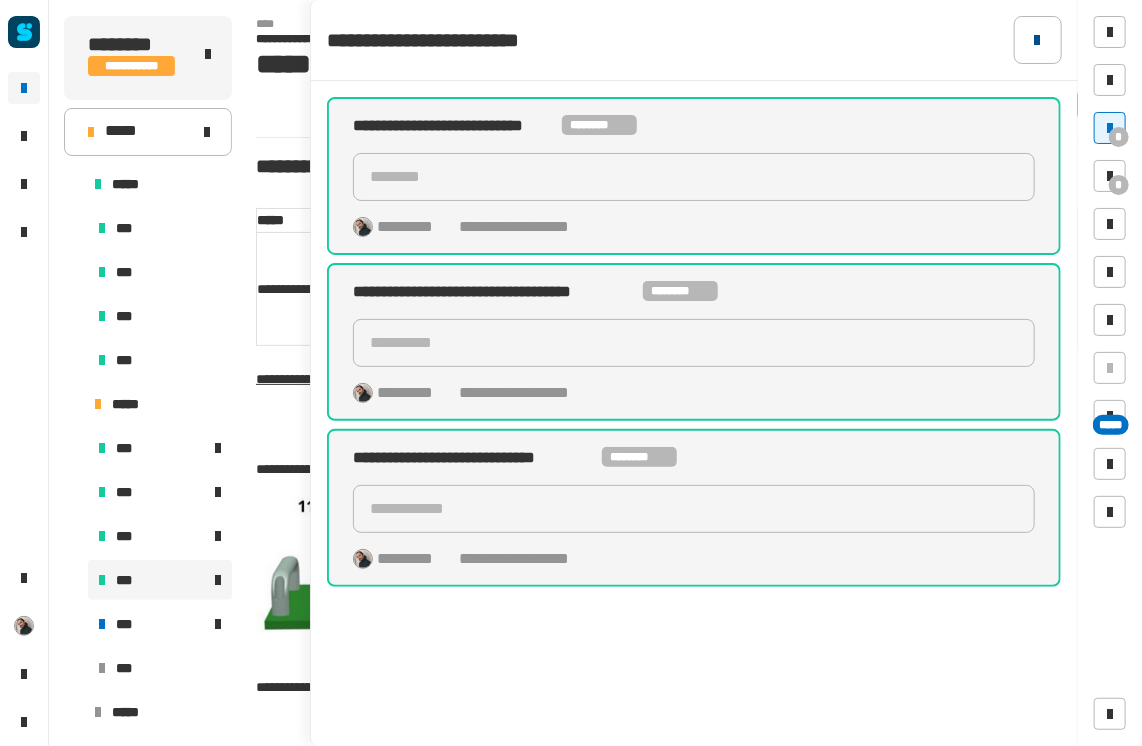 click 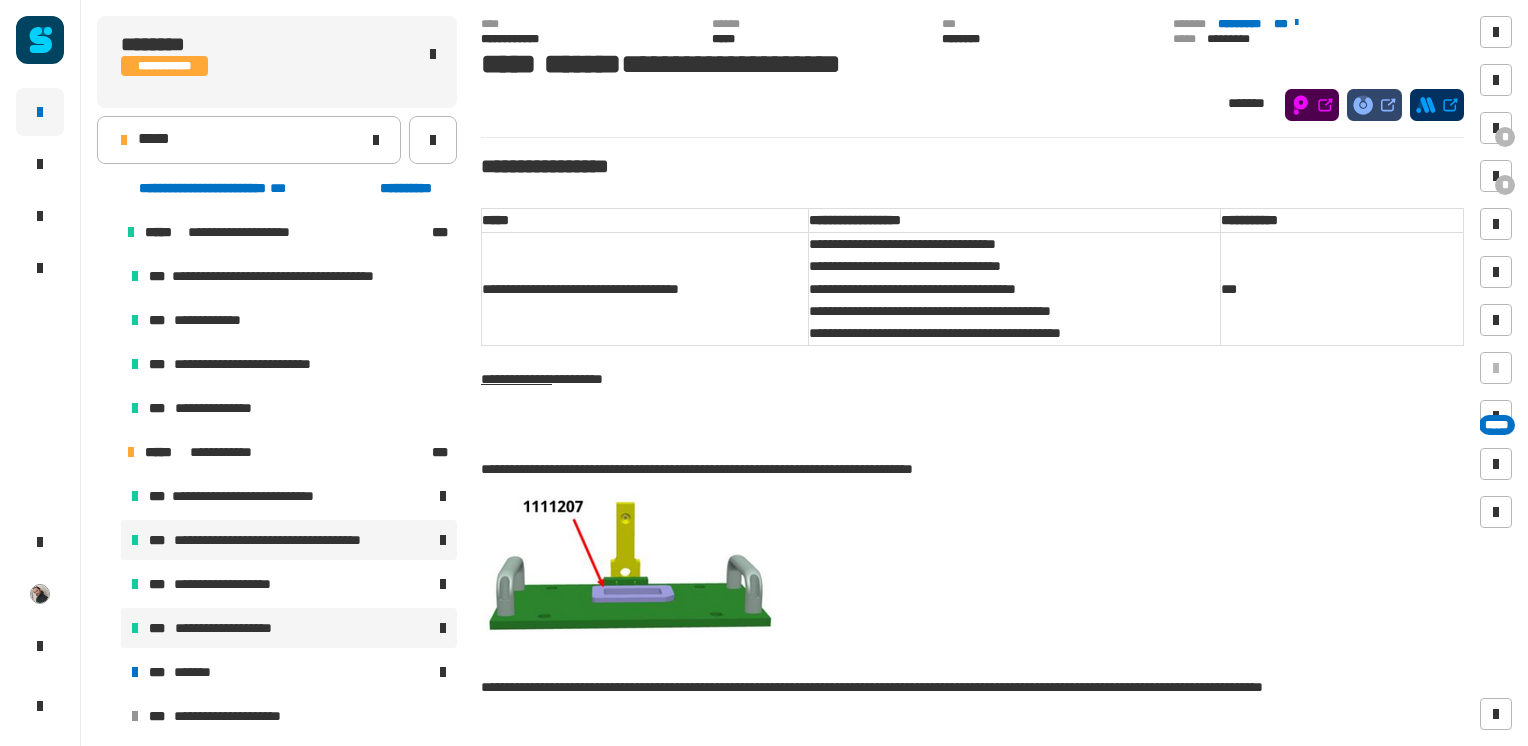 click on "**********" at bounding box center (294, 540) 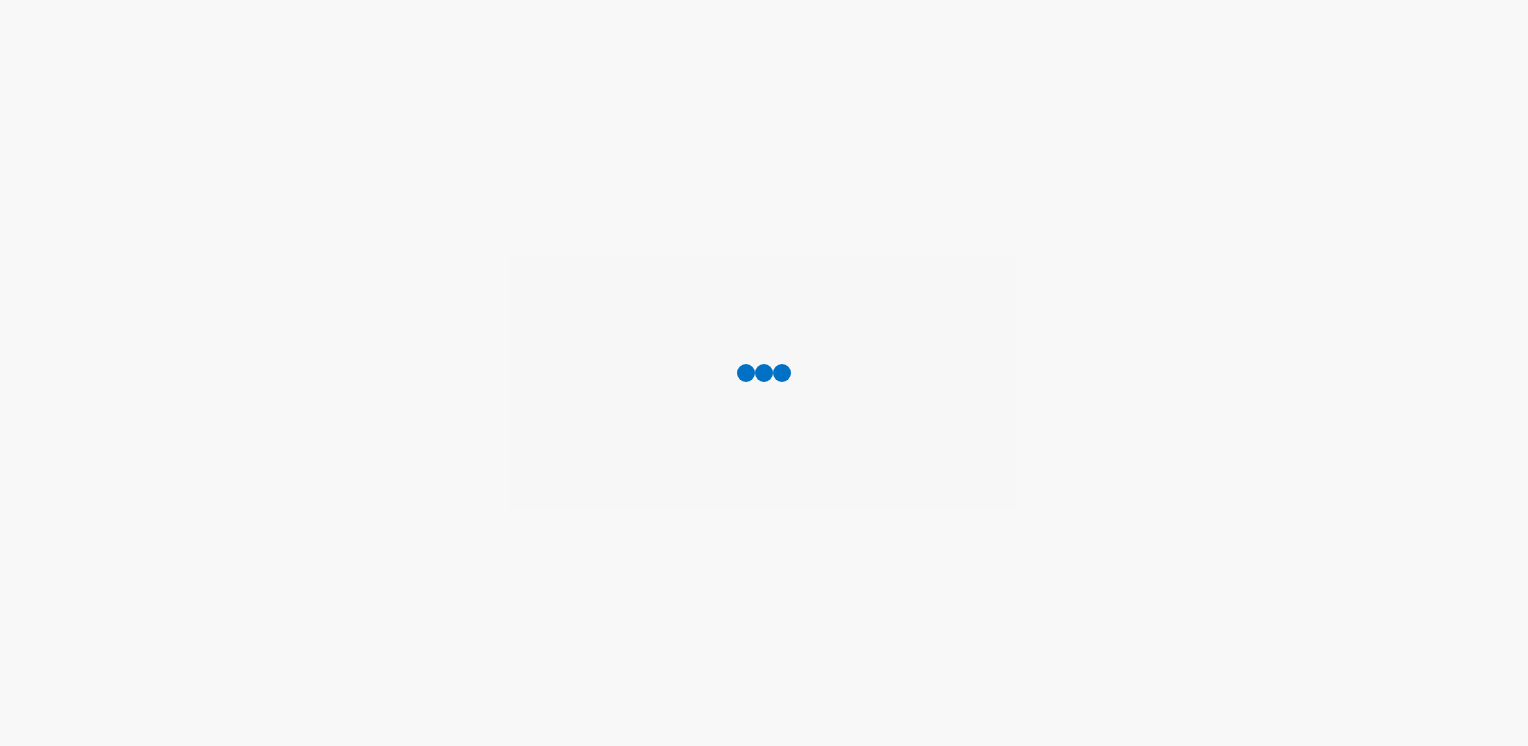 scroll, scrollTop: 0, scrollLeft: 0, axis: both 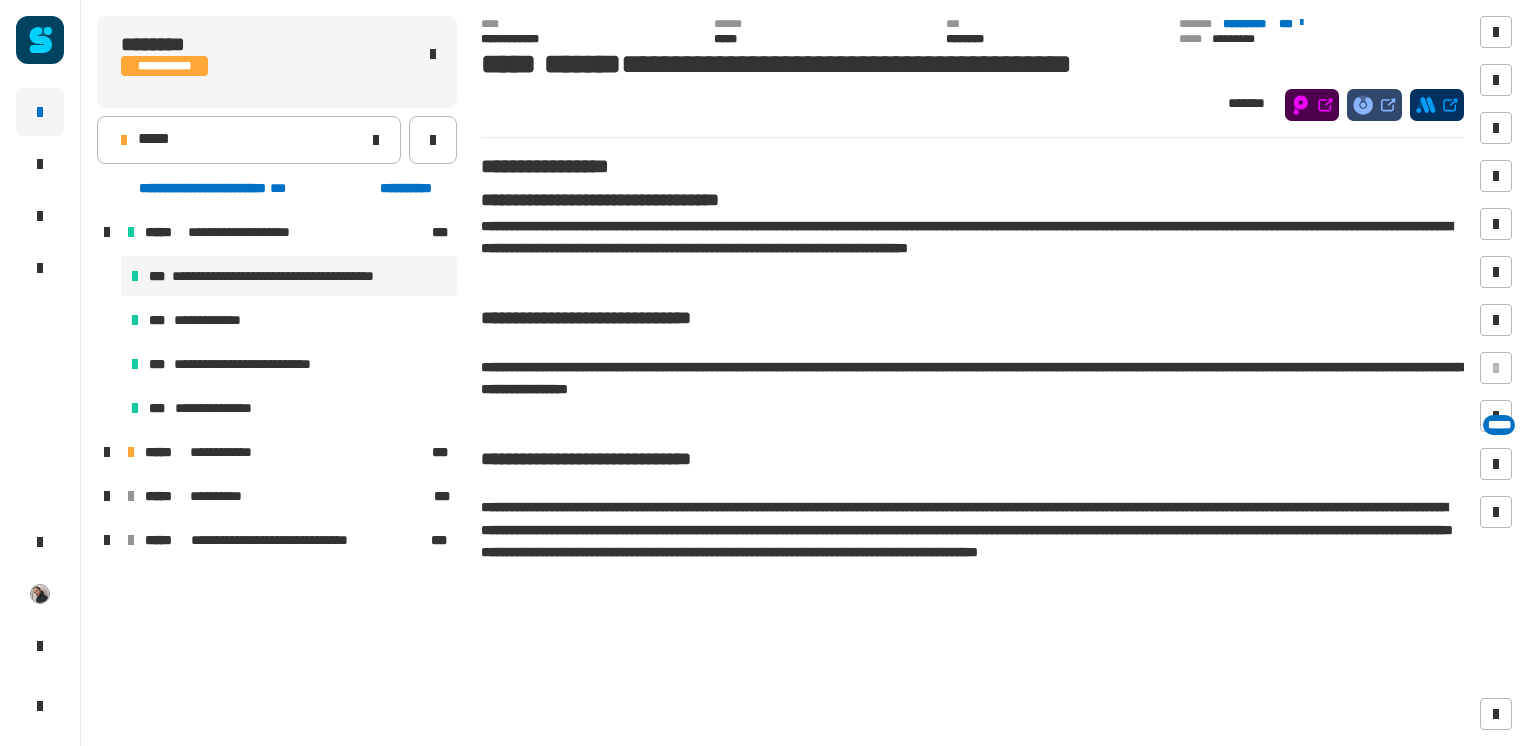click at bounding box center [107, 452] 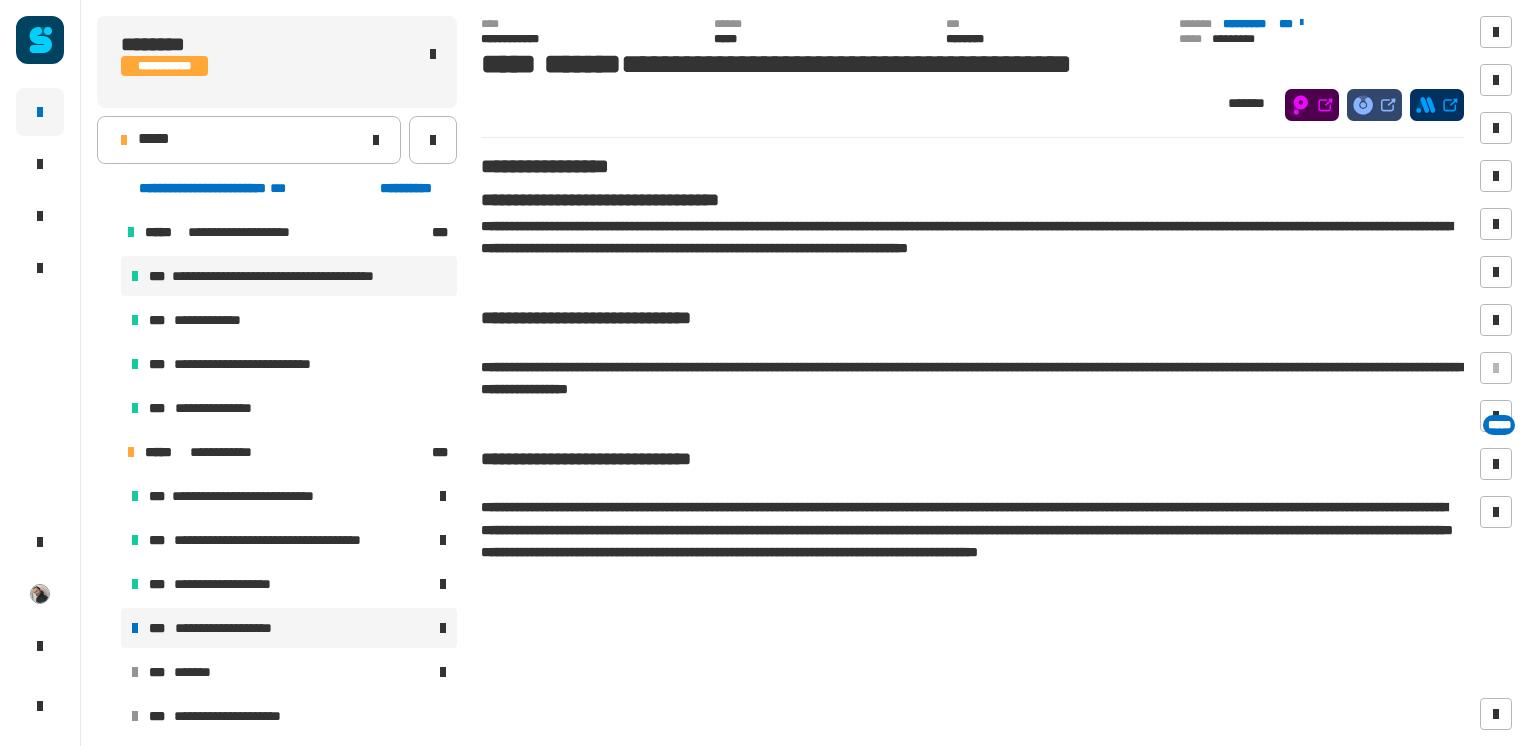 click on "**********" at bounding box center (227, 628) 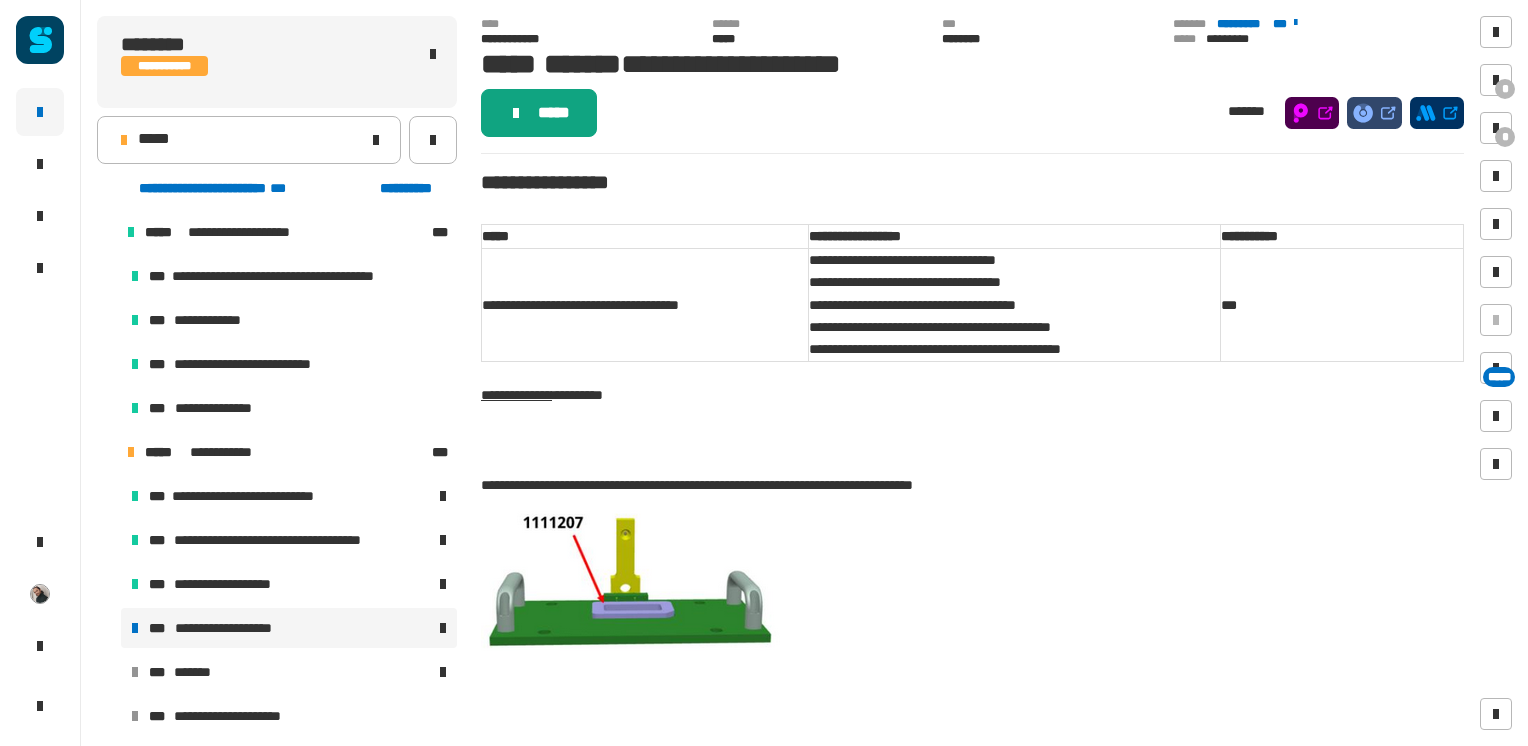 click on "*****" 